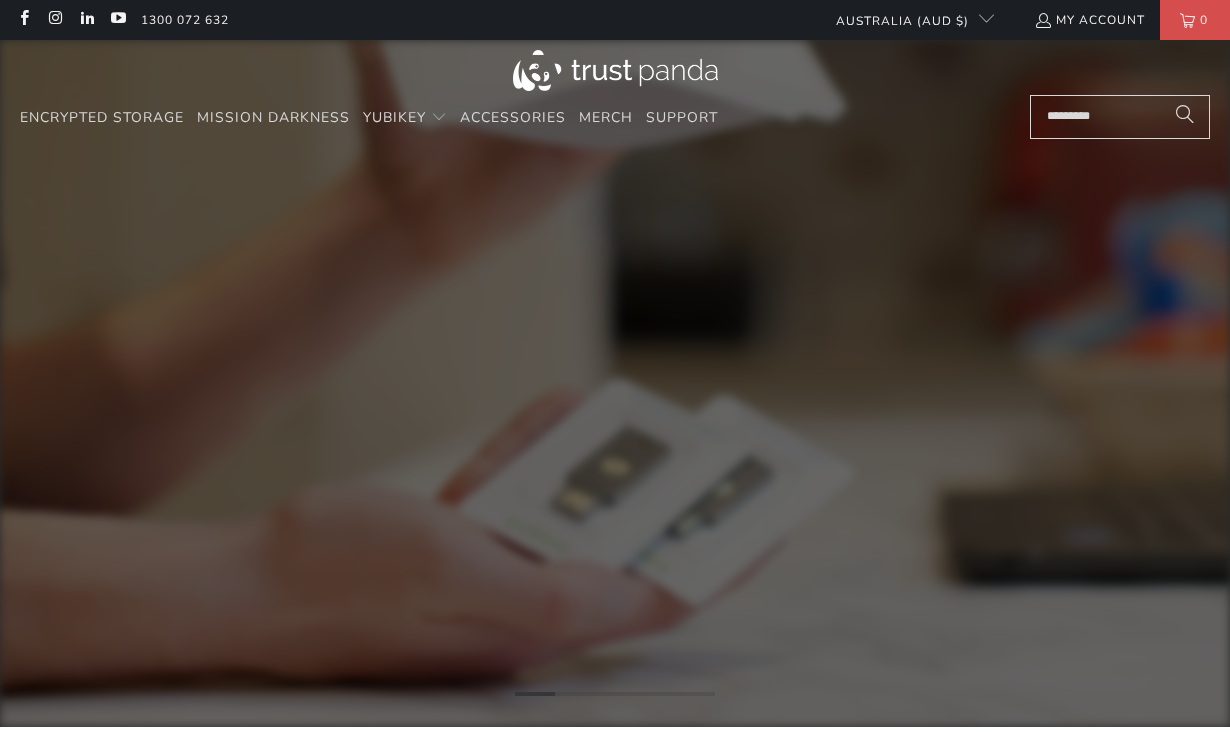 scroll, scrollTop: 0, scrollLeft: 0, axis: both 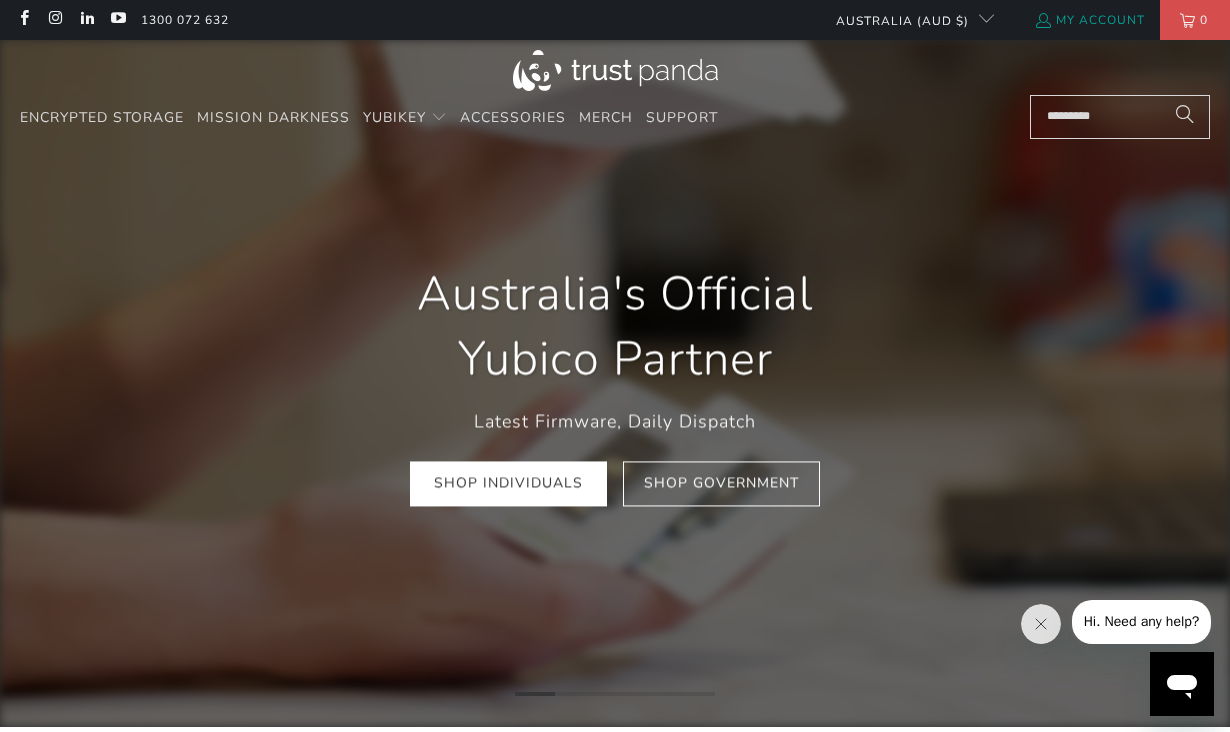 click on "My Account" at bounding box center (1089, 20) 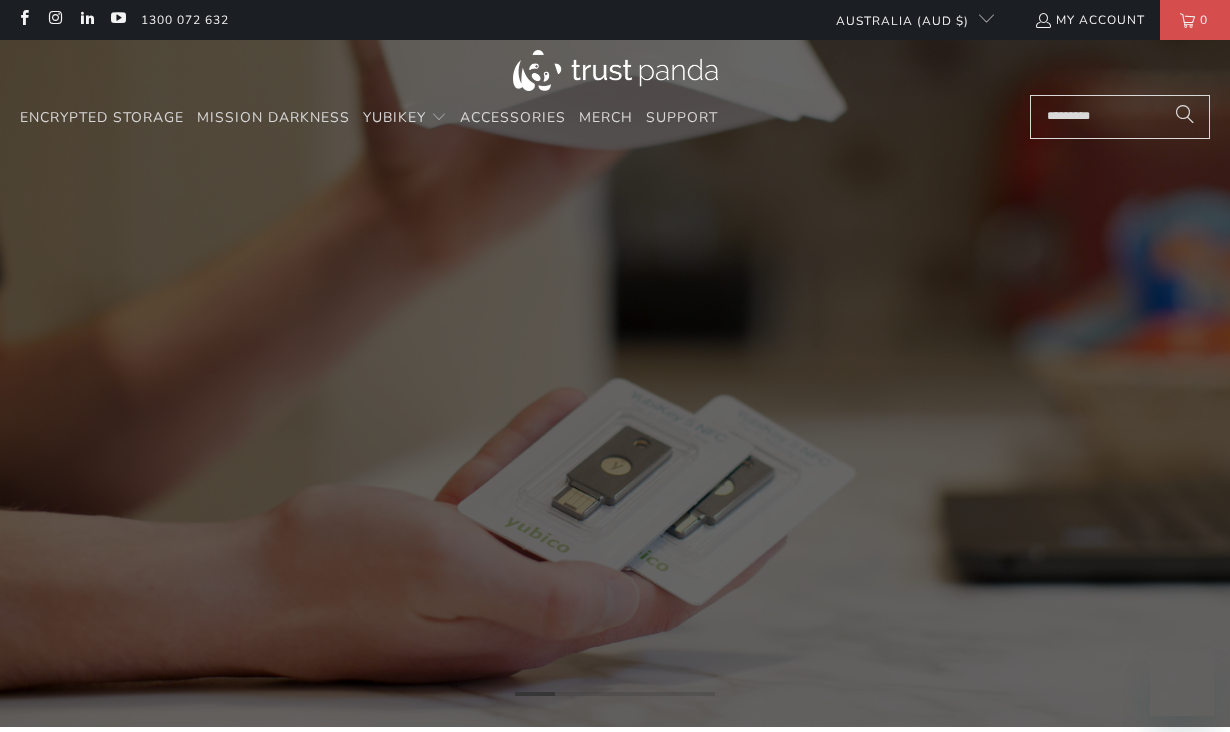 scroll, scrollTop: 0, scrollLeft: 0, axis: both 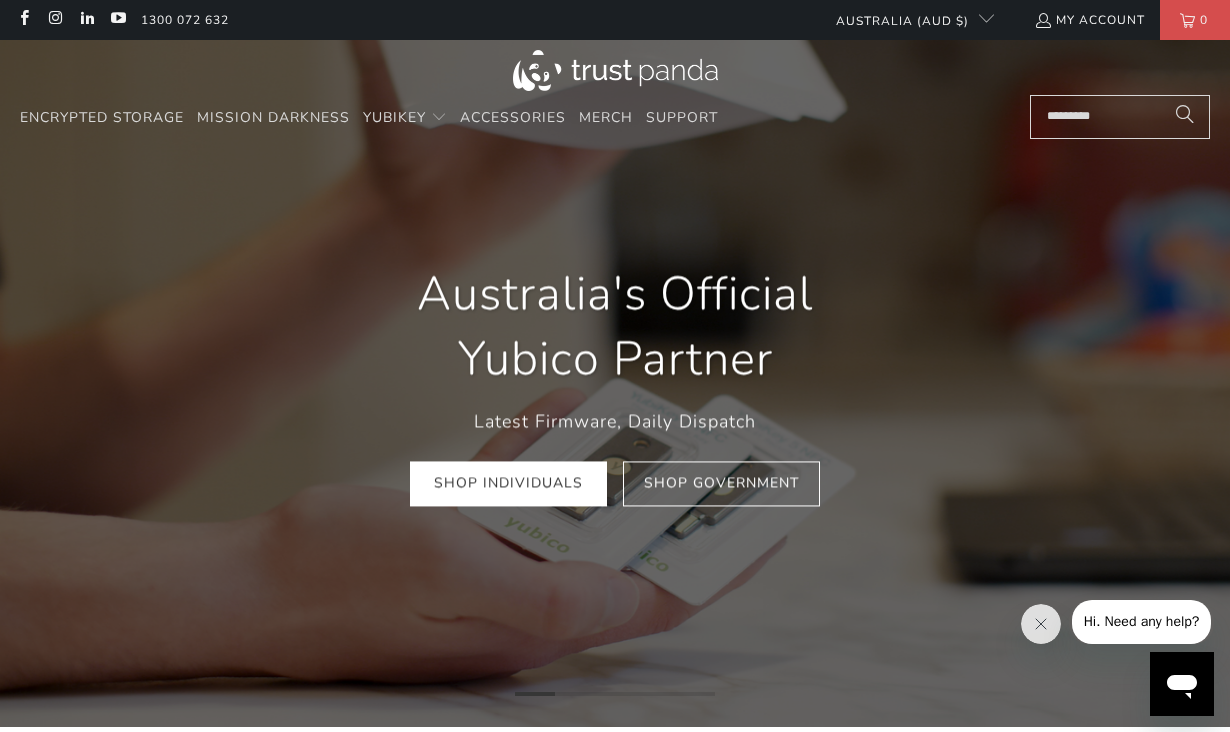 click on "Hi. Need any help?" at bounding box center (1142, 622) 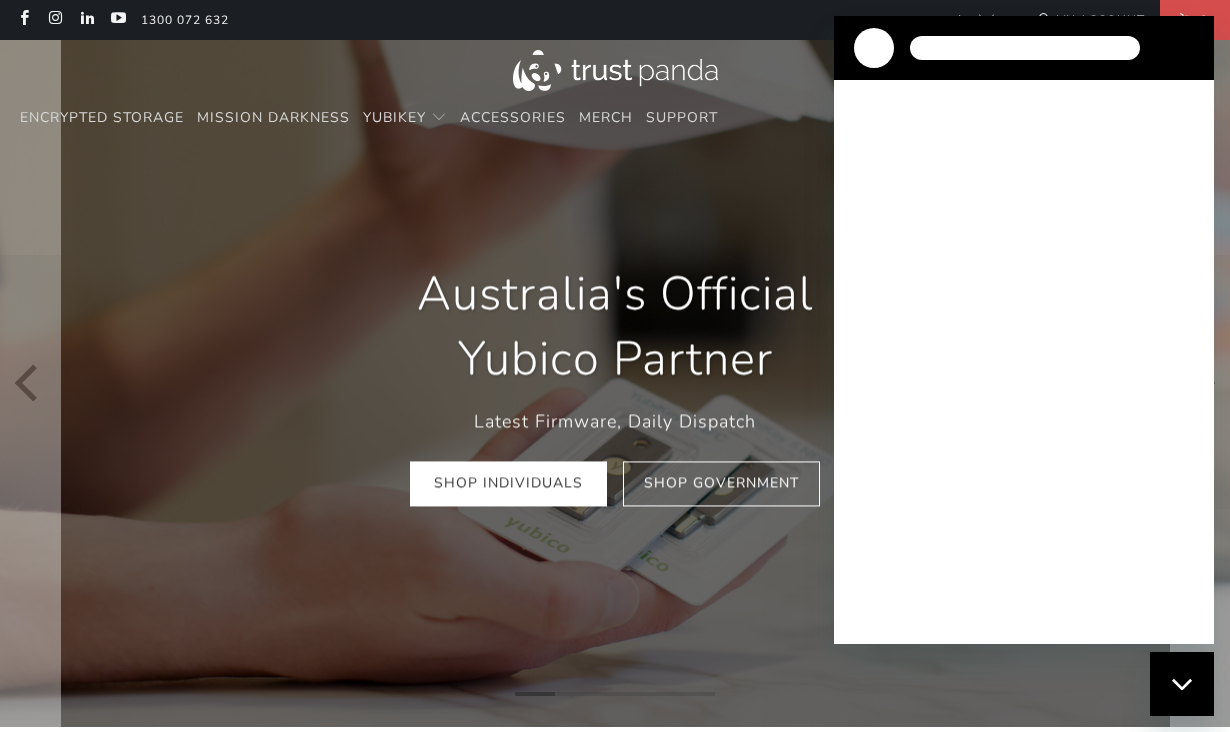 scroll, scrollTop: 0, scrollLeft: 0, axis: both 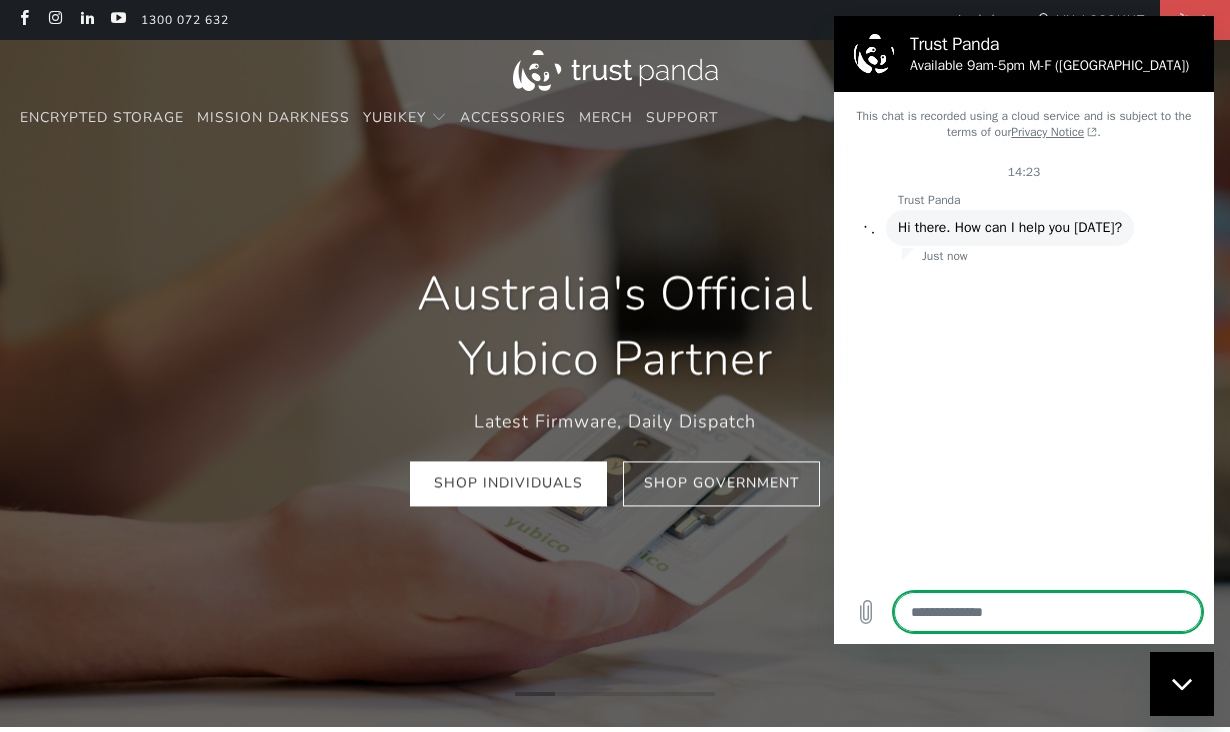 type on "*" 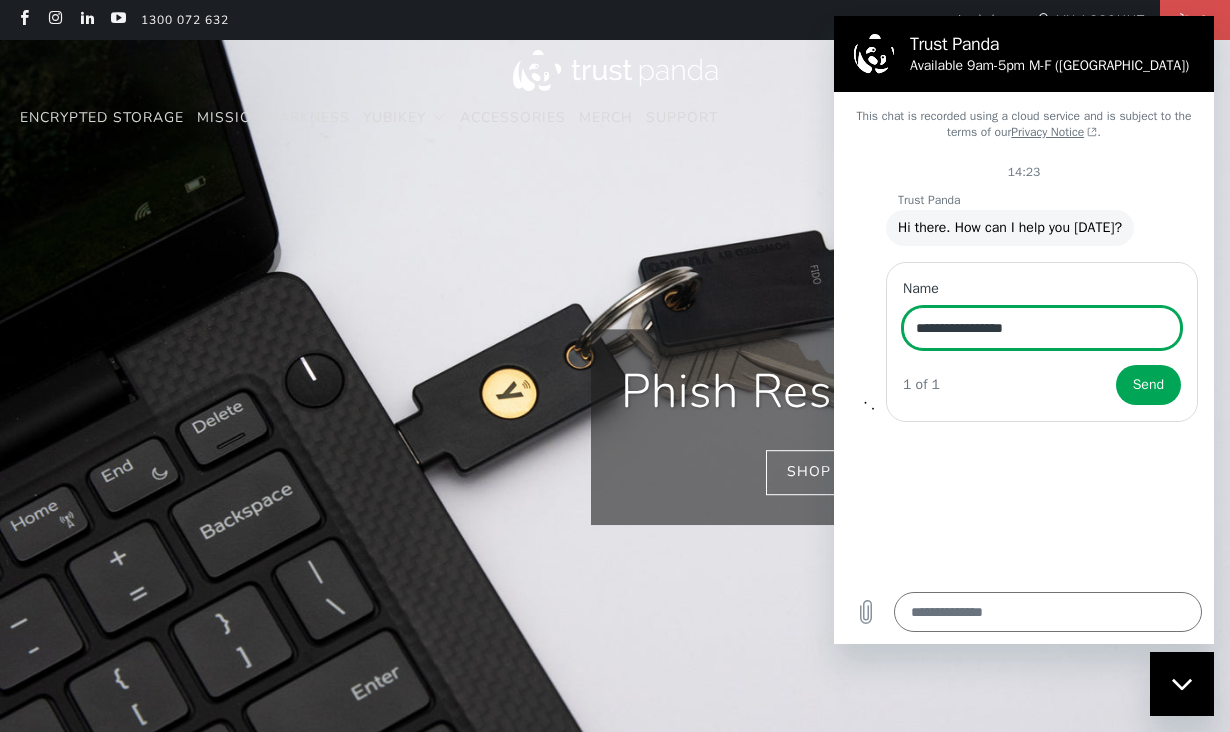 scroll, scrollTop: 0, scrollLeft: 430, axis: horizontal 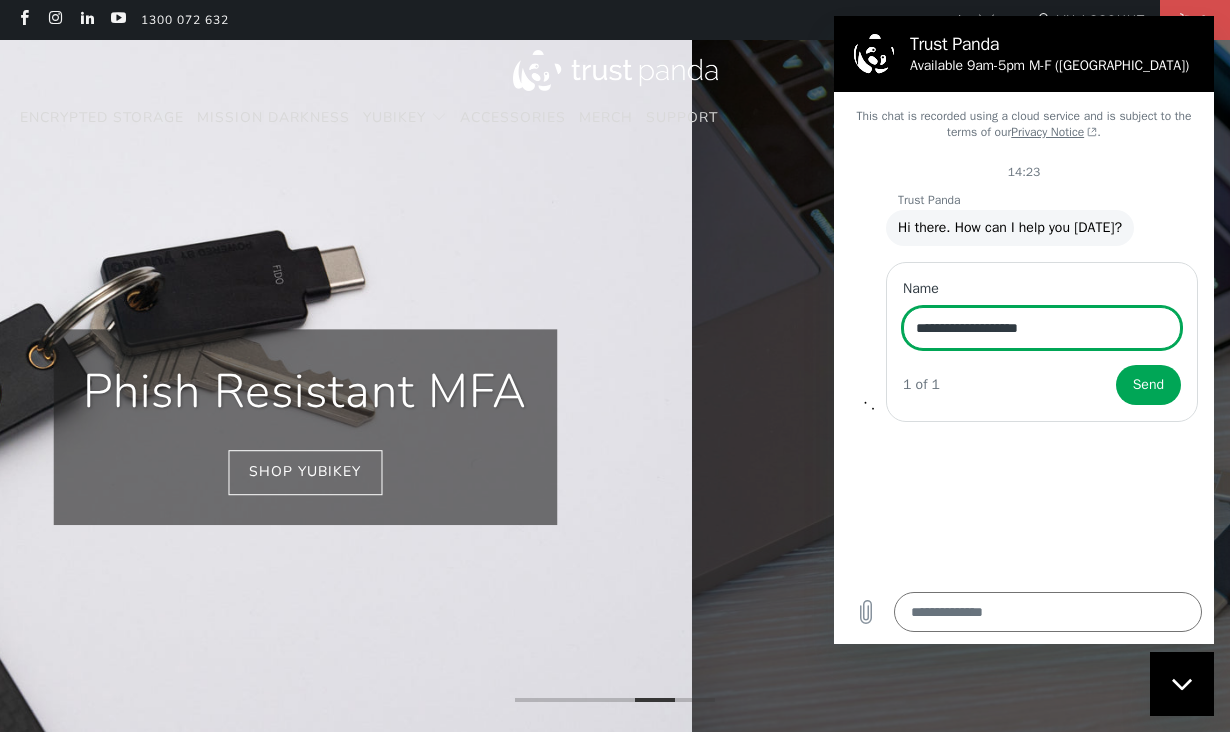 type on "**********" 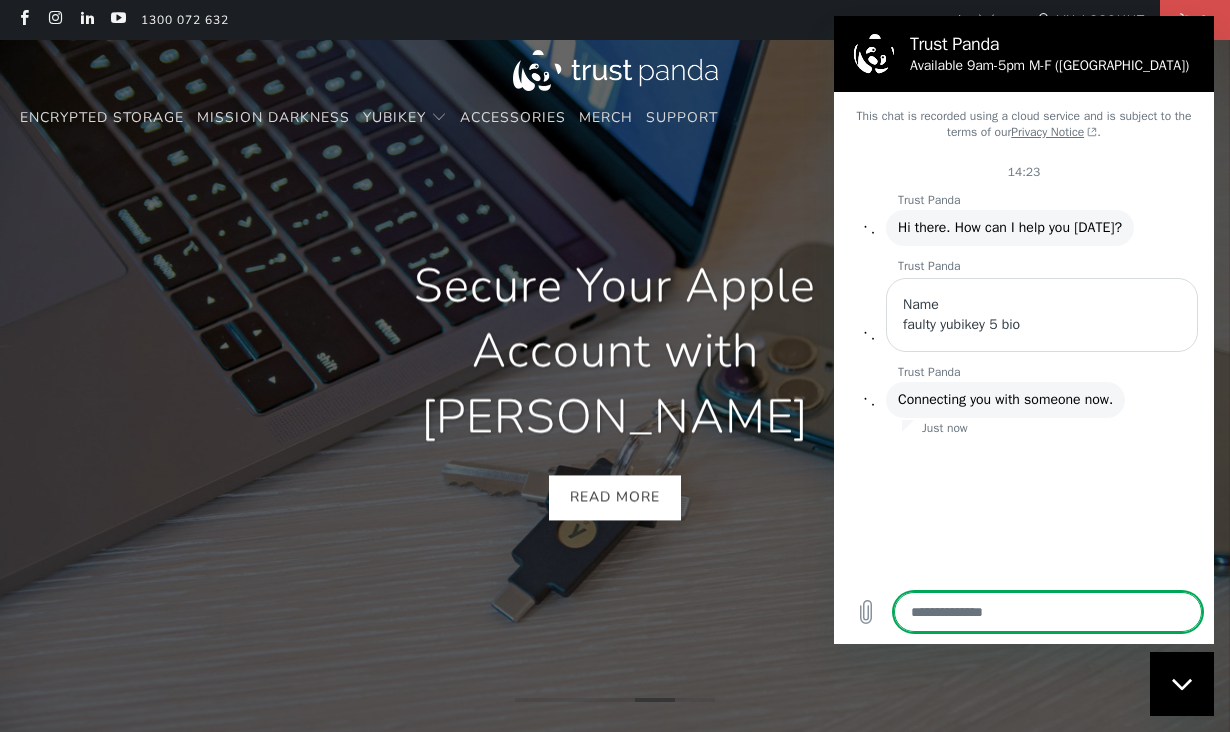 click on "faulty yubikey 5 bio" at bounding box center (1042, 325) 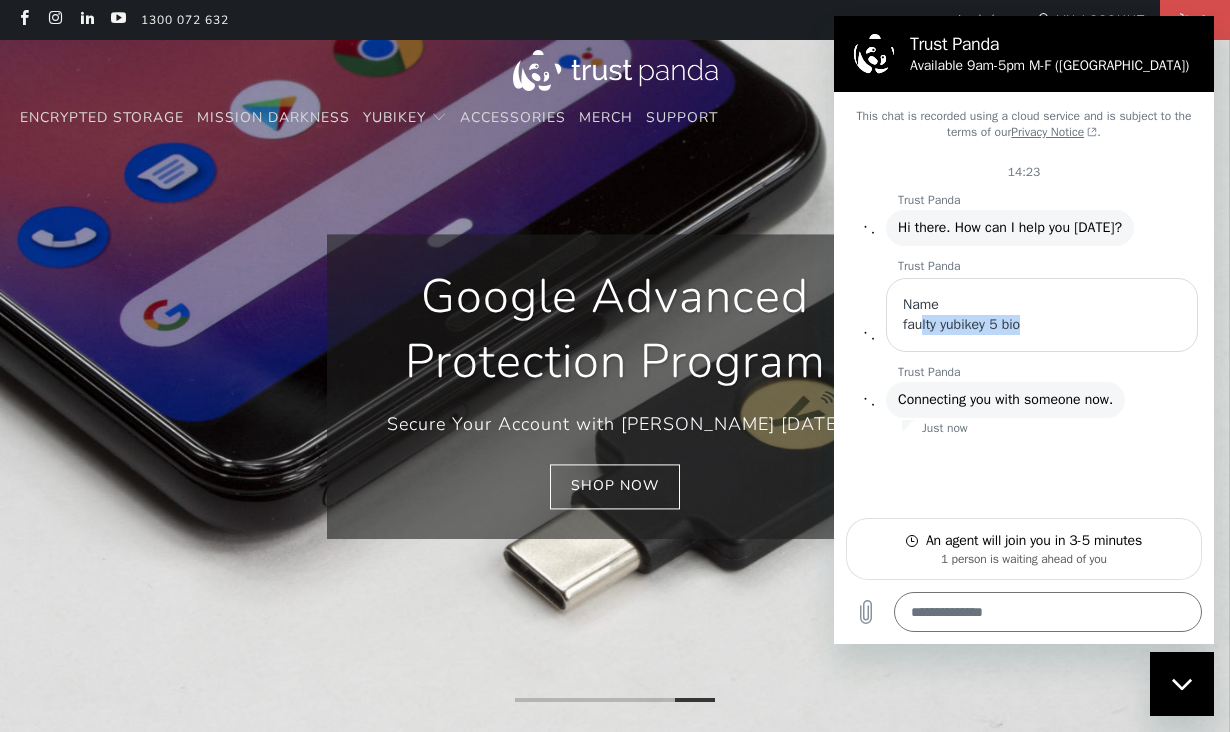 type on "*" 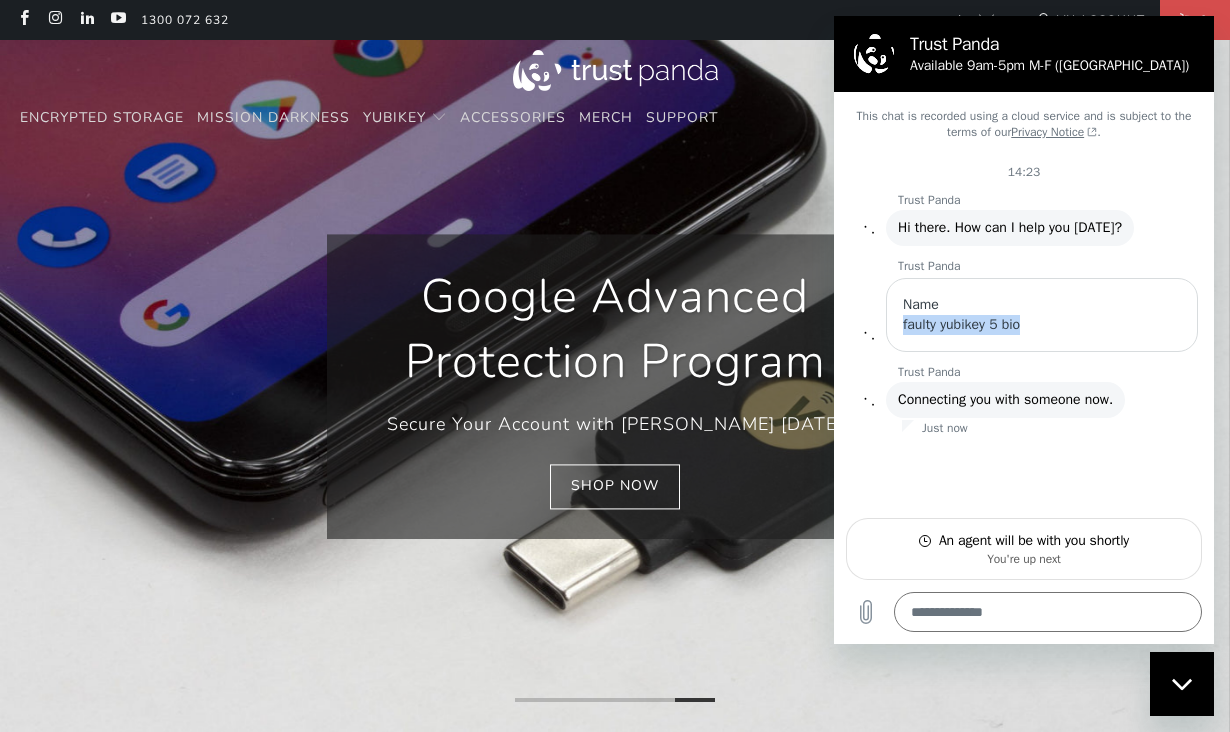 drag, startPoint x: 1037, startPoint y: 320, endPoint x: 902, endPoint y: 318, distance: 135.01482 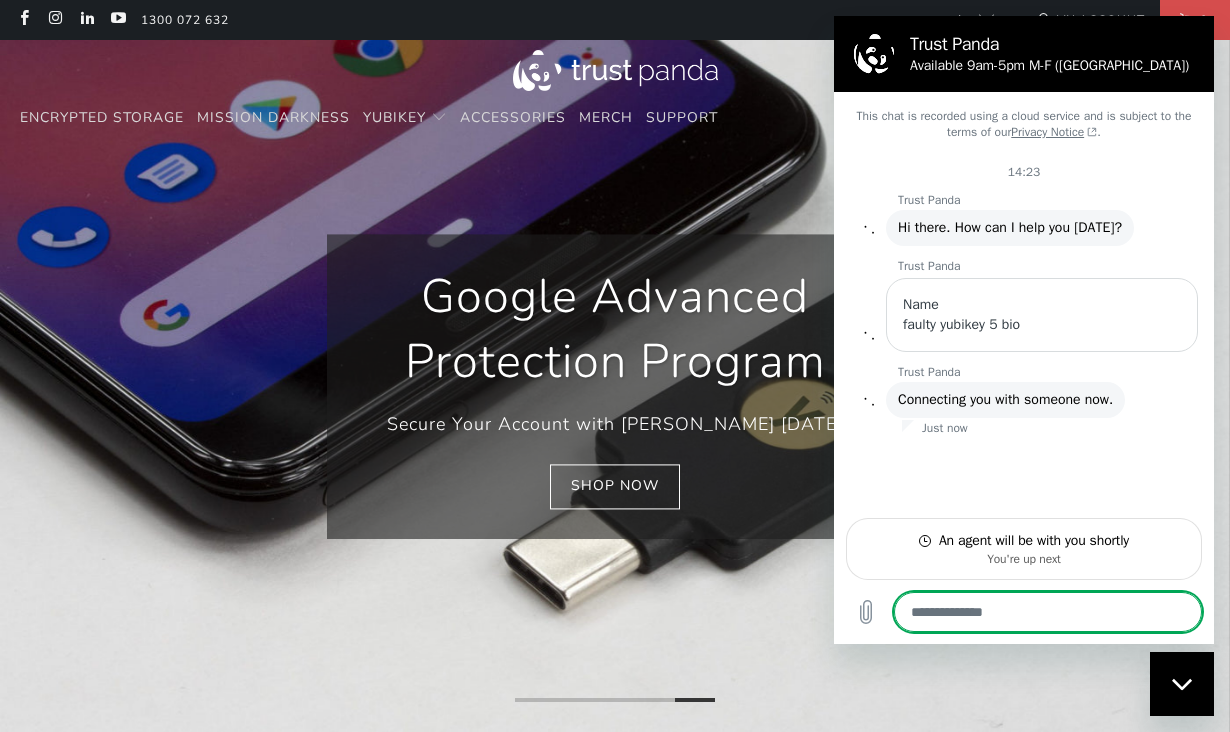click at bounding box center (1048, 612) 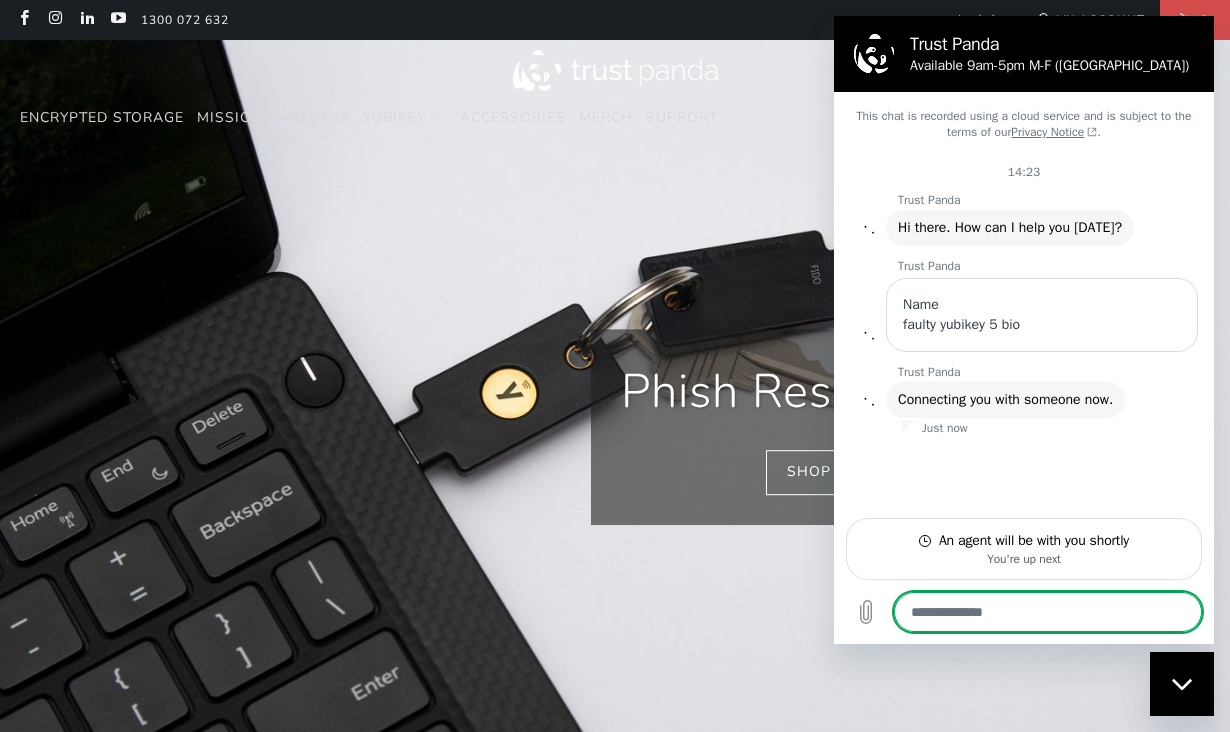 scroll, scrollTop: 0, scrollLeft: 1075, axis: horizontal 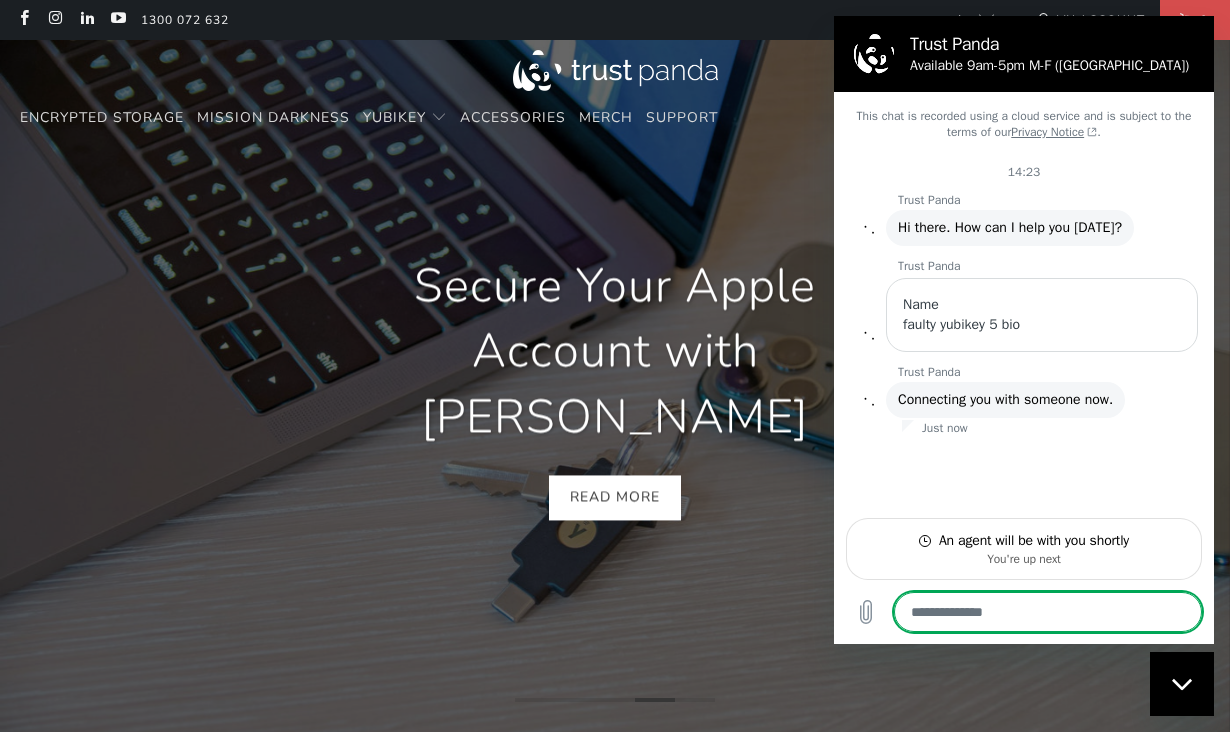 type on "*" 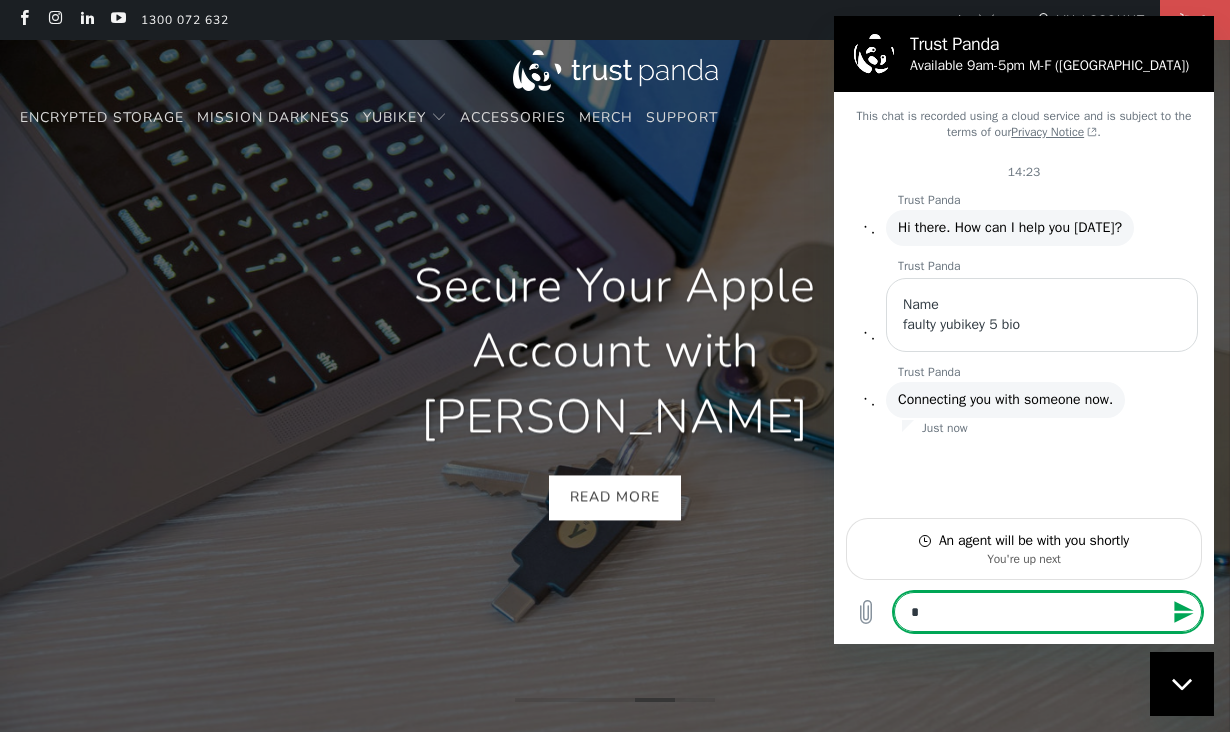 type on "**" 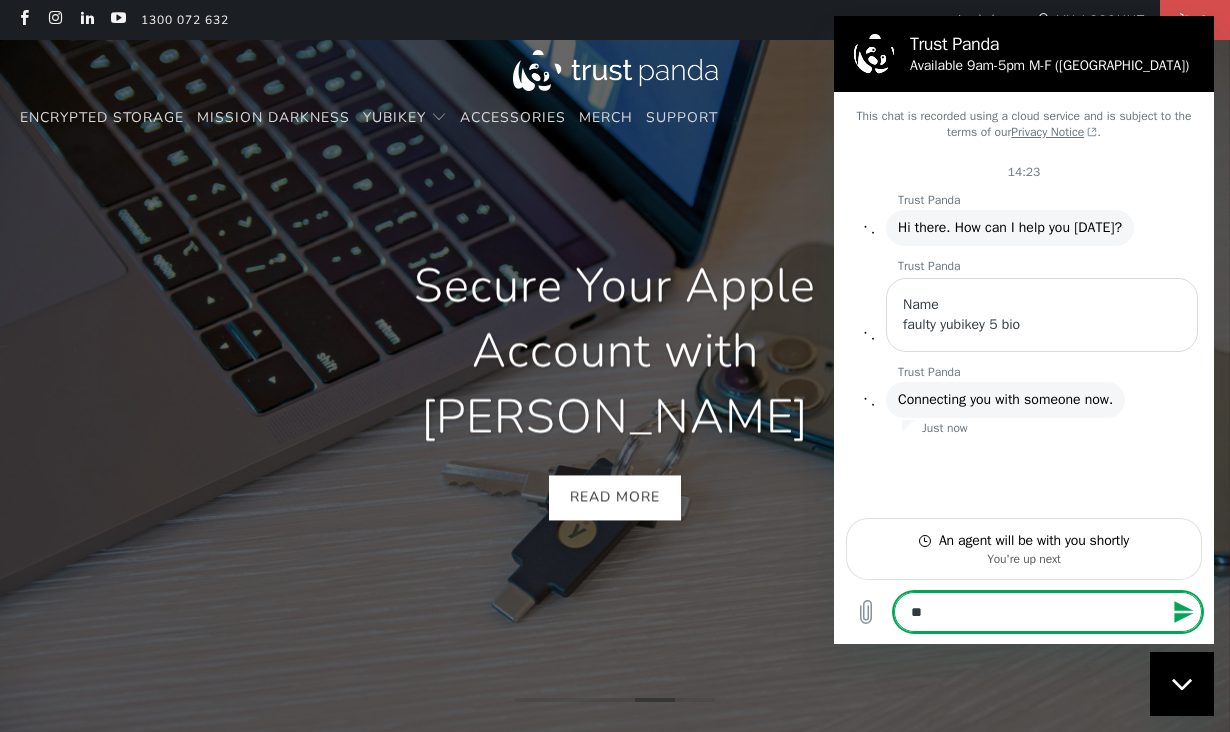 type on "**" 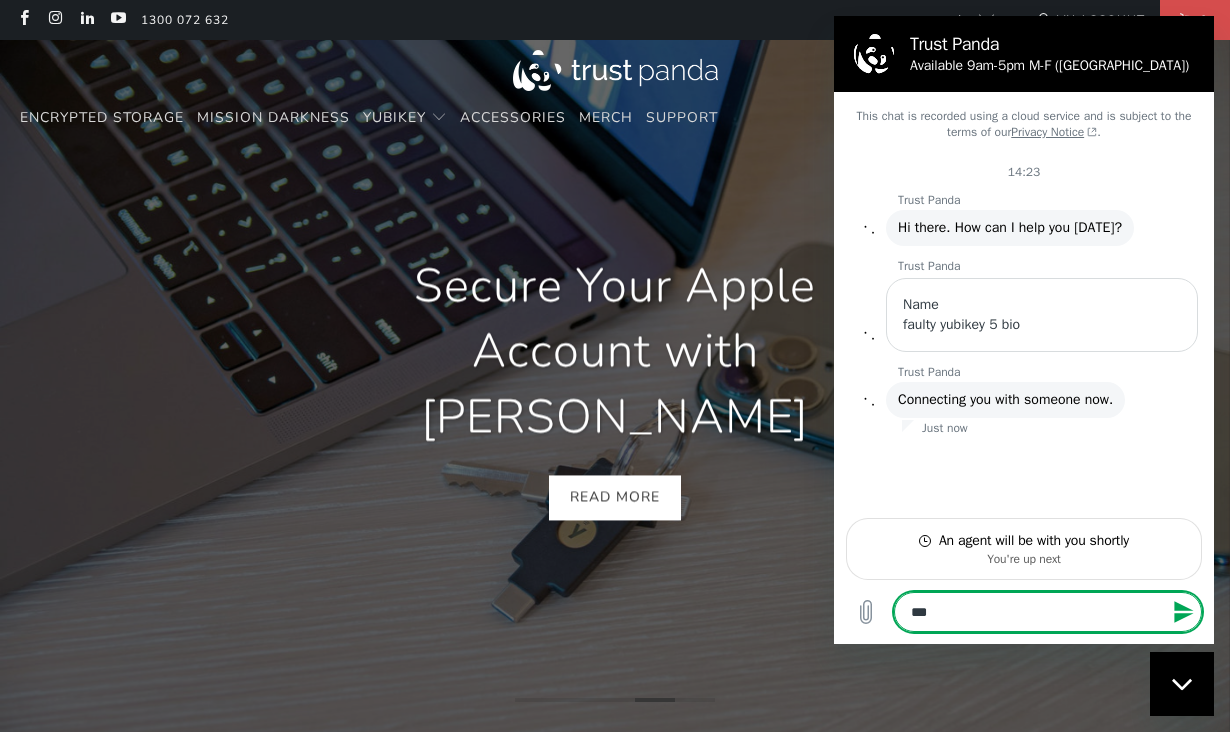 type on "****" 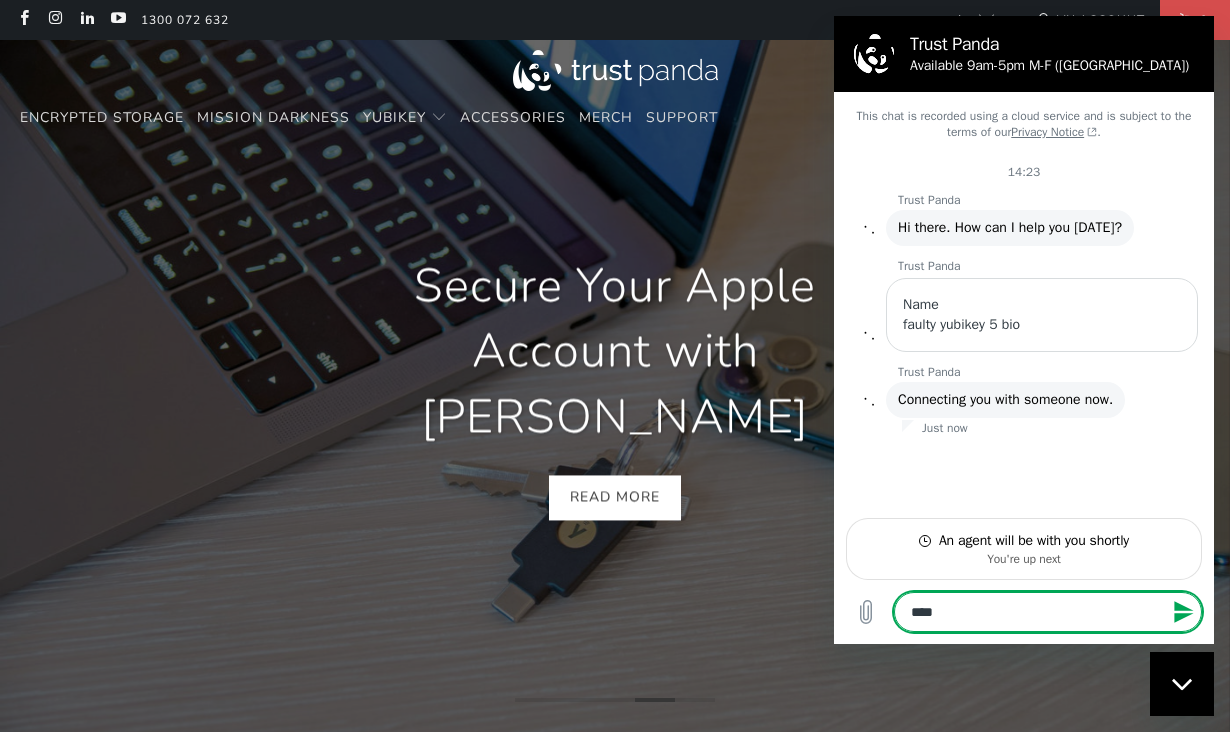 type on "*****" 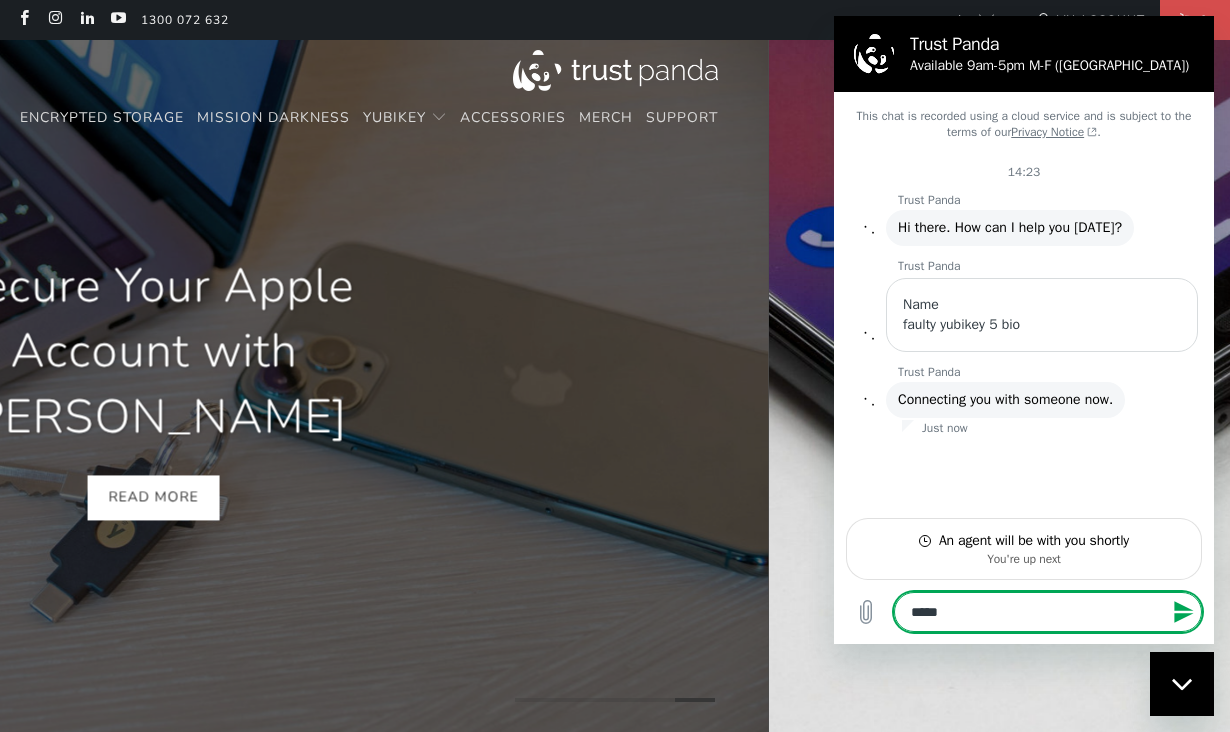 type on "*****" 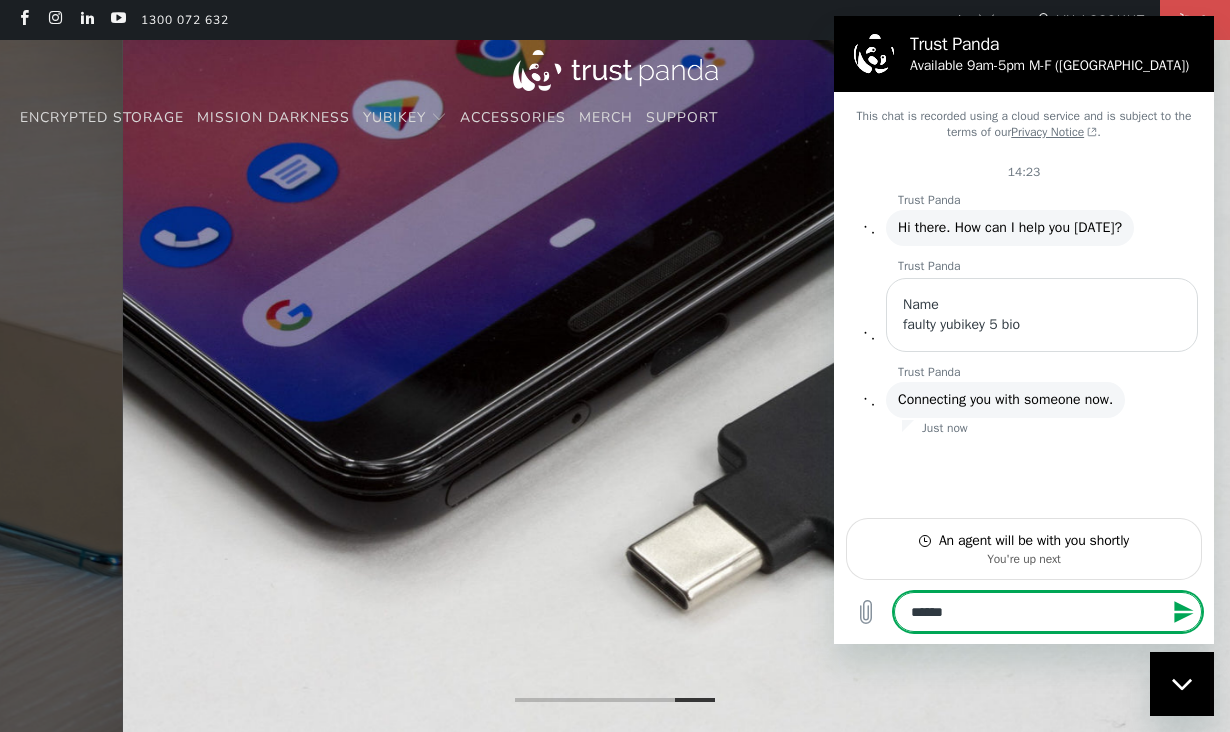type on "*******" 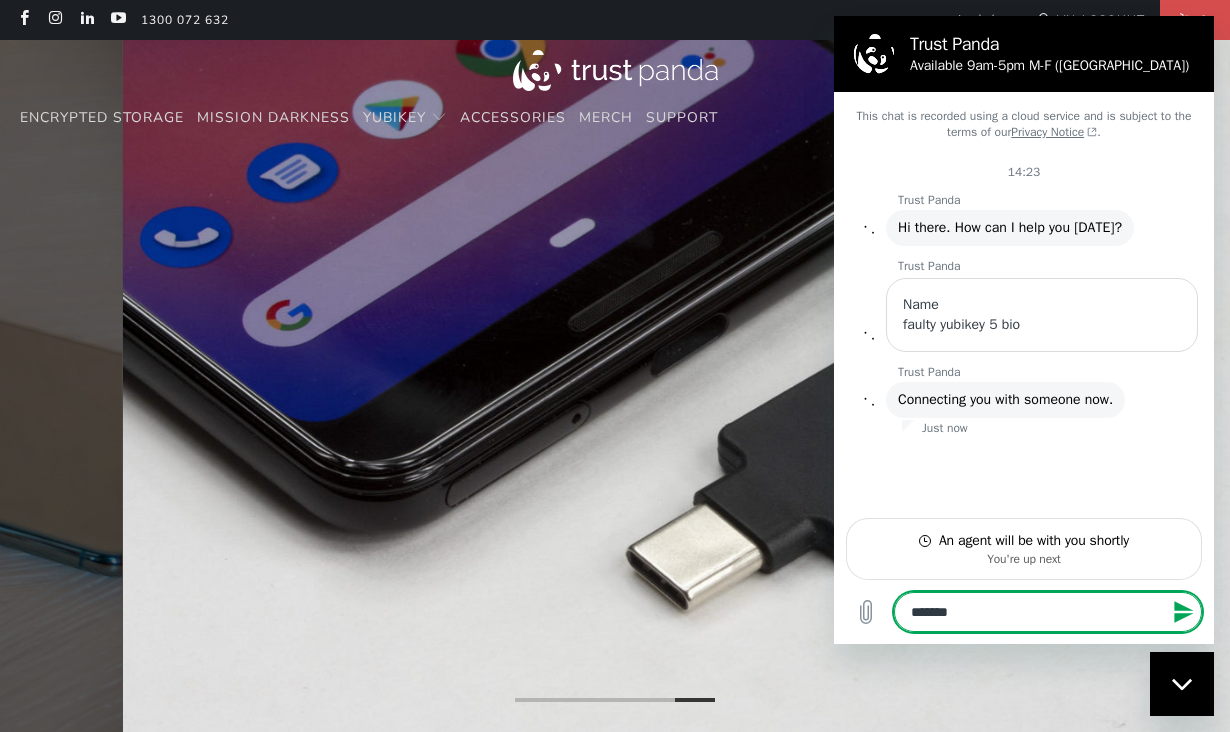 type on "********" 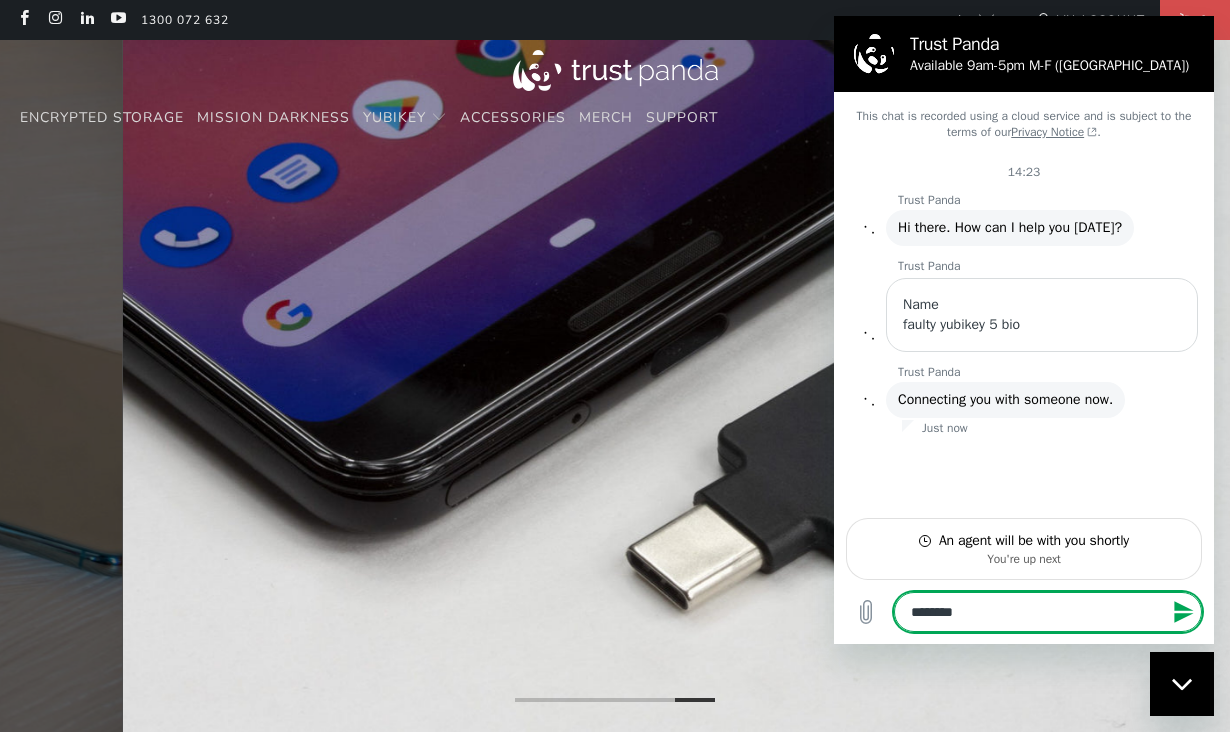 type on "*********" 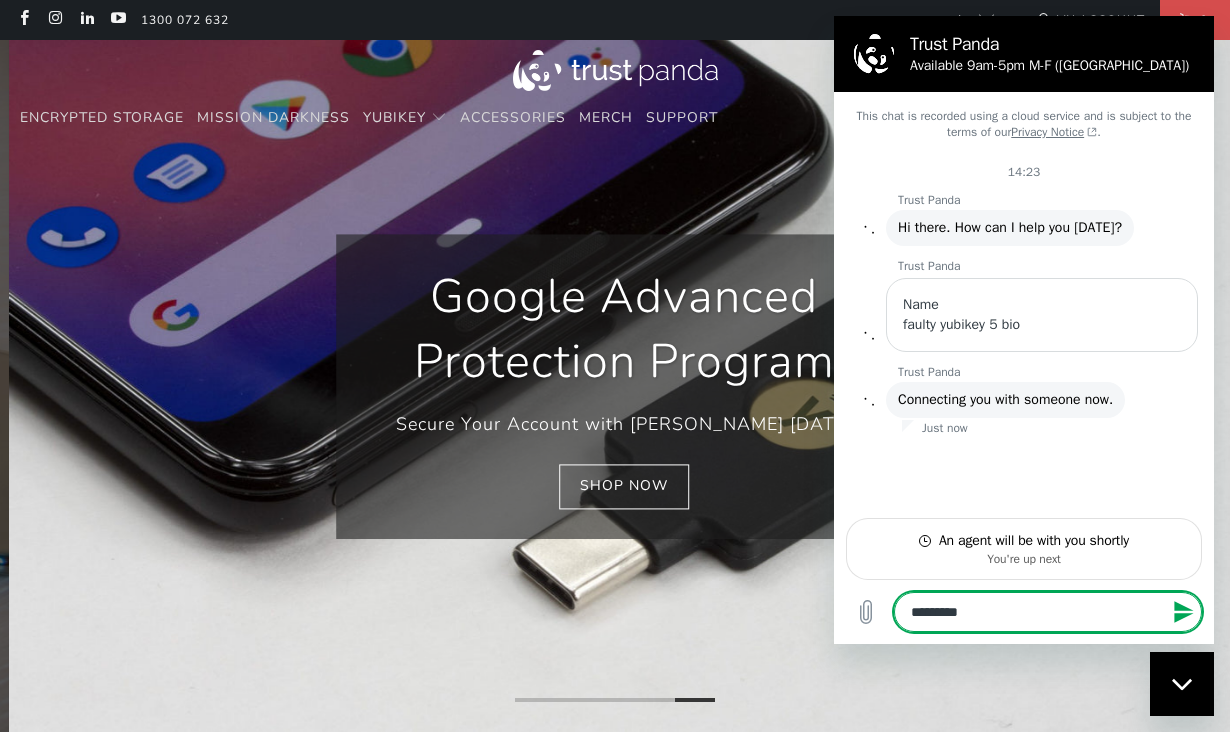 type on "**********" 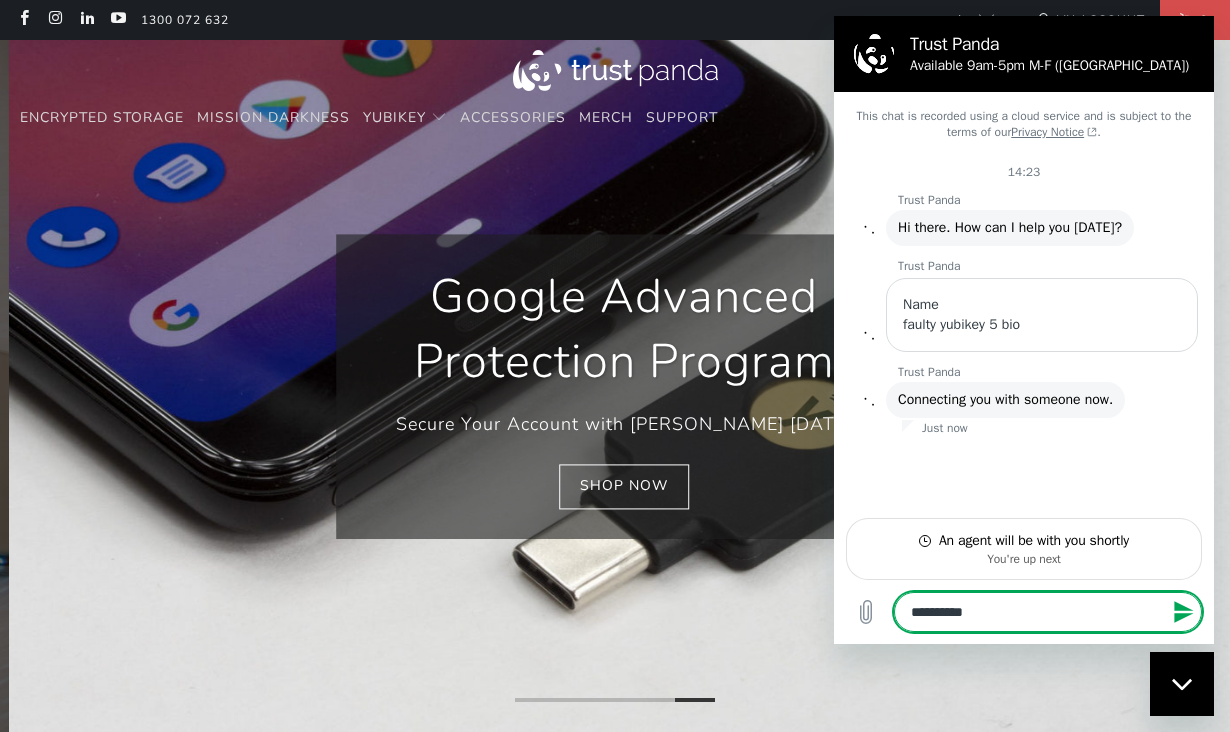 type on "*" 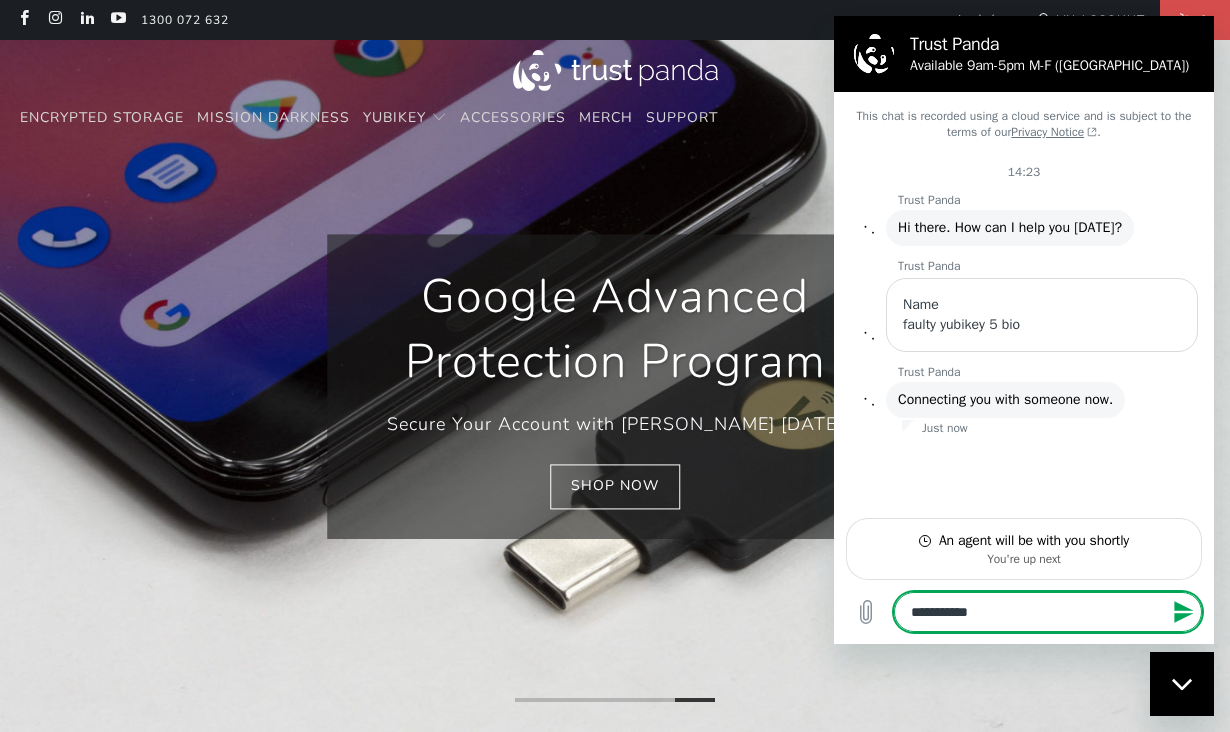 type on "**********" 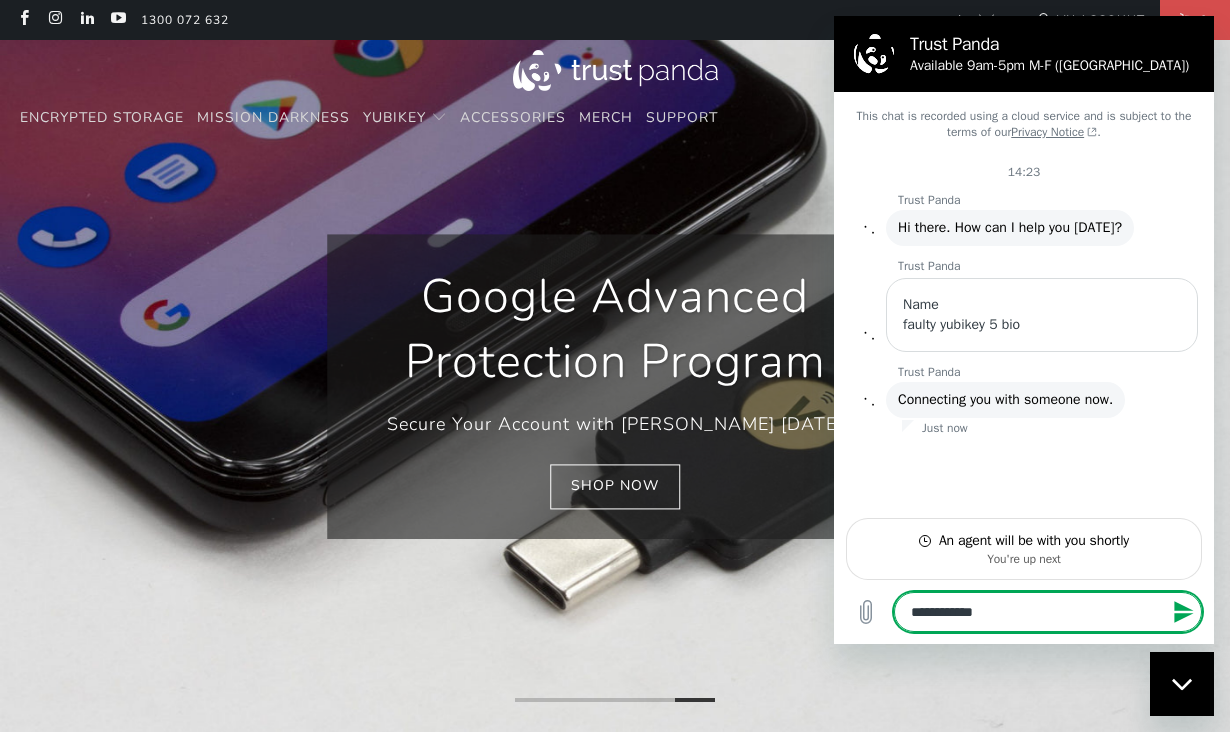 type on "**********" 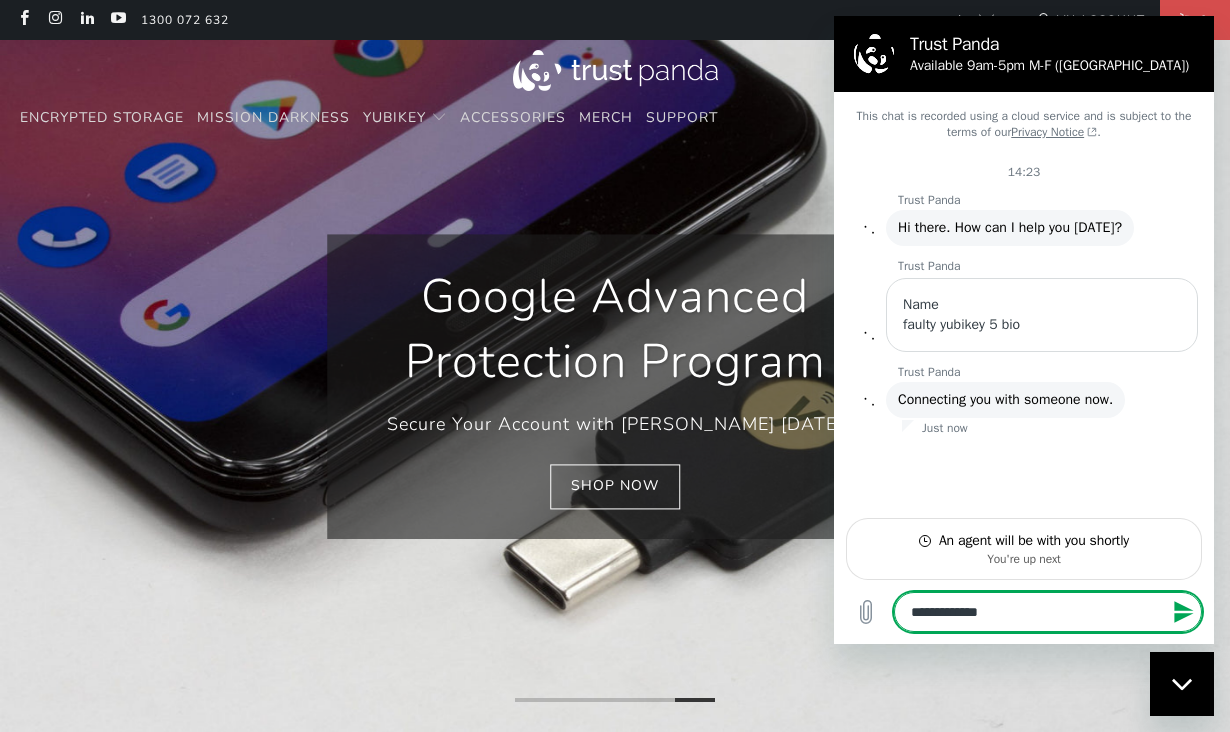 type on "*" 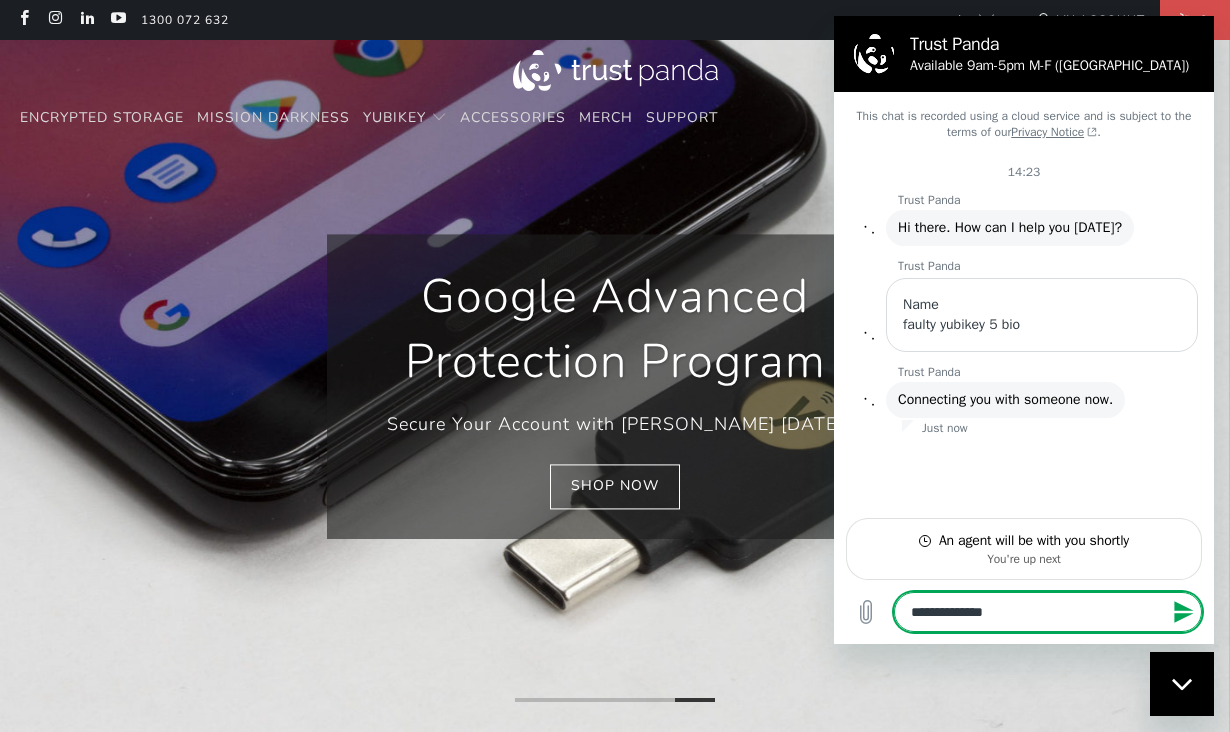 type on "**********" 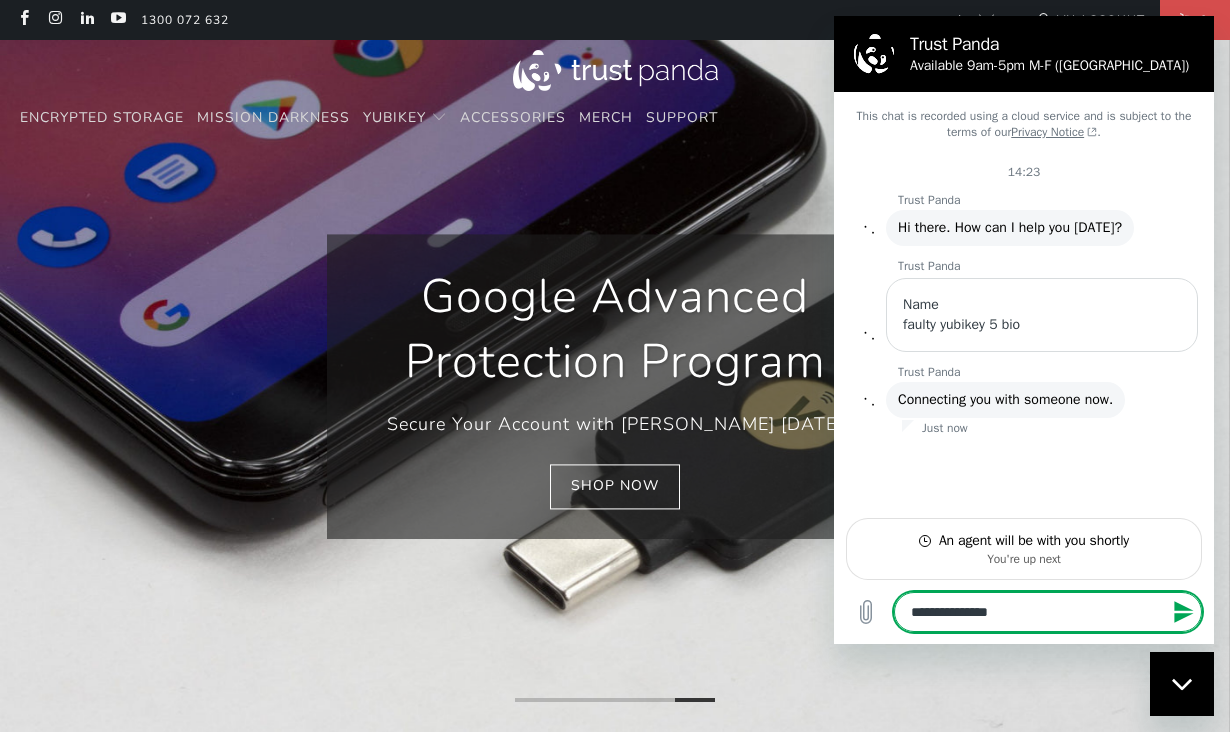 type on "*" 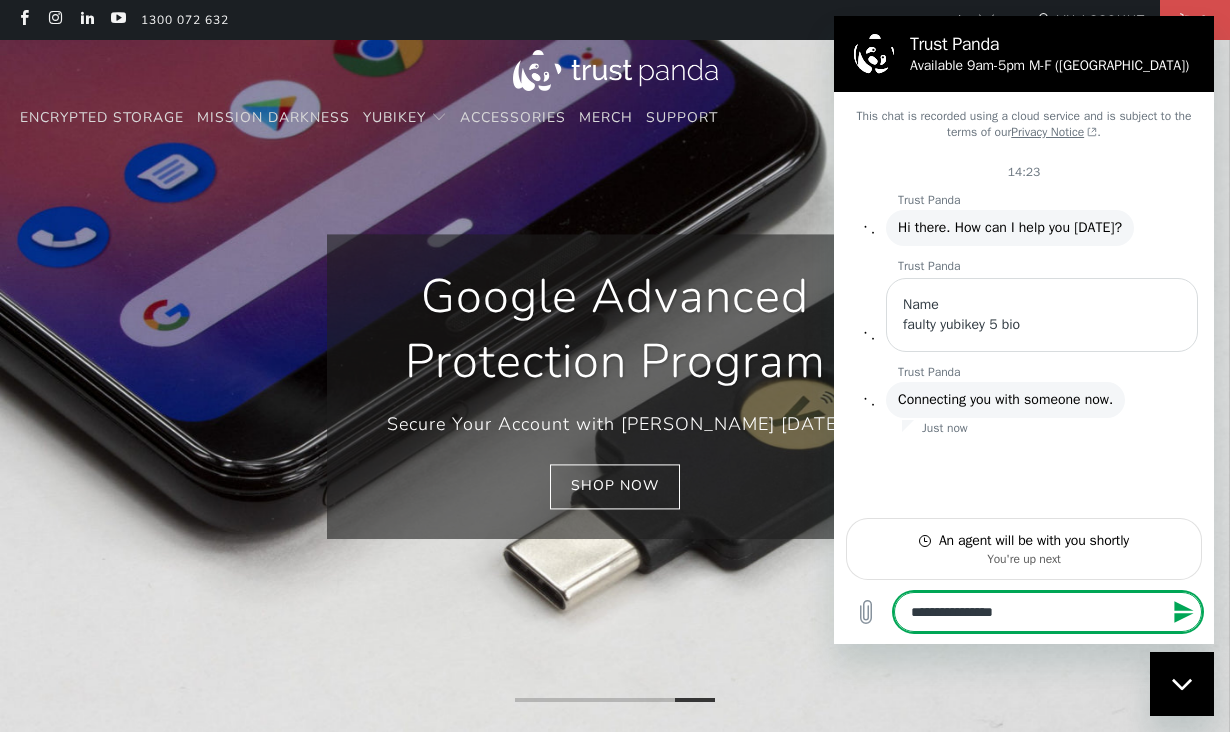 type on "**********" 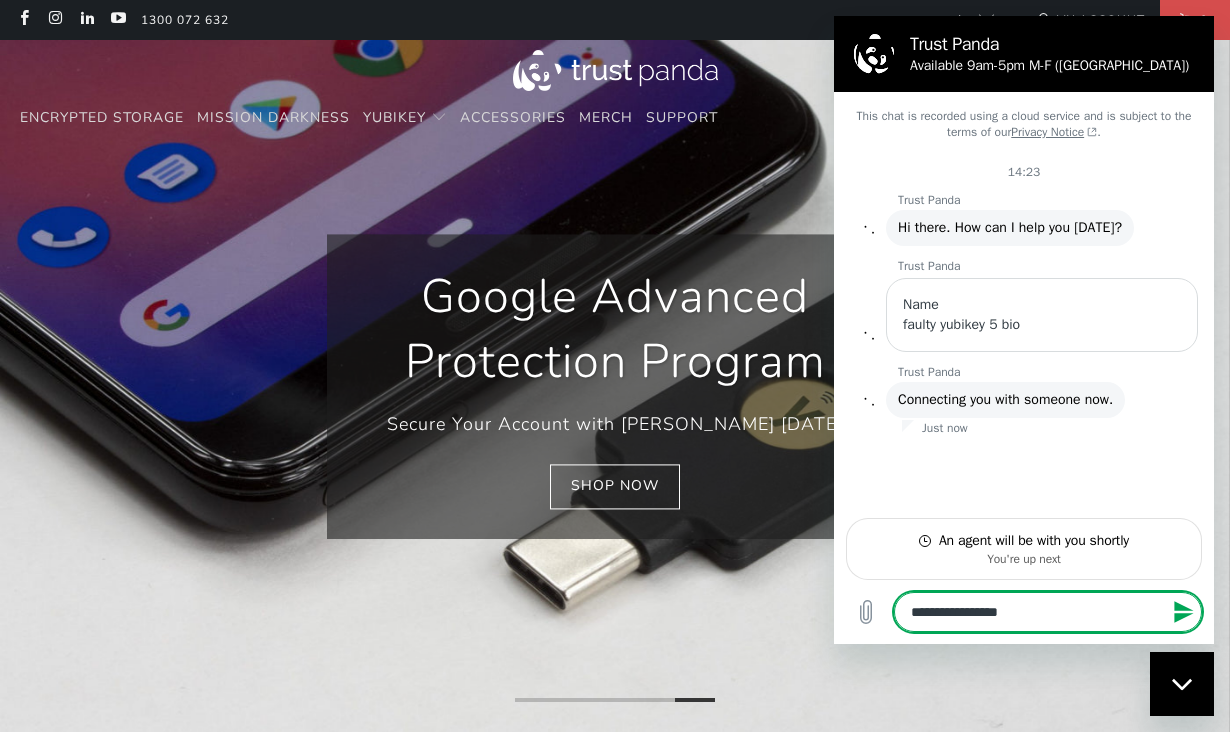 type on "**********" 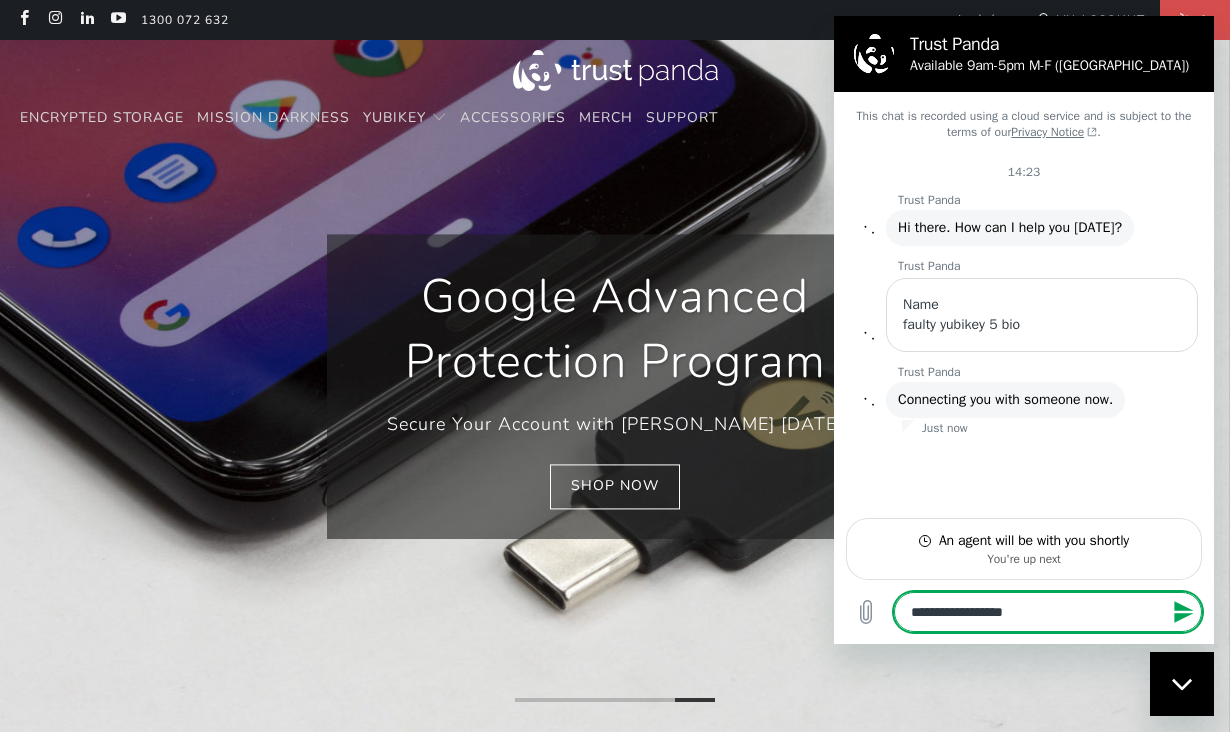type on "**********" 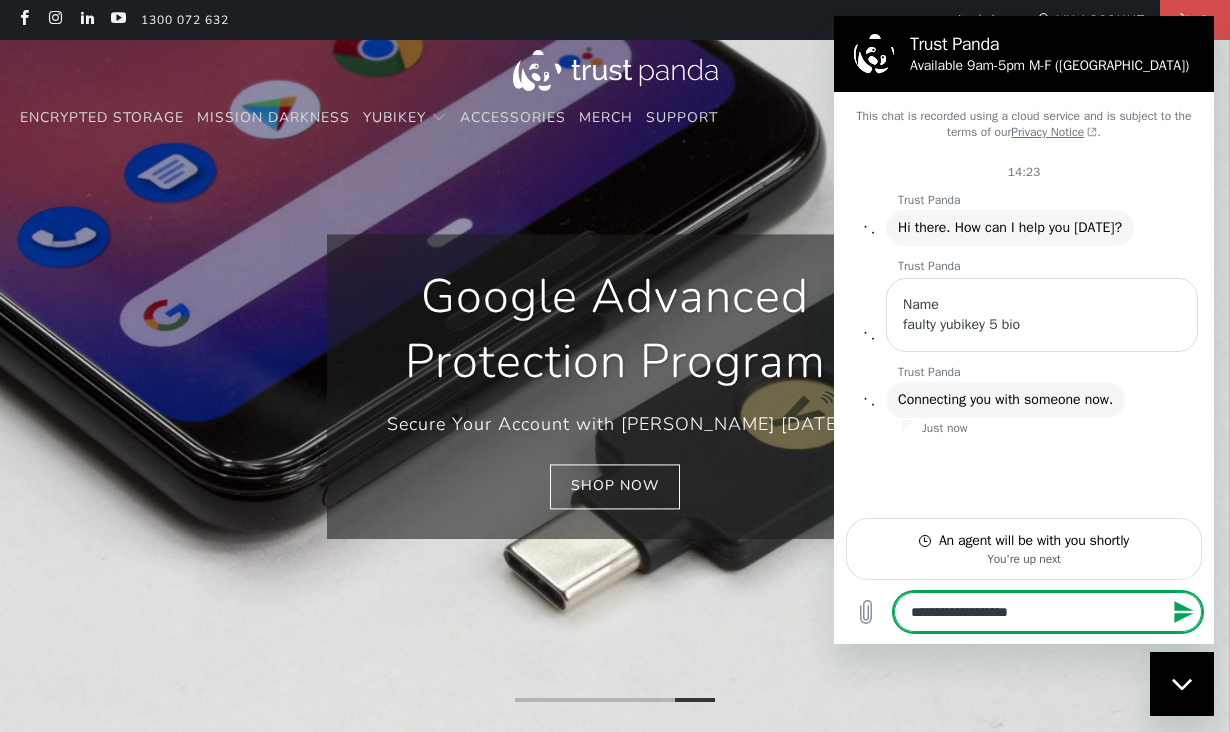 type on "**********" 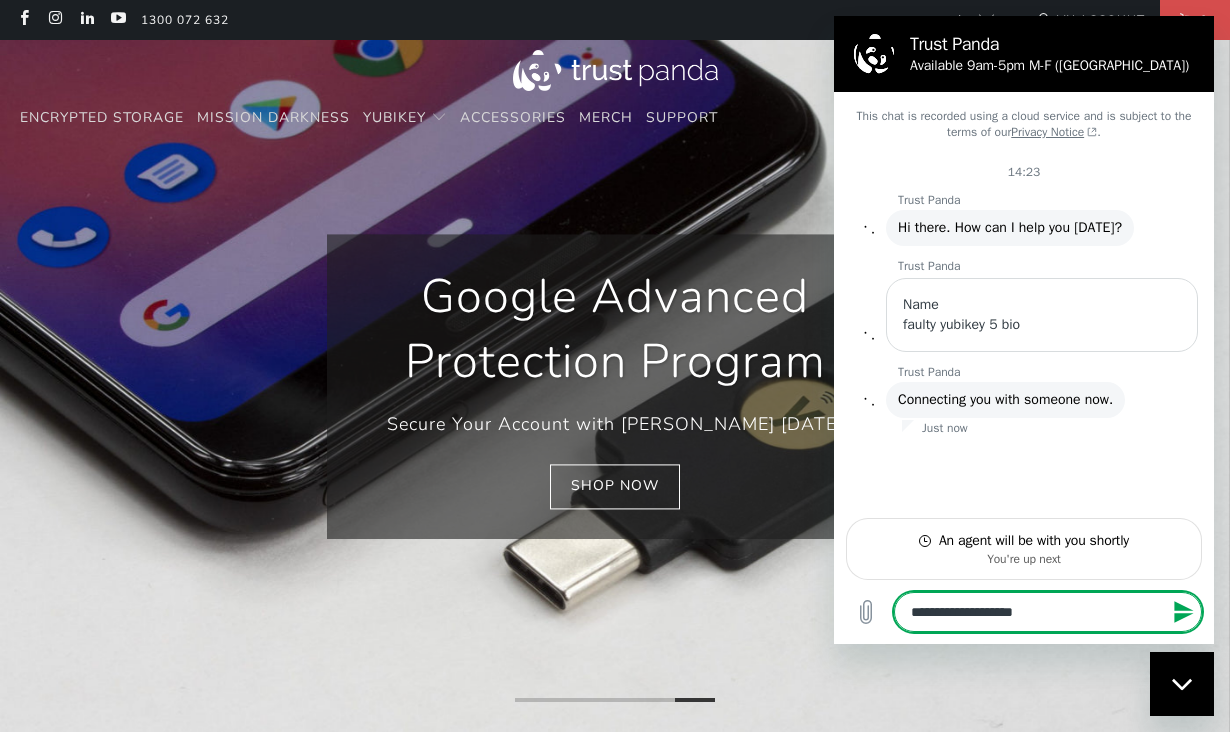 type on "**********" 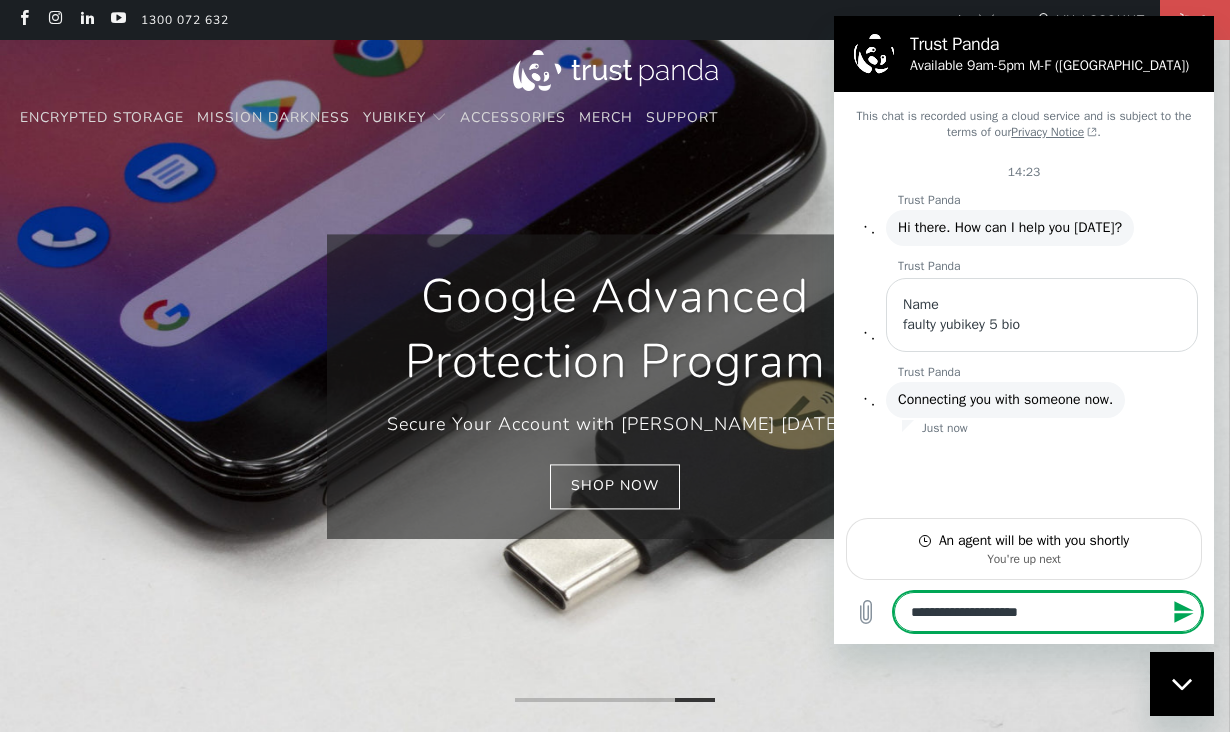 type on "**********" 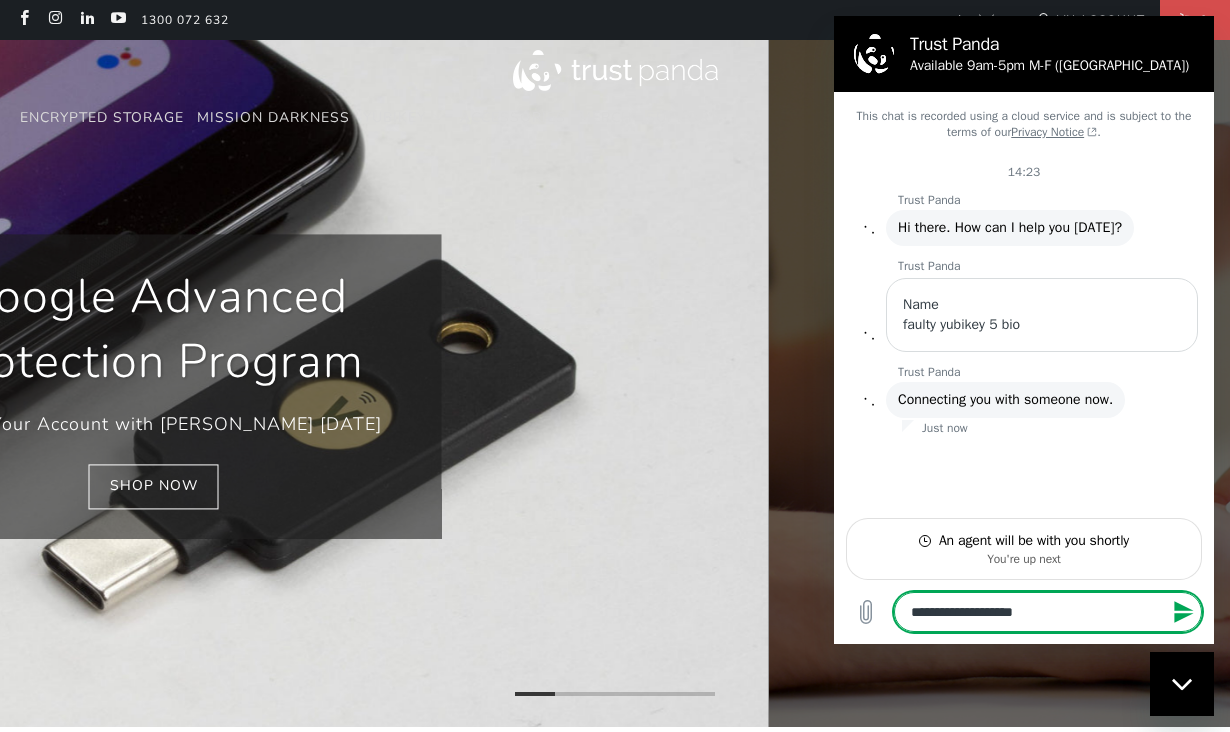 type on "**********" 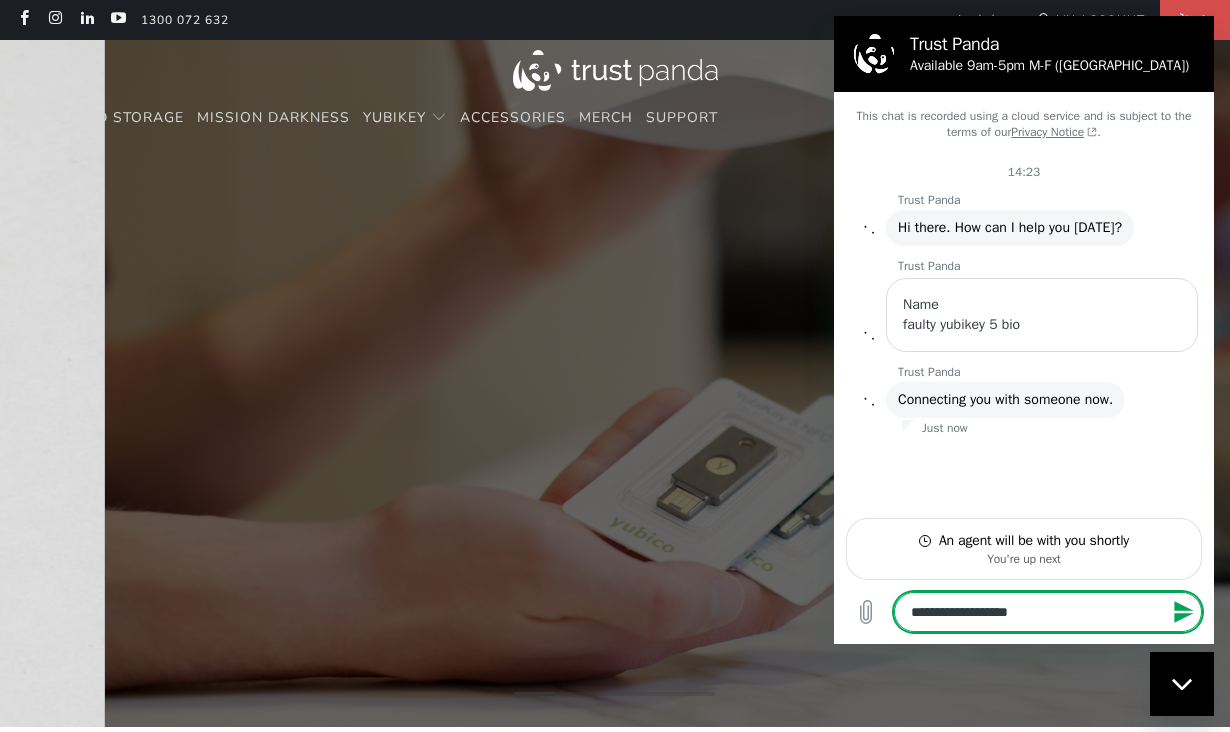 type on "**********" 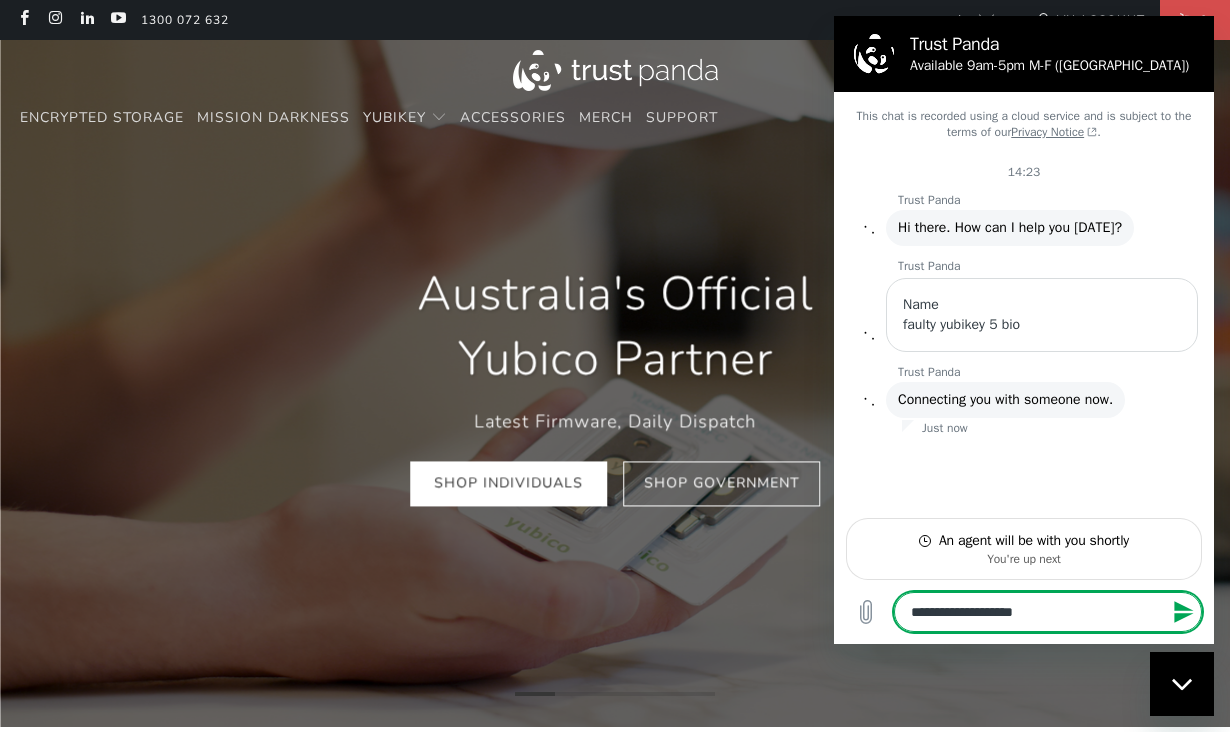 type on "**********" 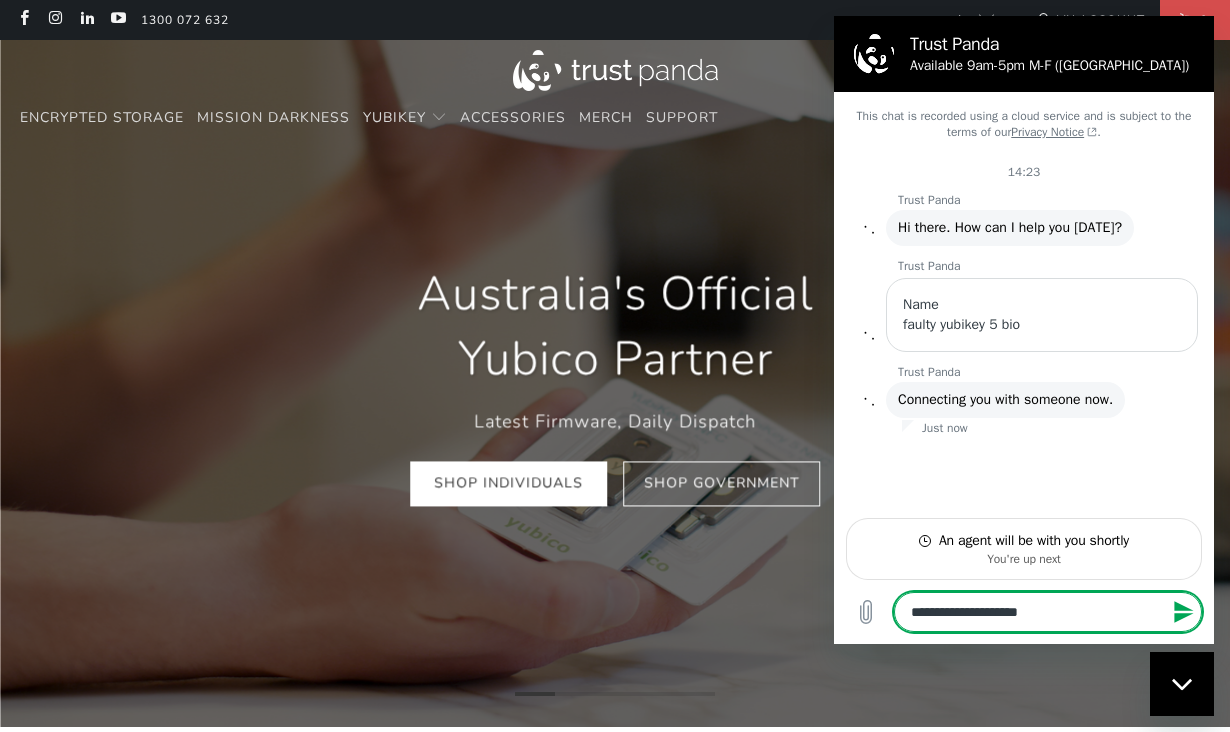 type on "**********" 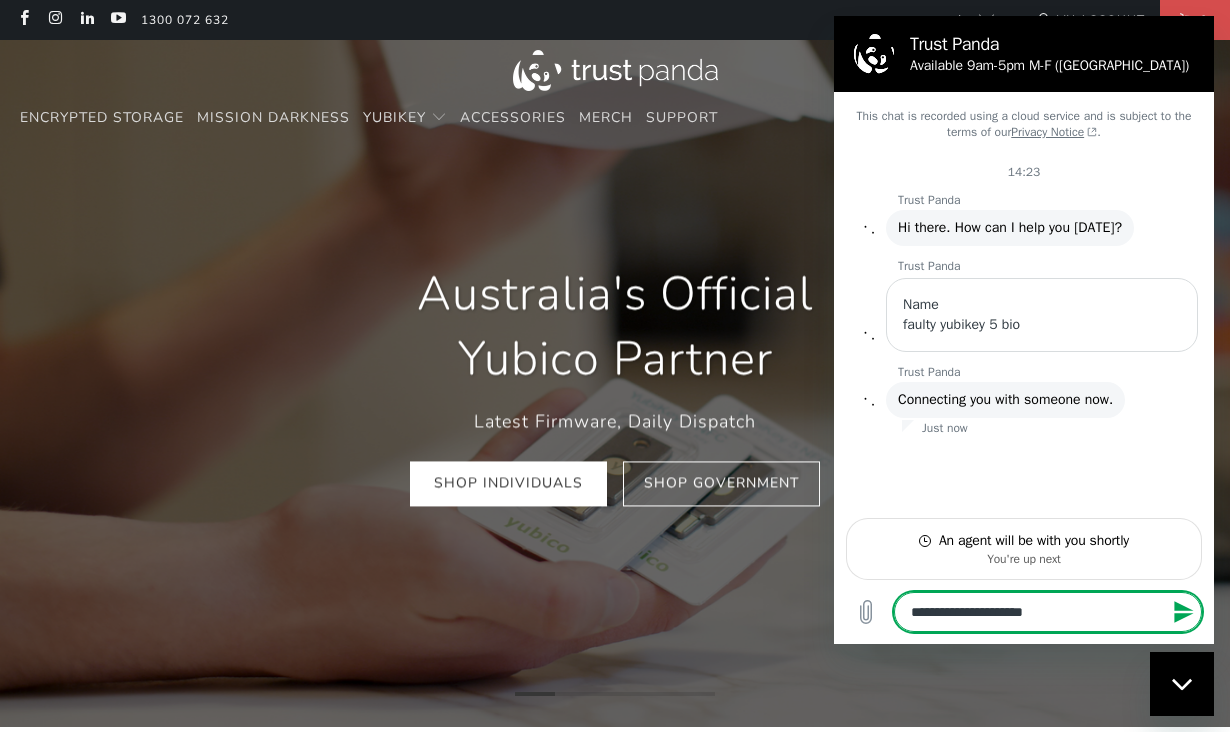 type on "**********" 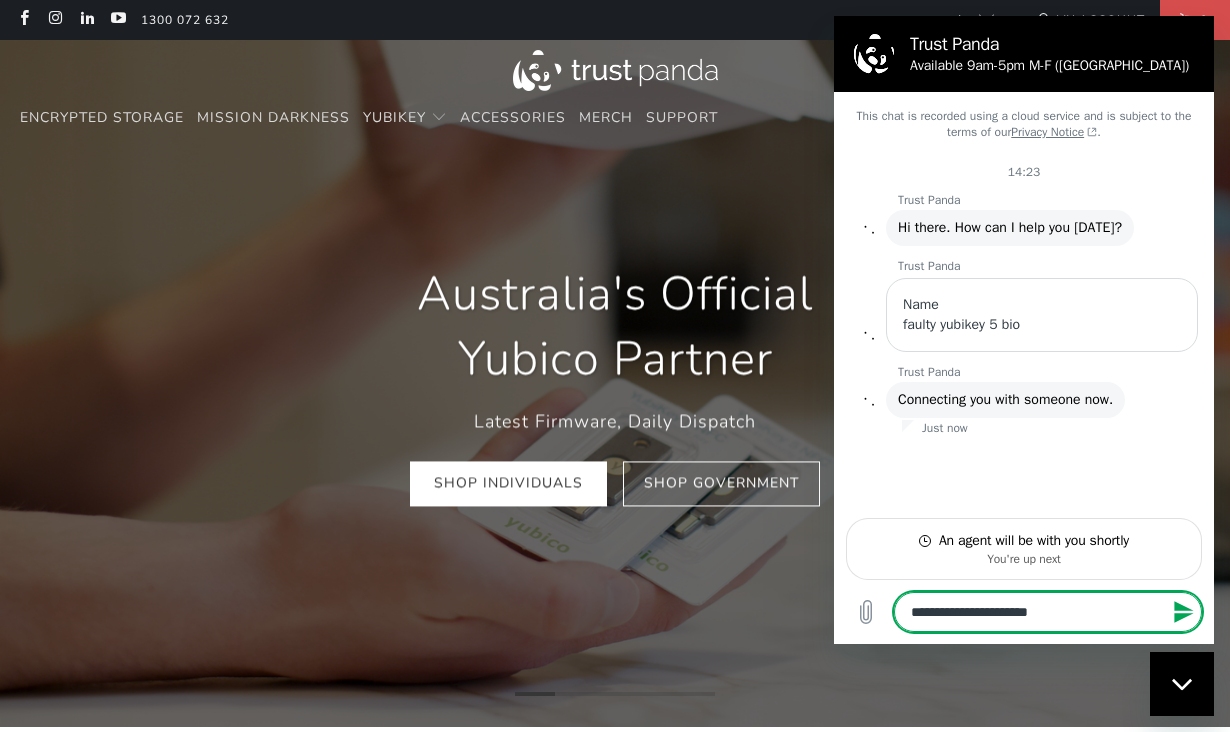 type on "**********" 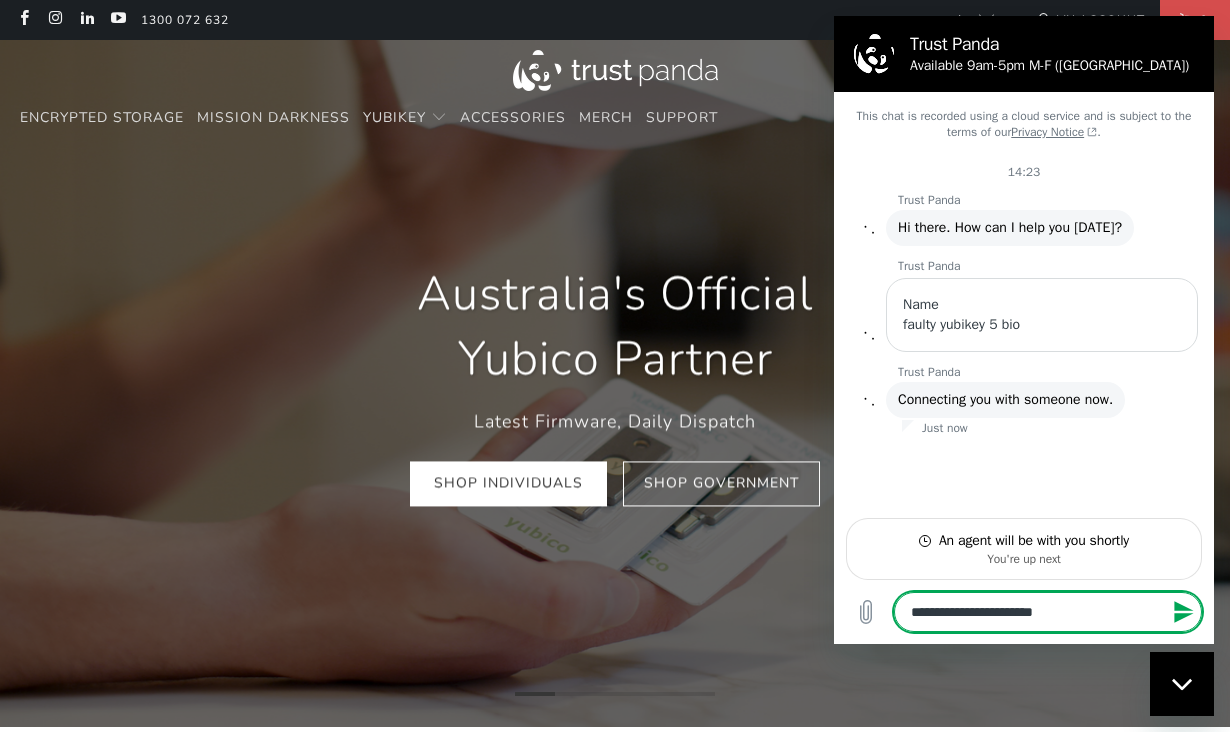 type on "**********" 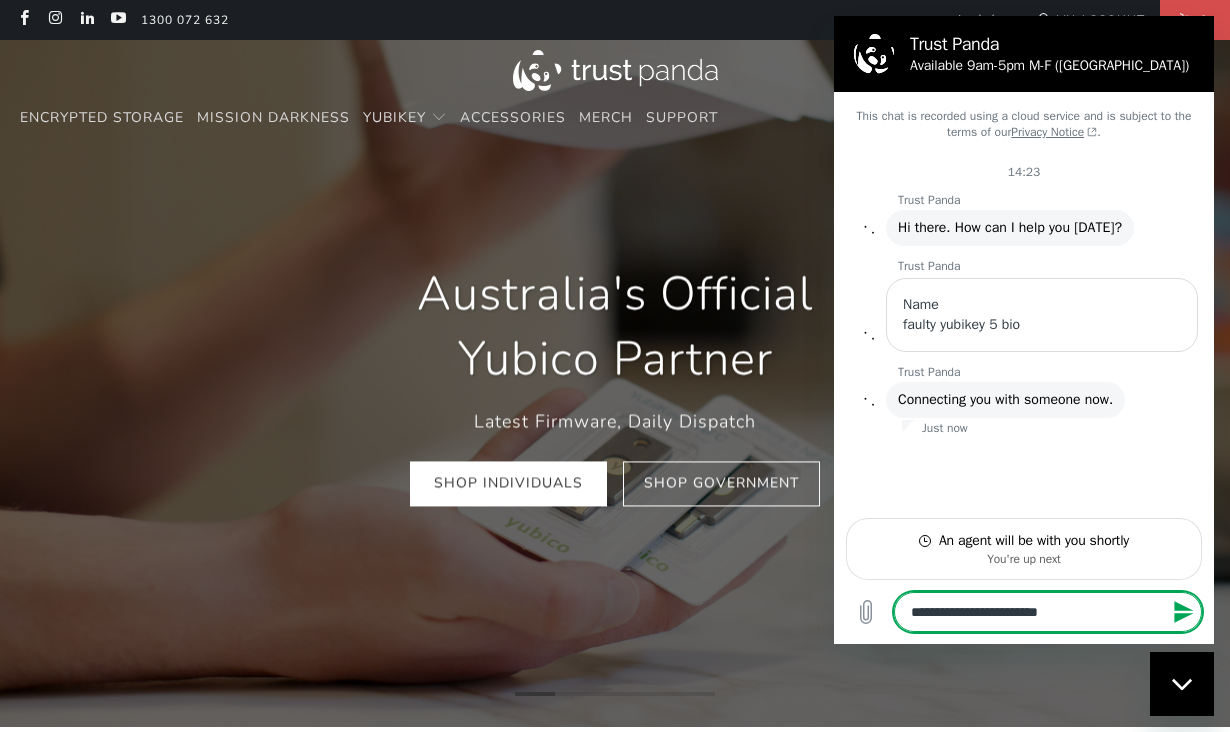 type on "**********" 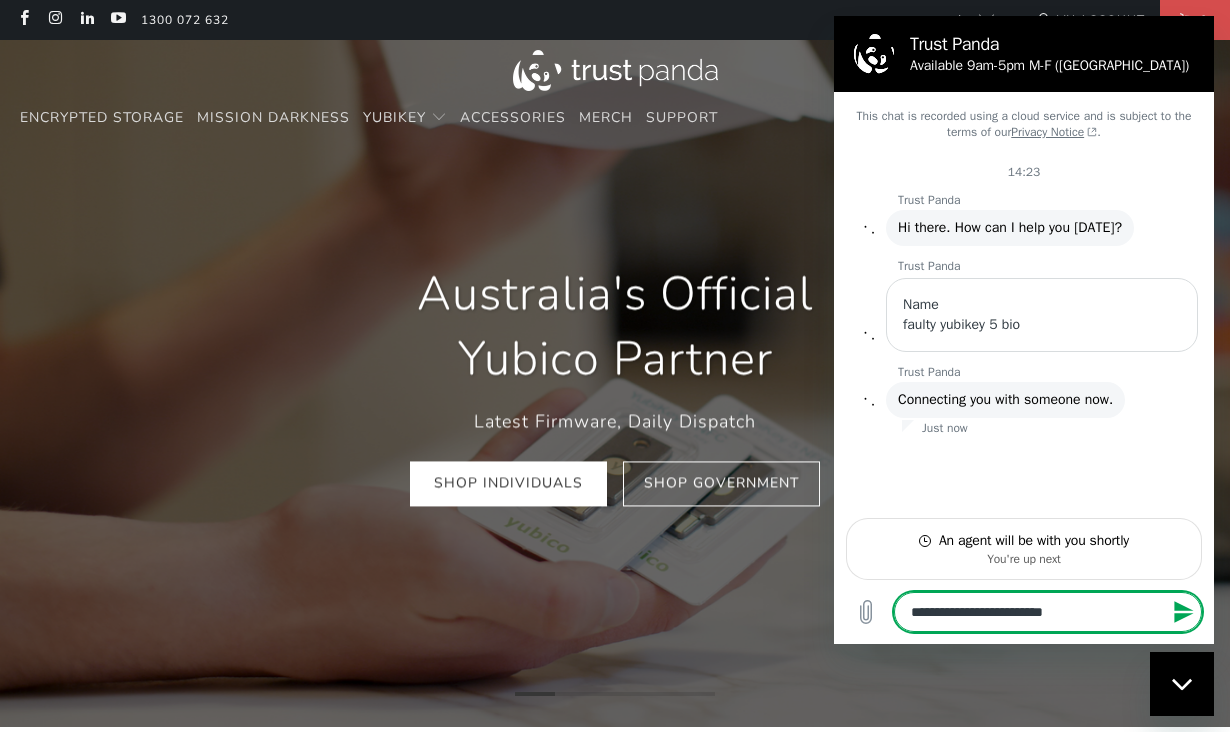 type on "**********" 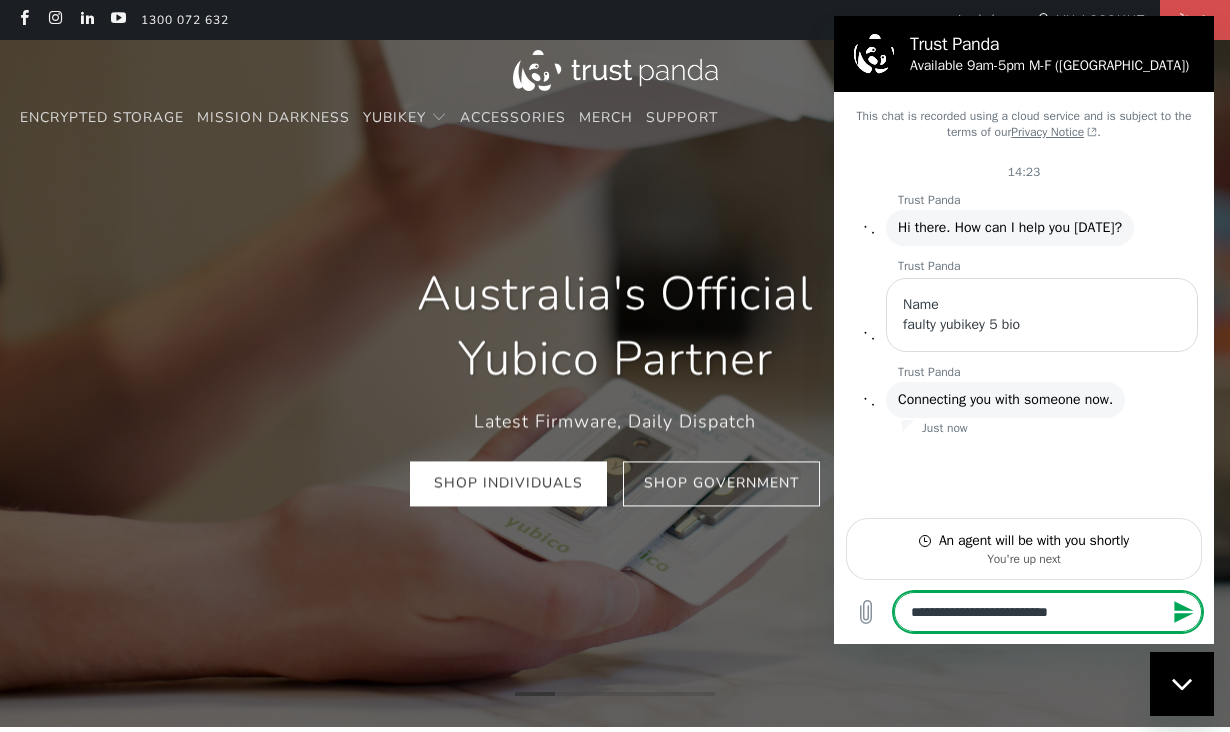 type on "**********" 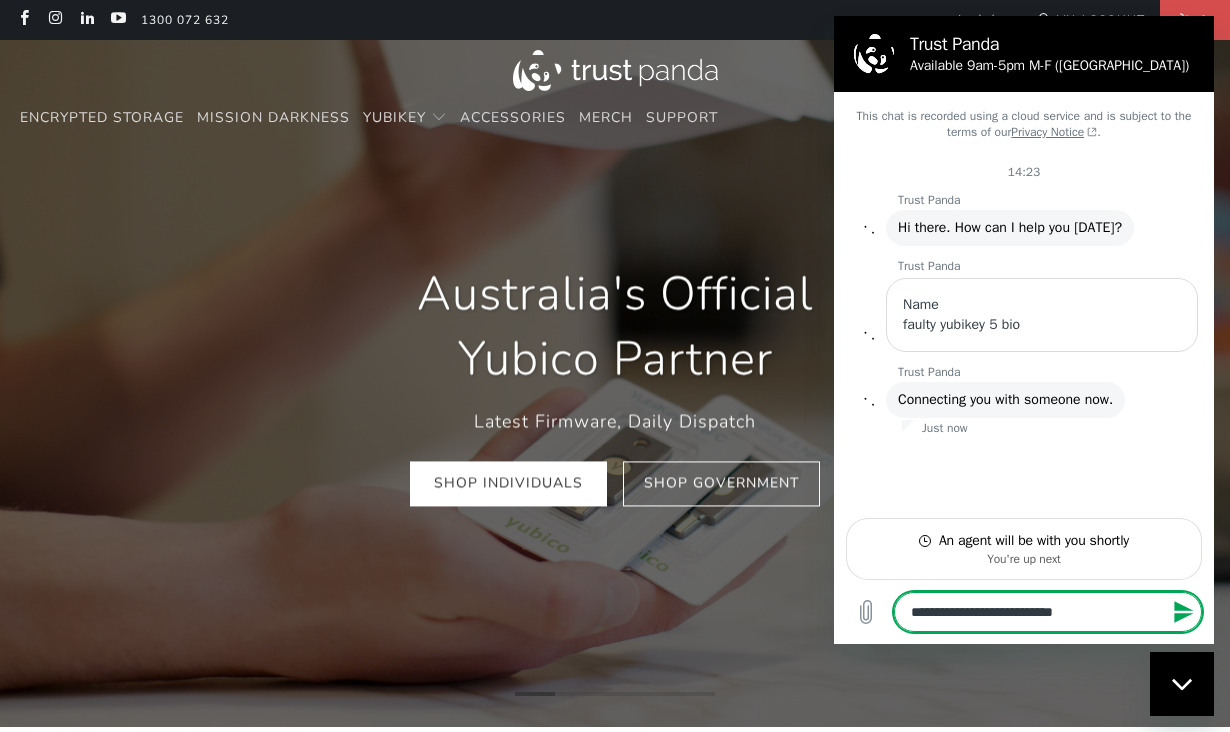 type on "**********" 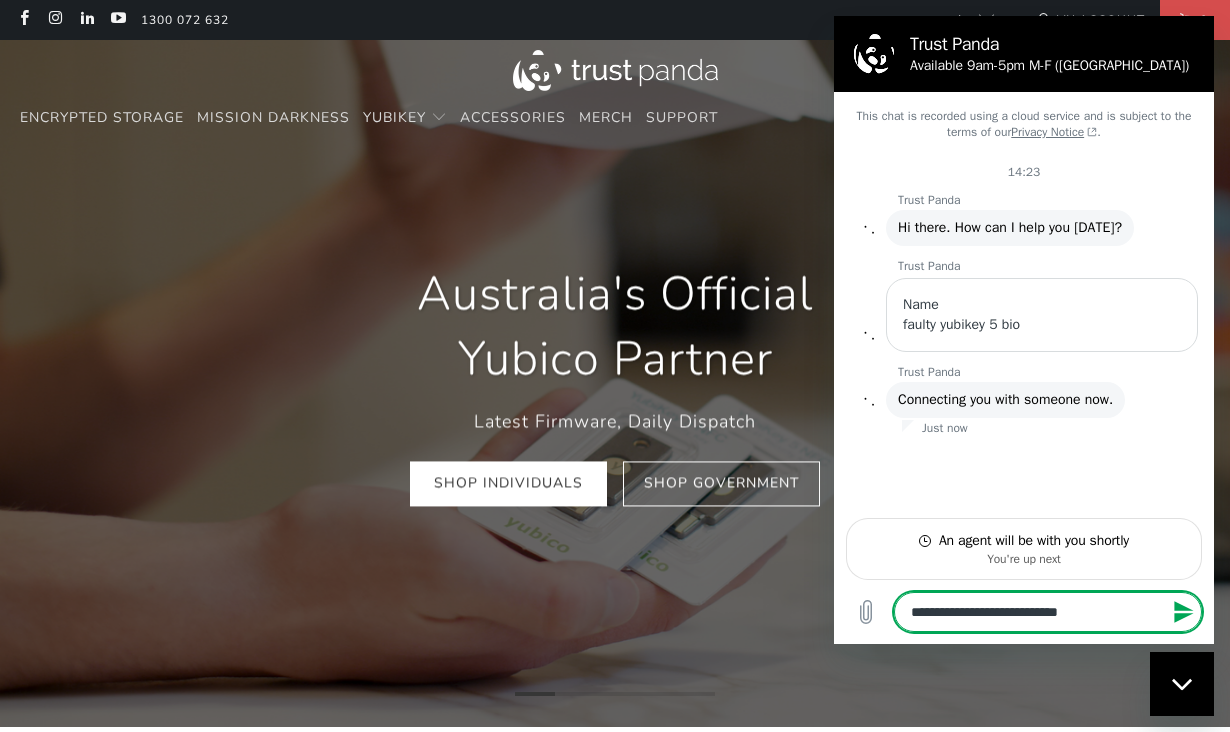 type on "**********" 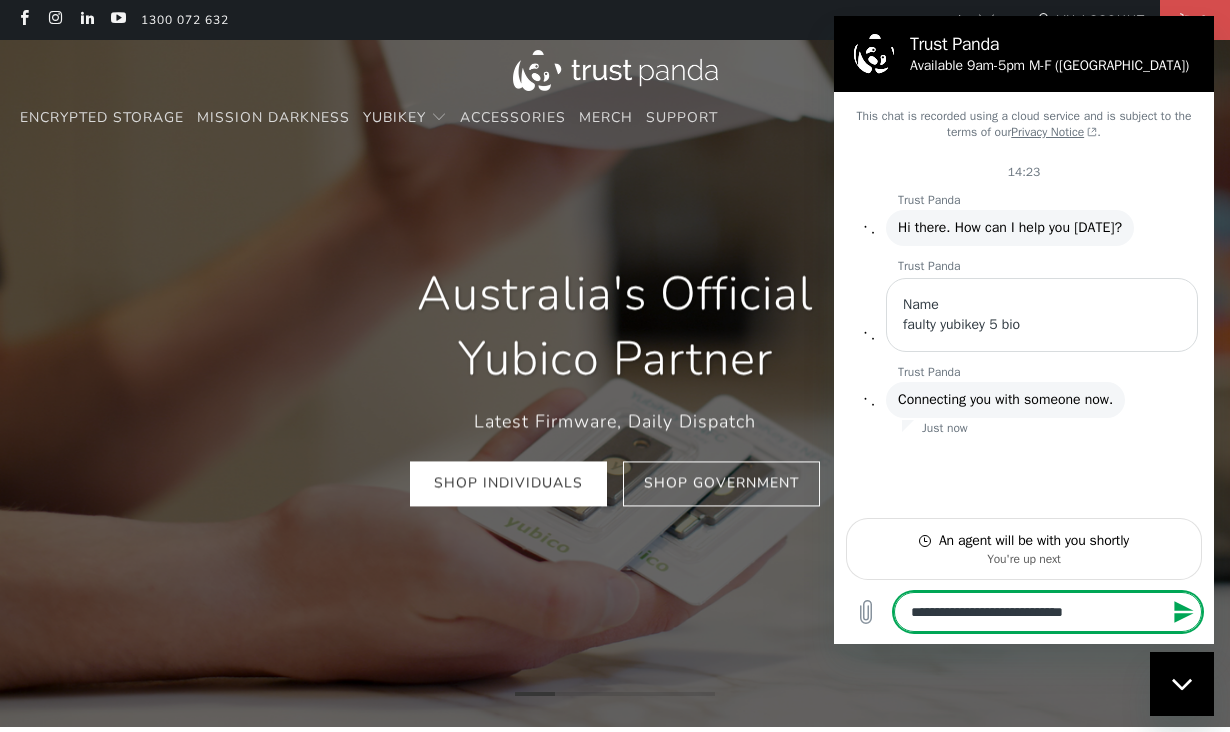 type on "**********" 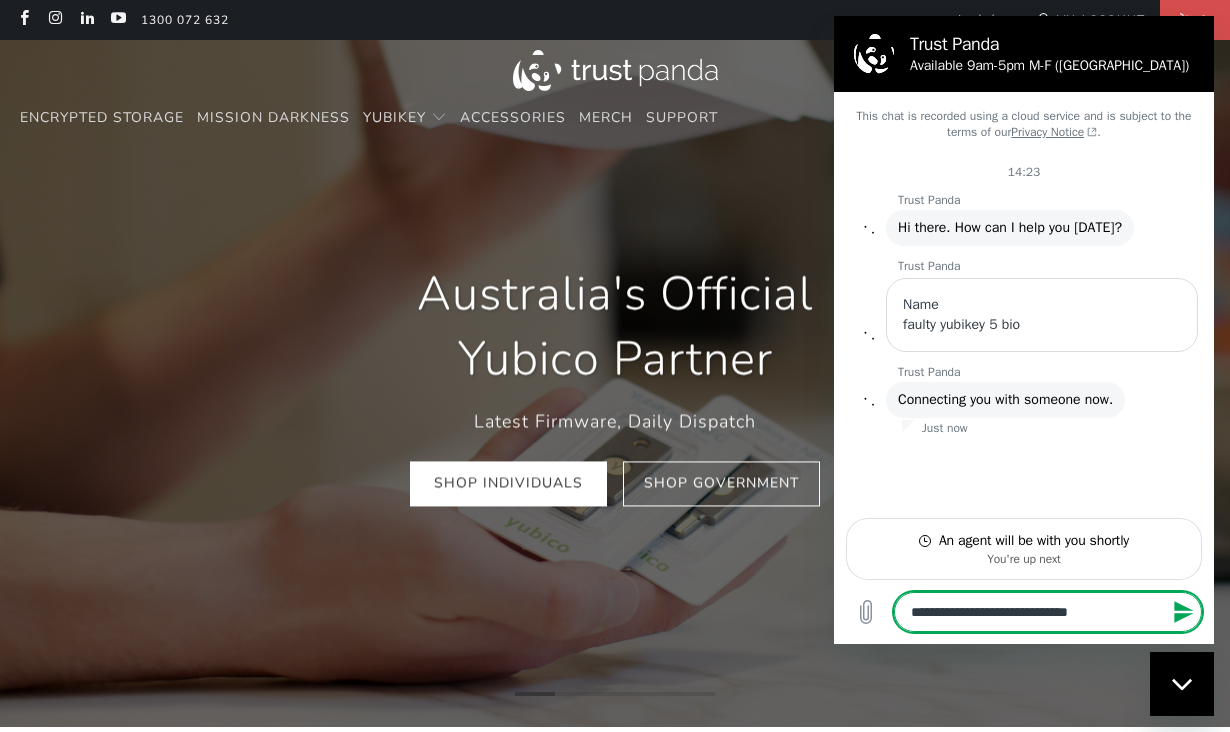 type on "**********" 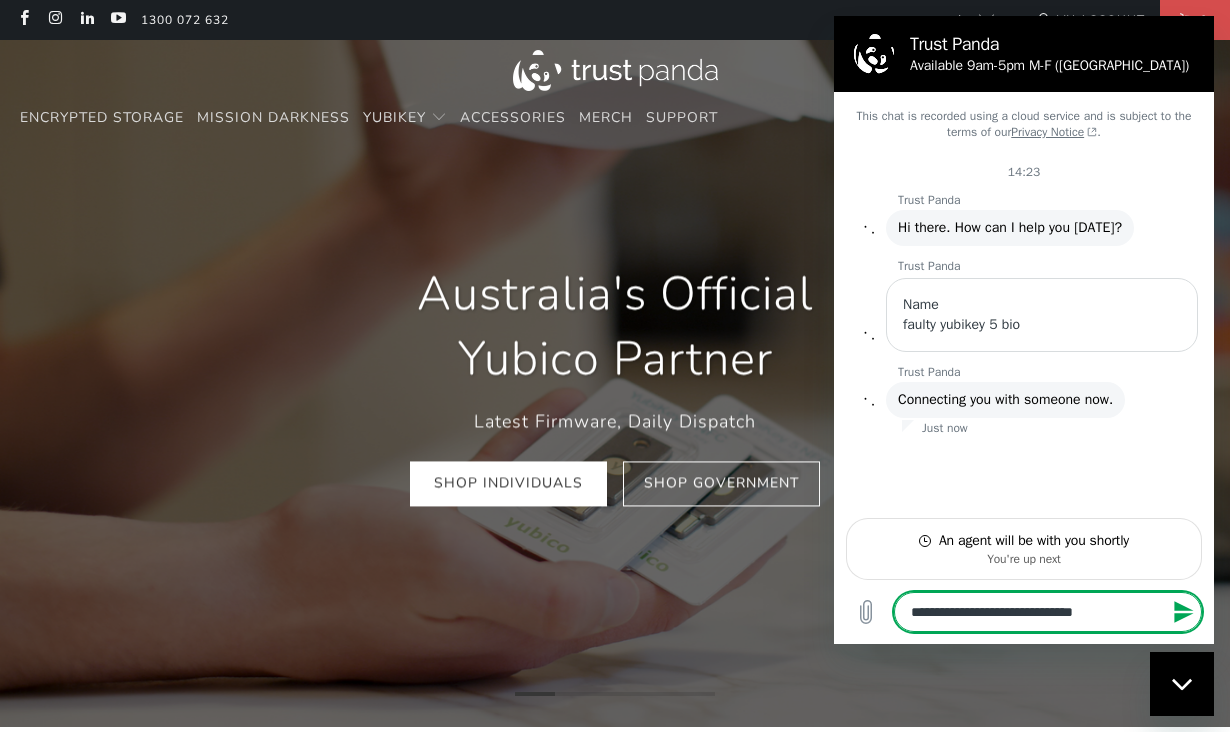 type on "**********" 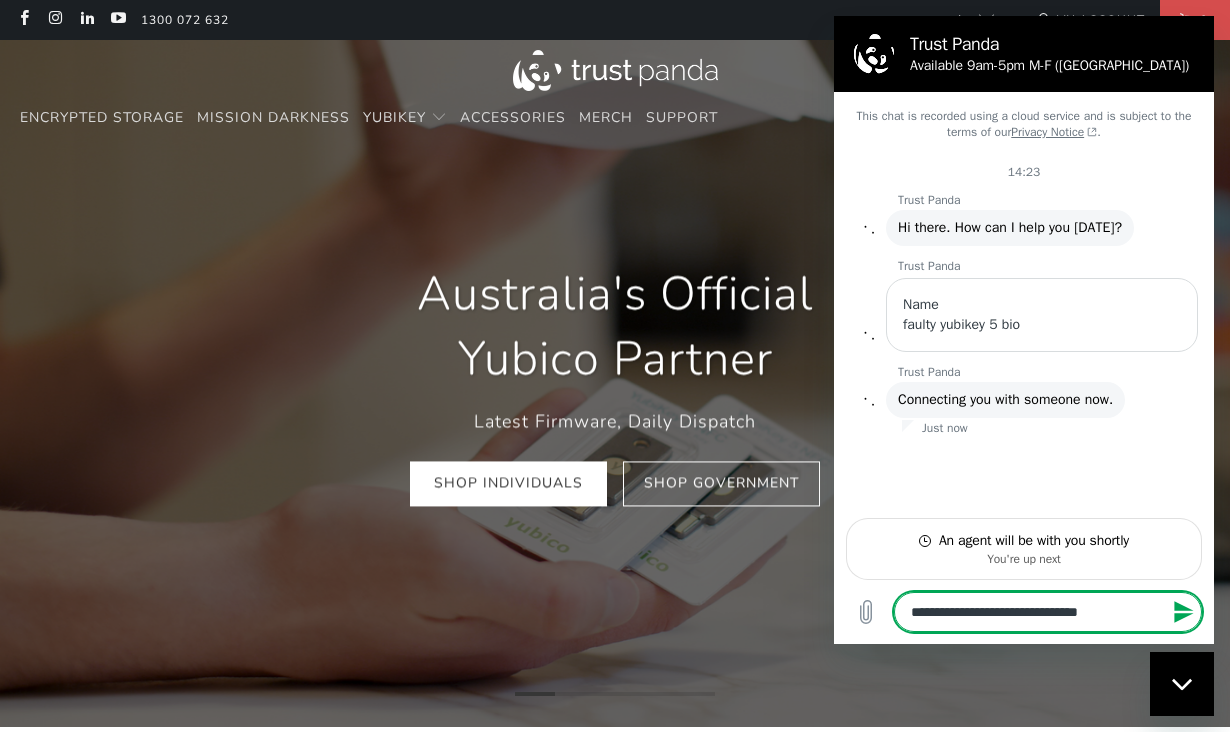 type on "**********" 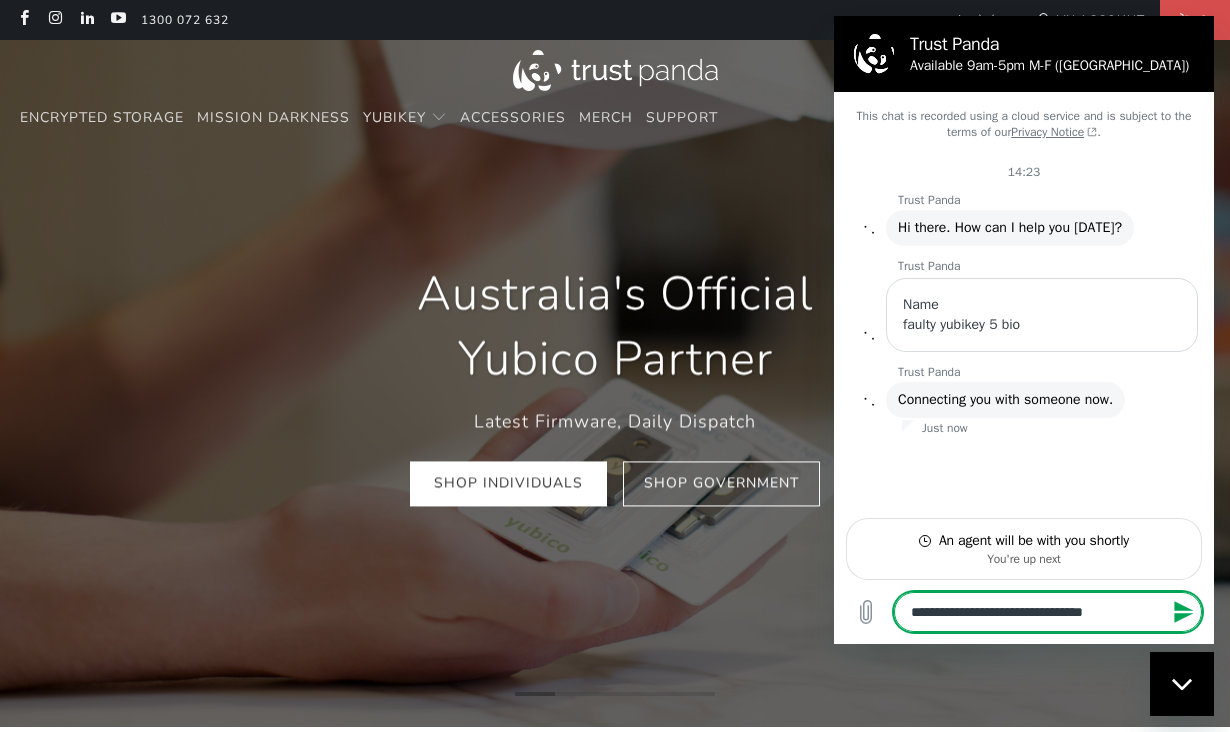 type on "**********" 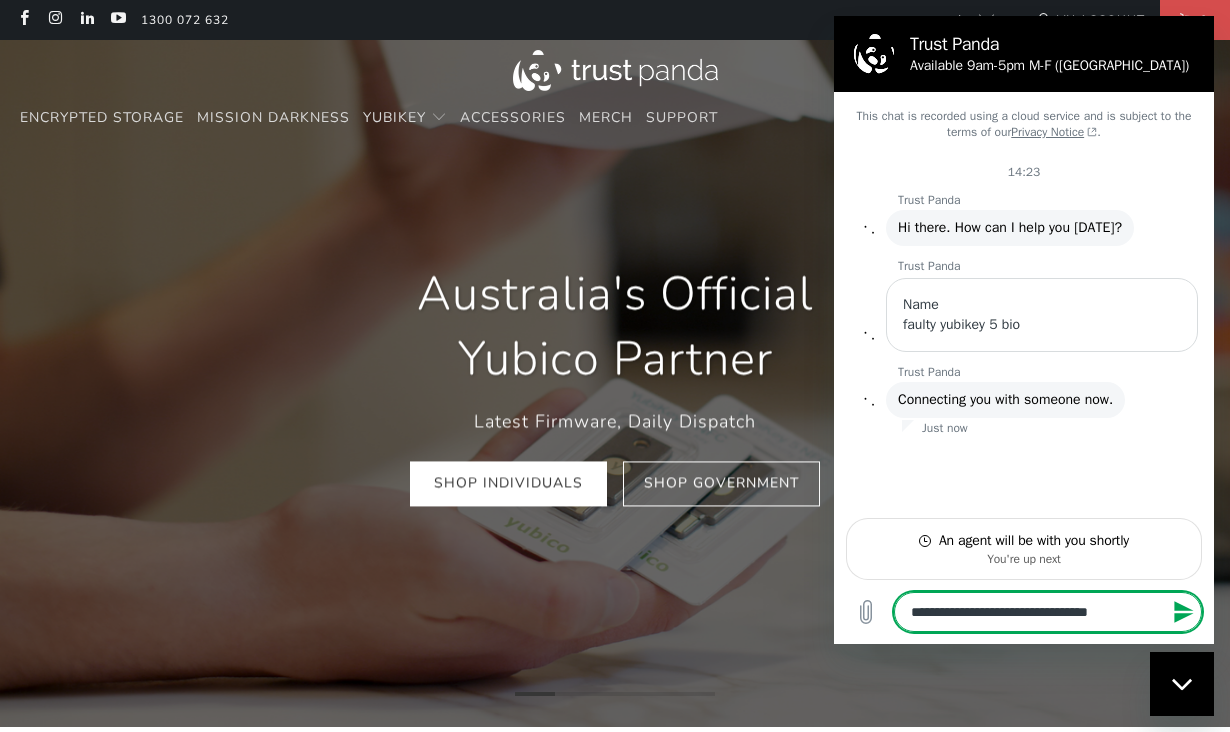 type on "**********" 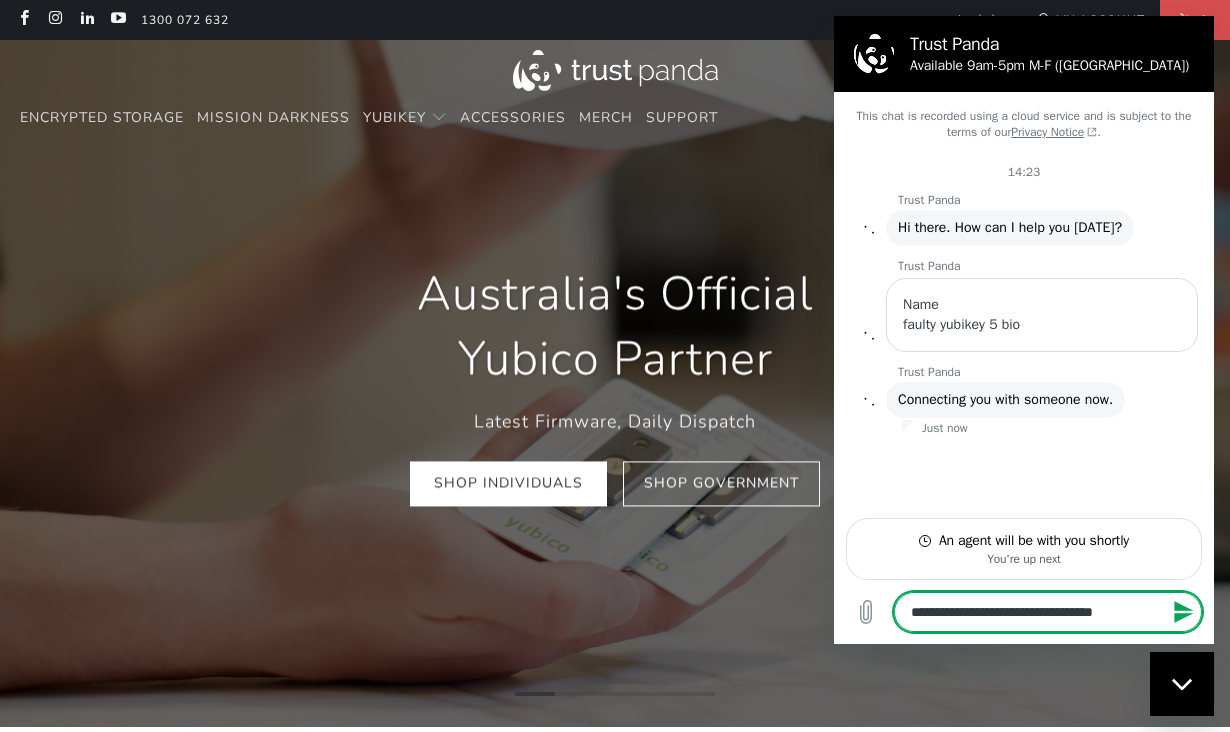 type on "**********" 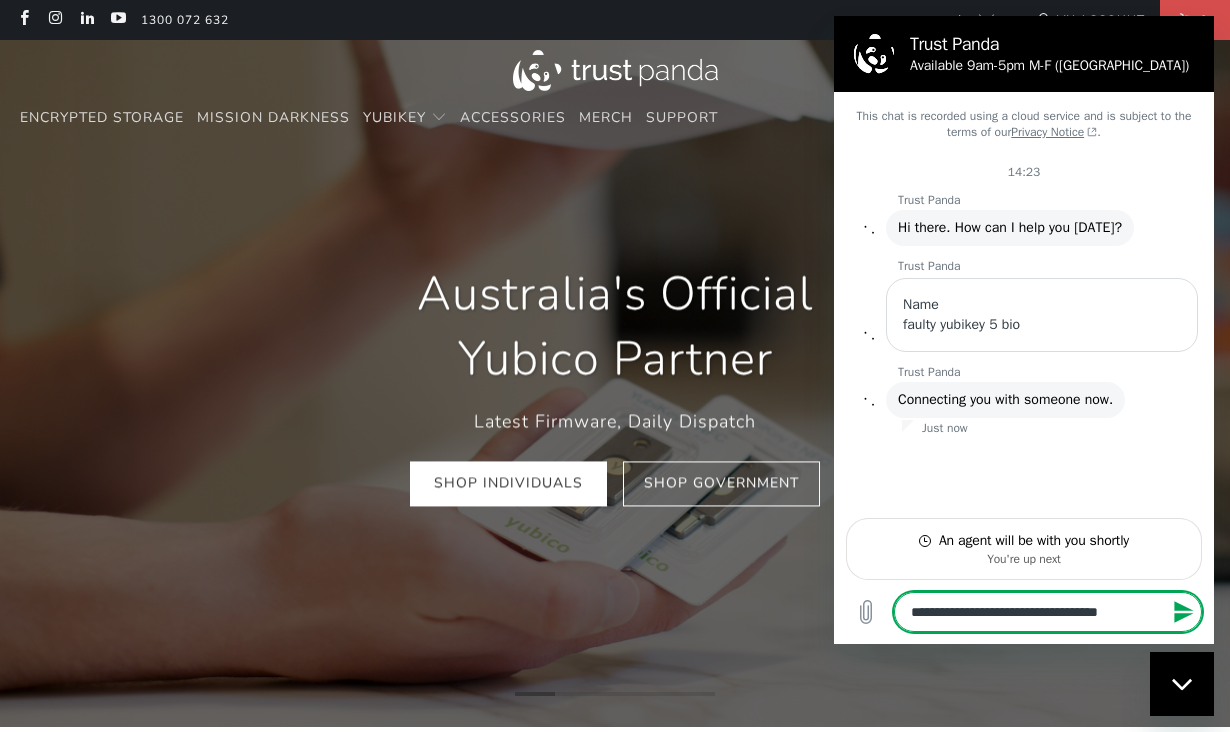 type on "**********" 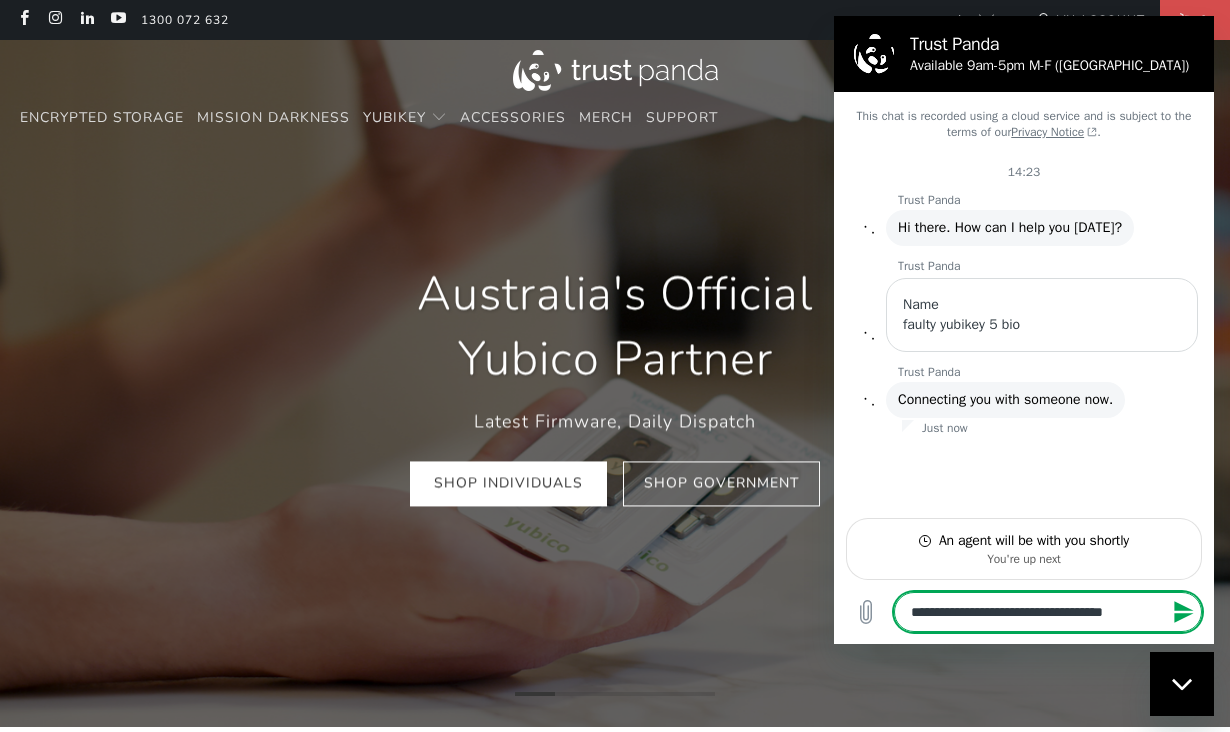 type on "**********" 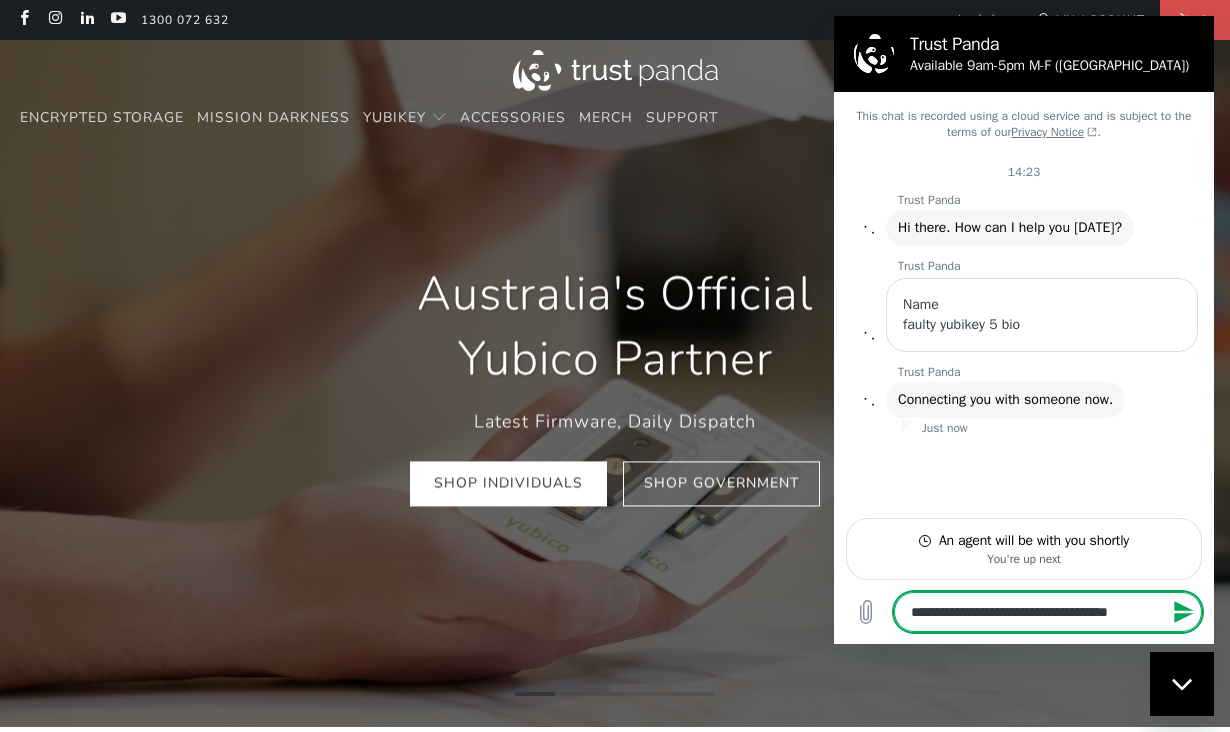 type on "**********" 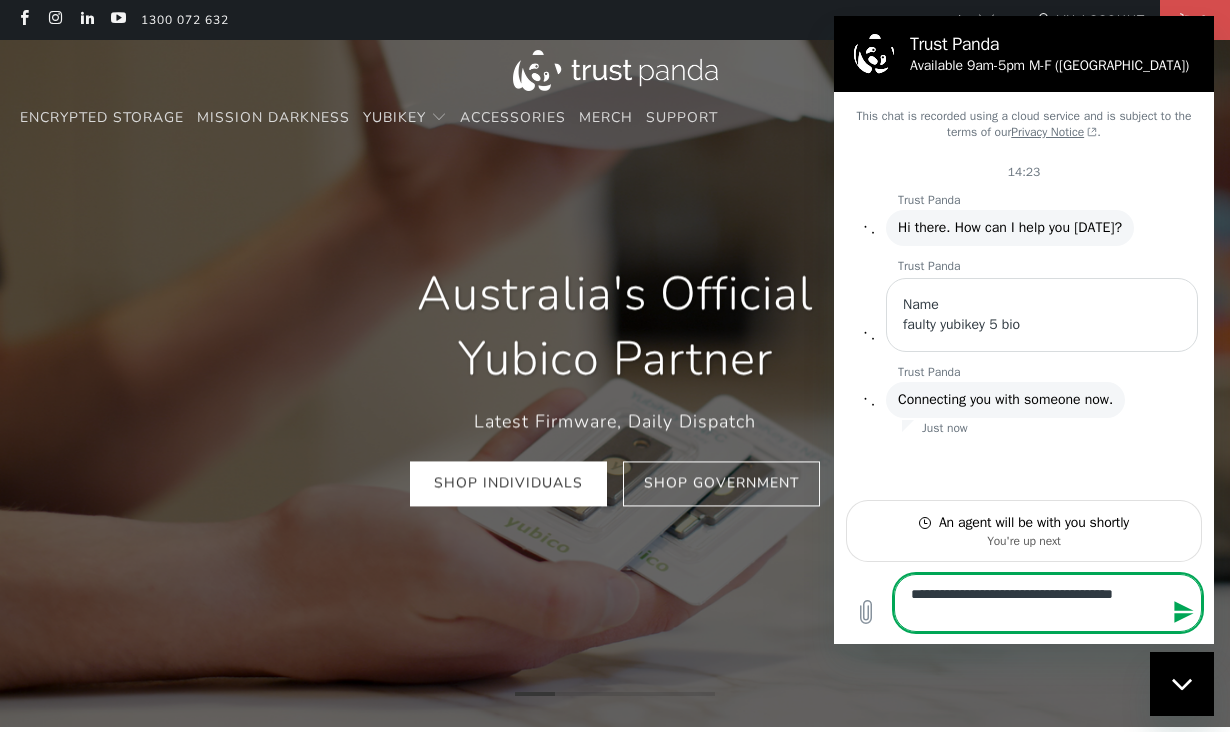 type on "**********" 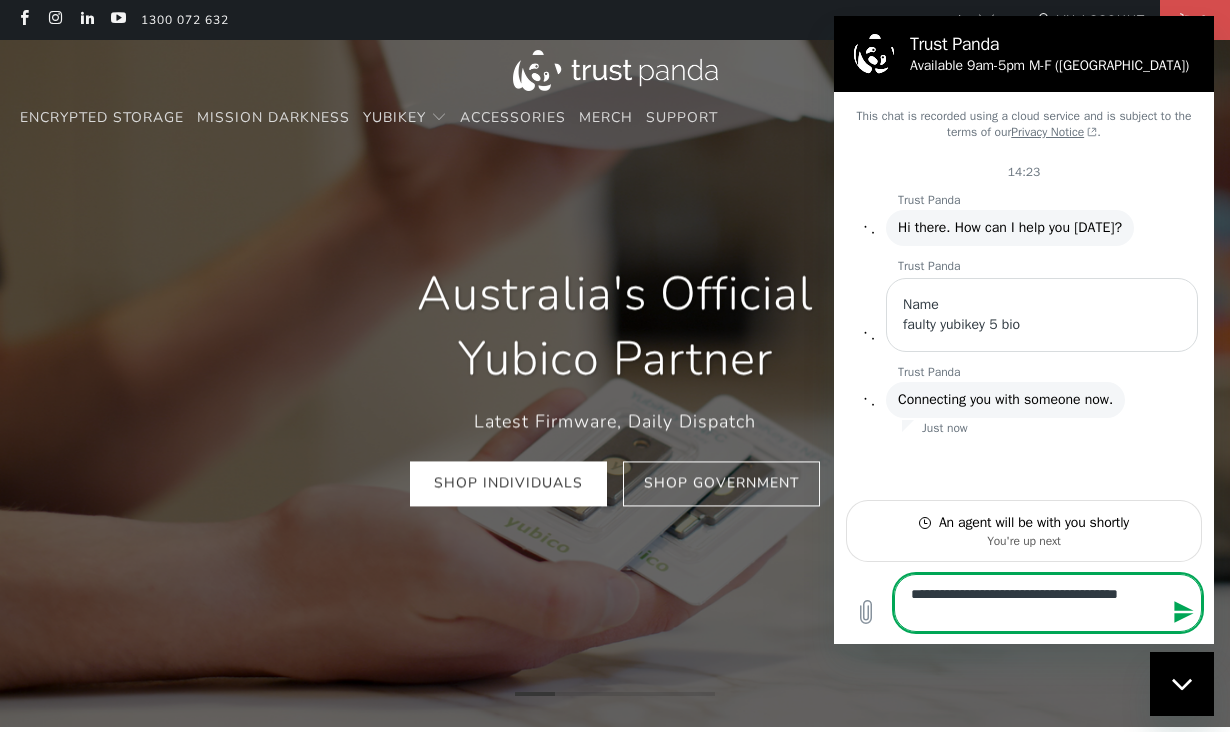 type on "**********" 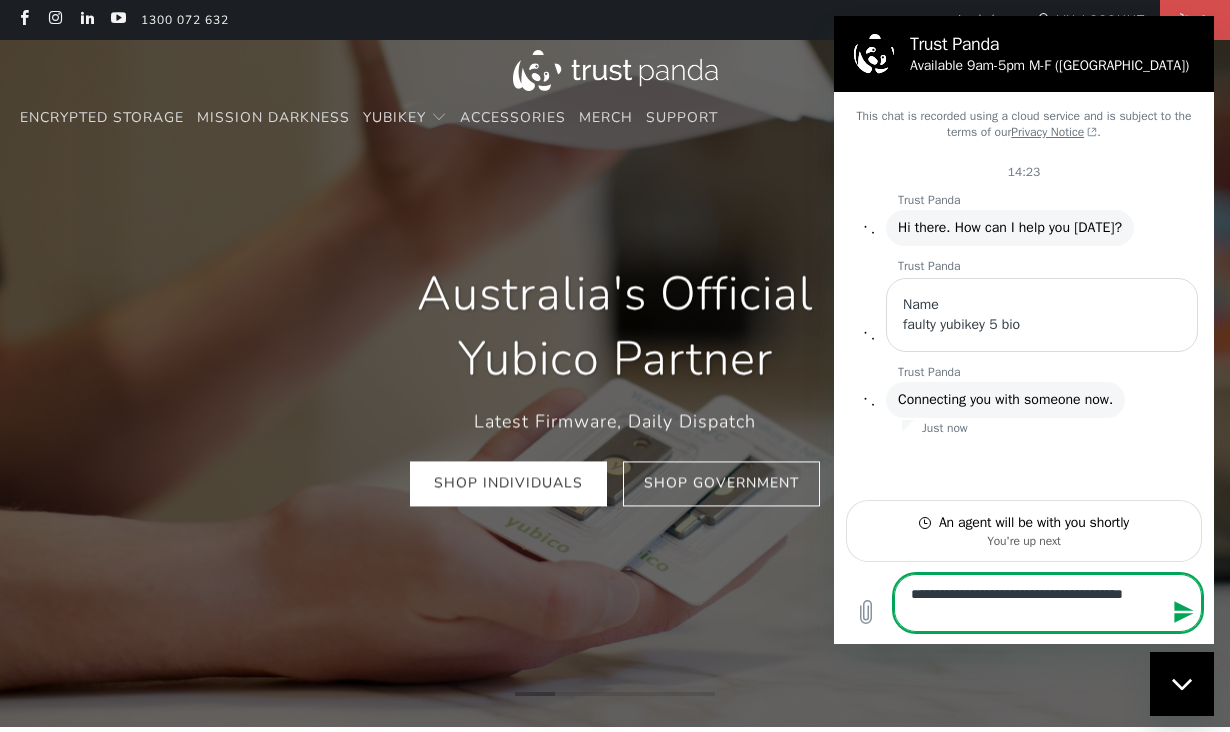 type on "**********" 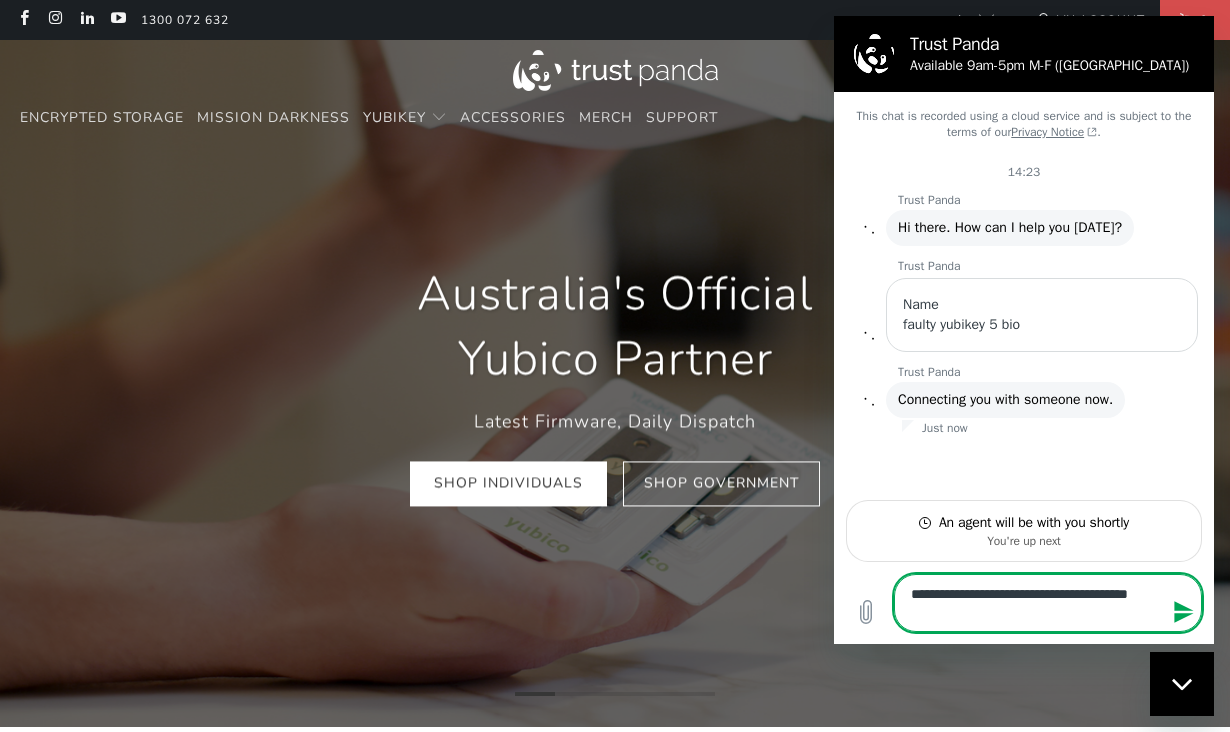 type on "**********" 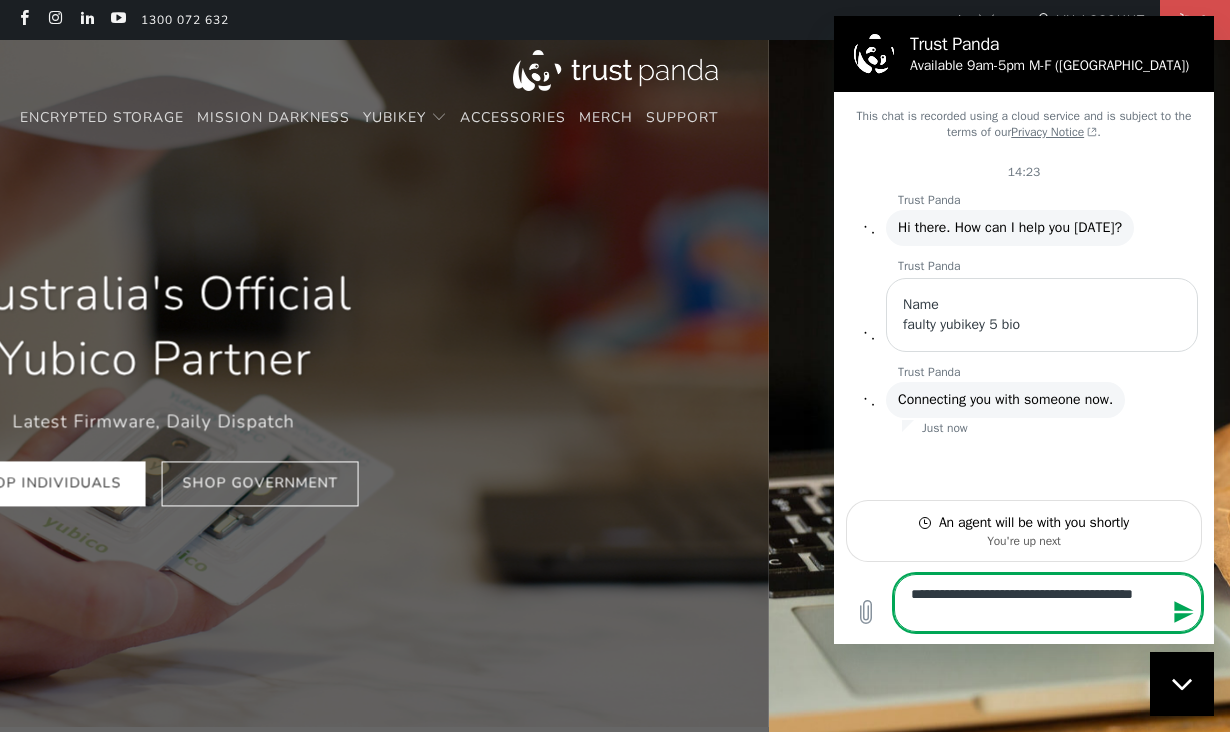 type on "**********" 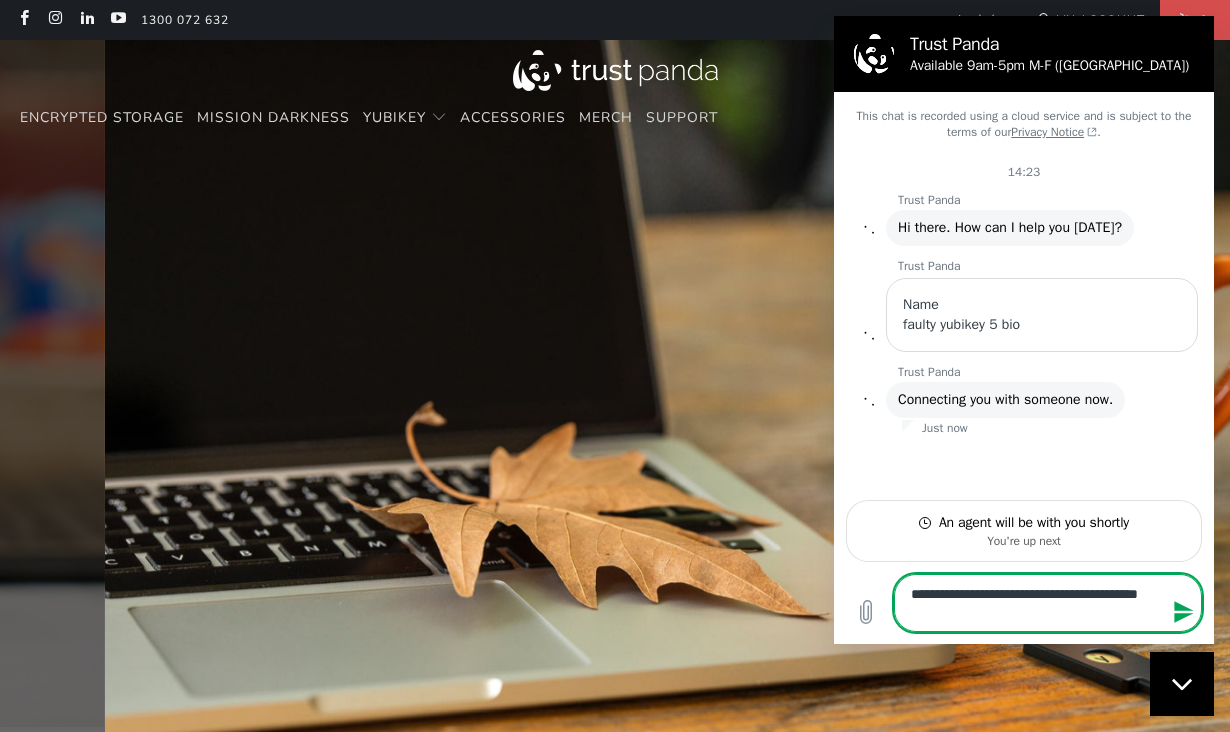 type on "**********" 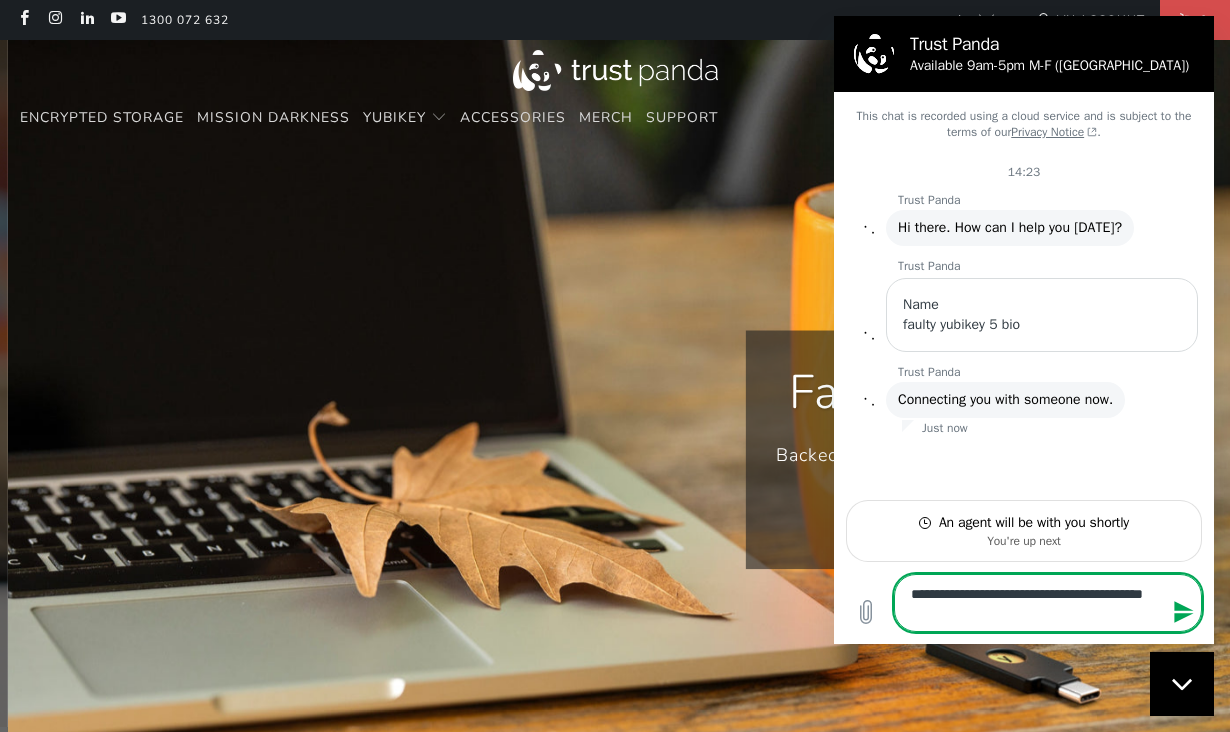 type on "**********" 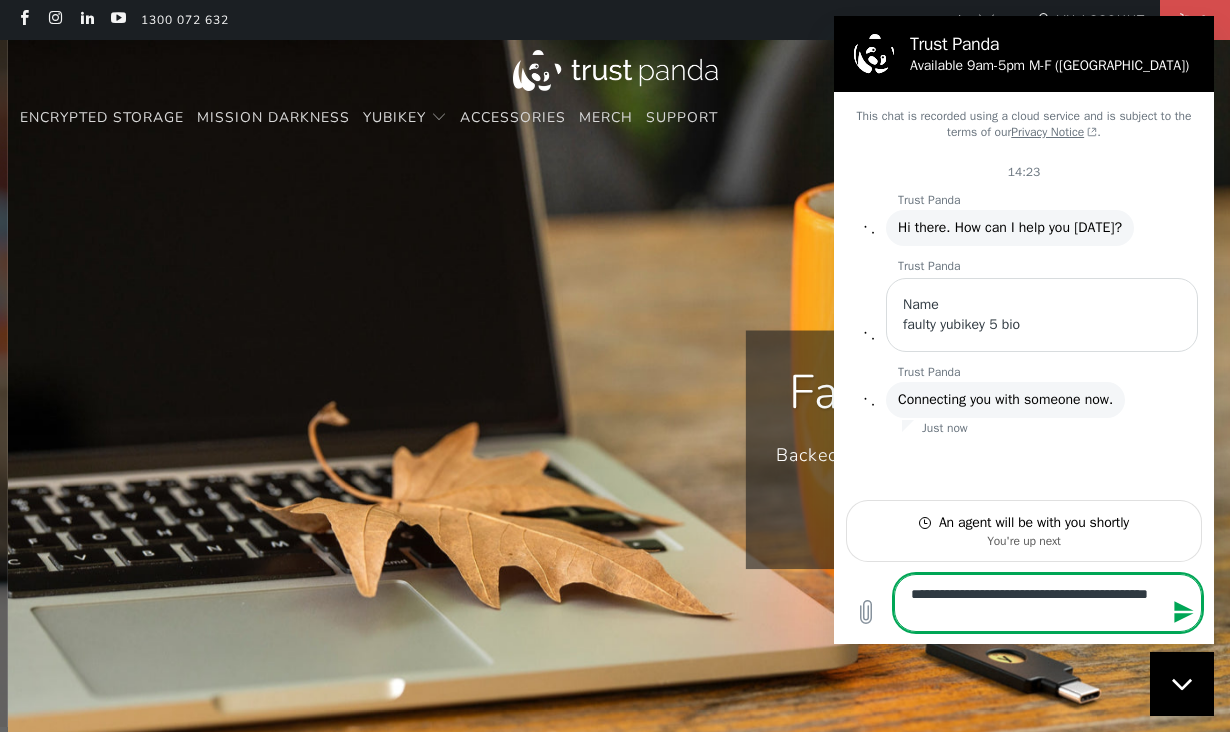 type on "**********" 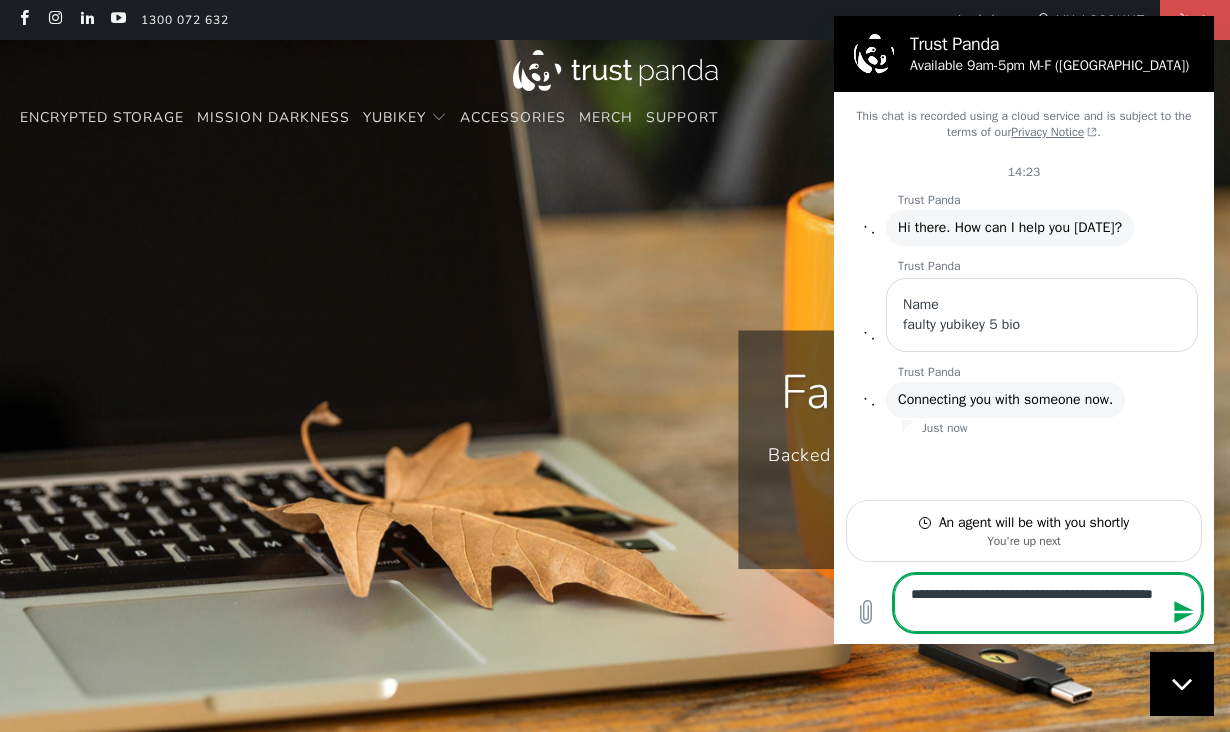 type on "**********" 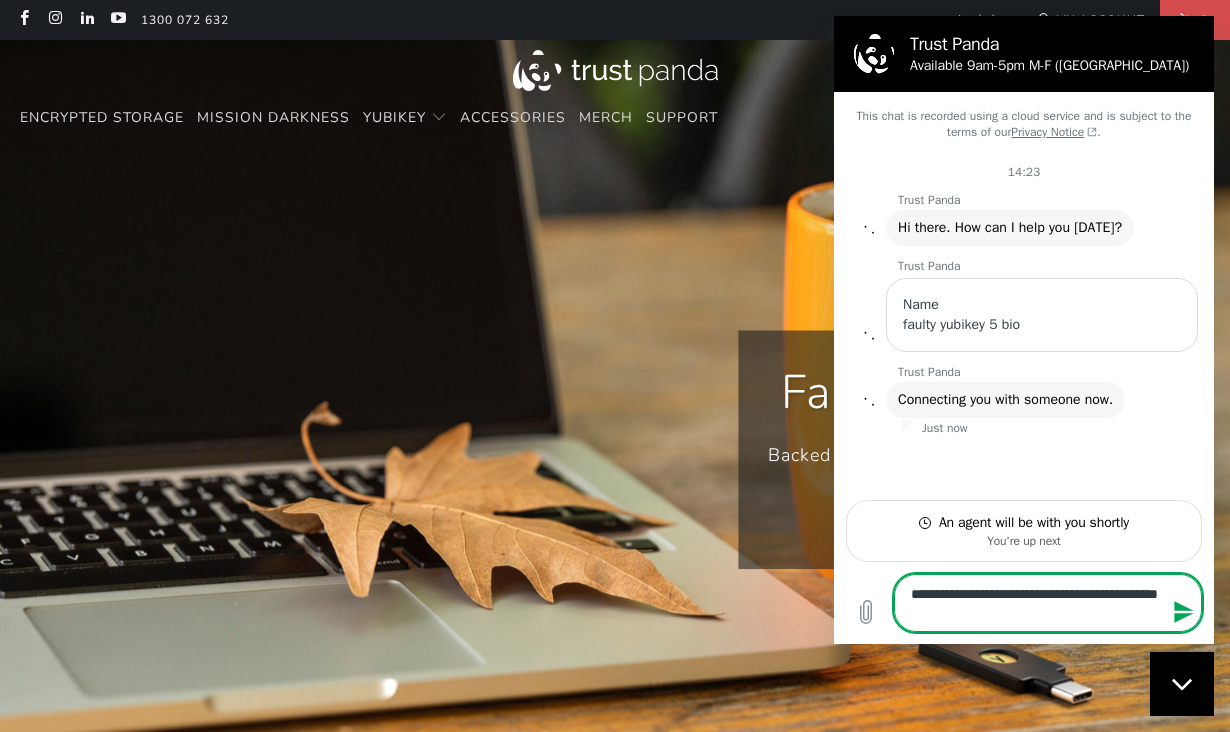 scroll, scrollTop: 0, scrollLeft: 1505, axis: horizontal 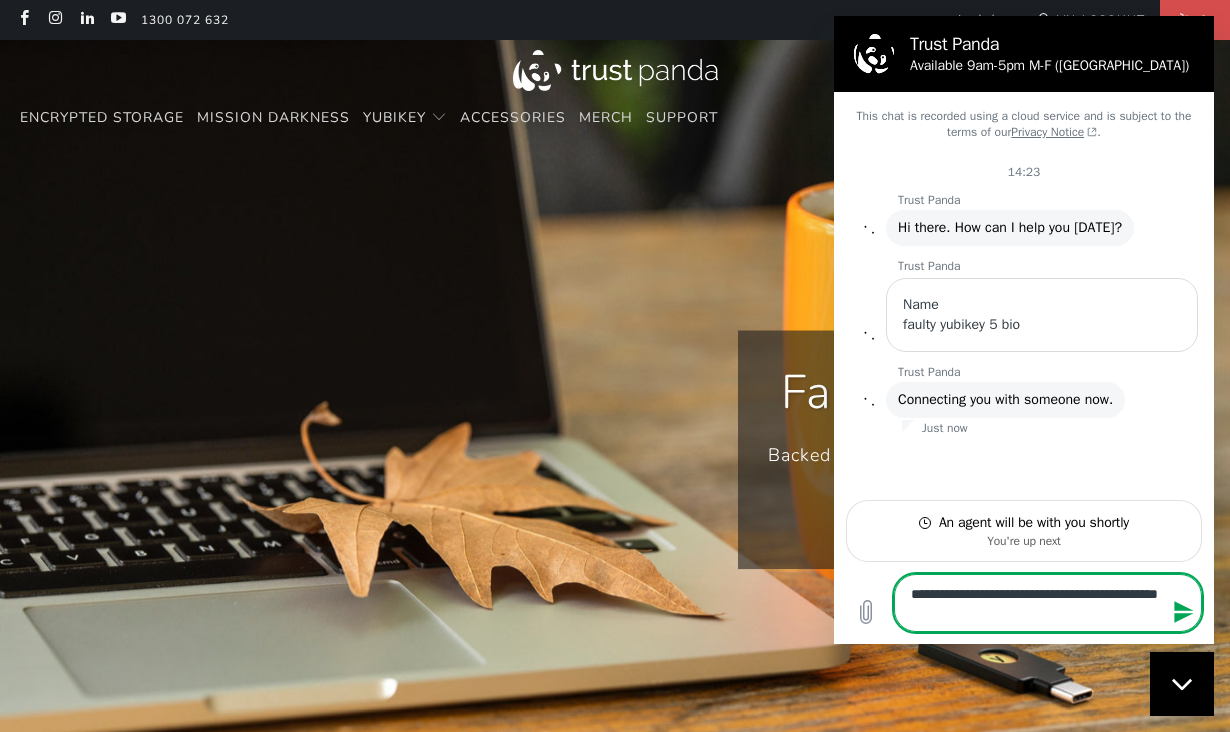 type on "**********" 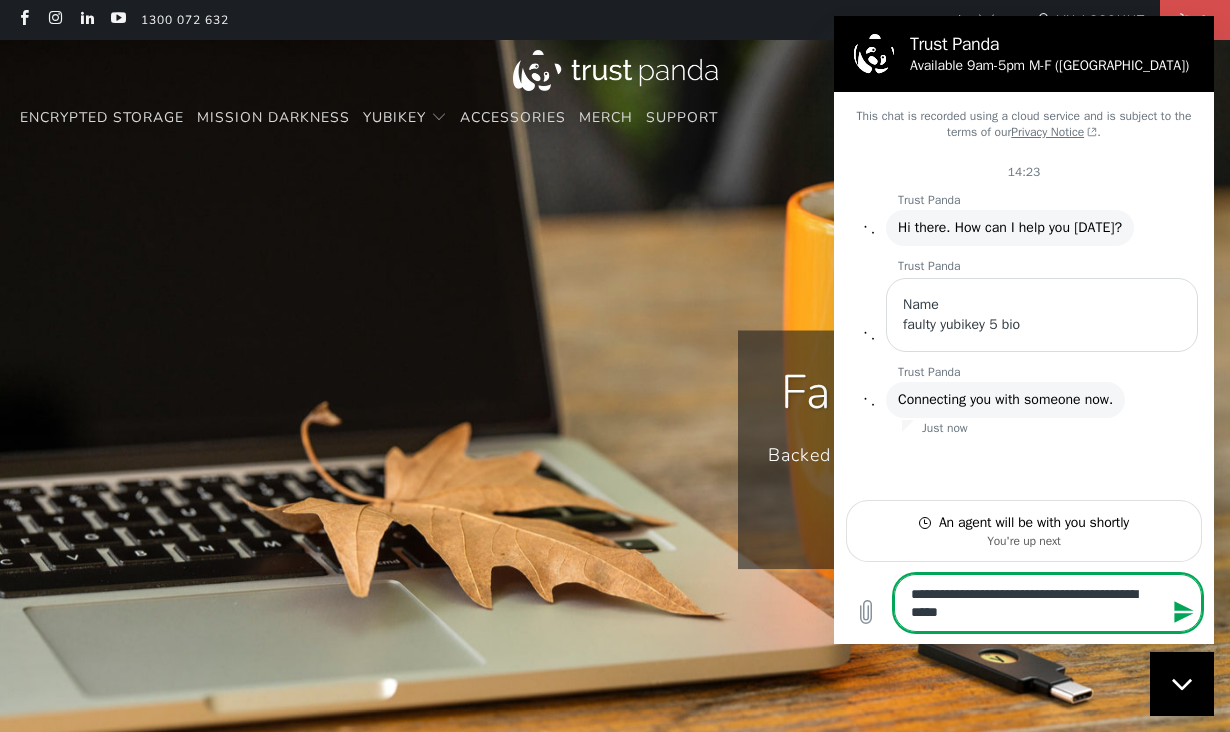 type on "**********" 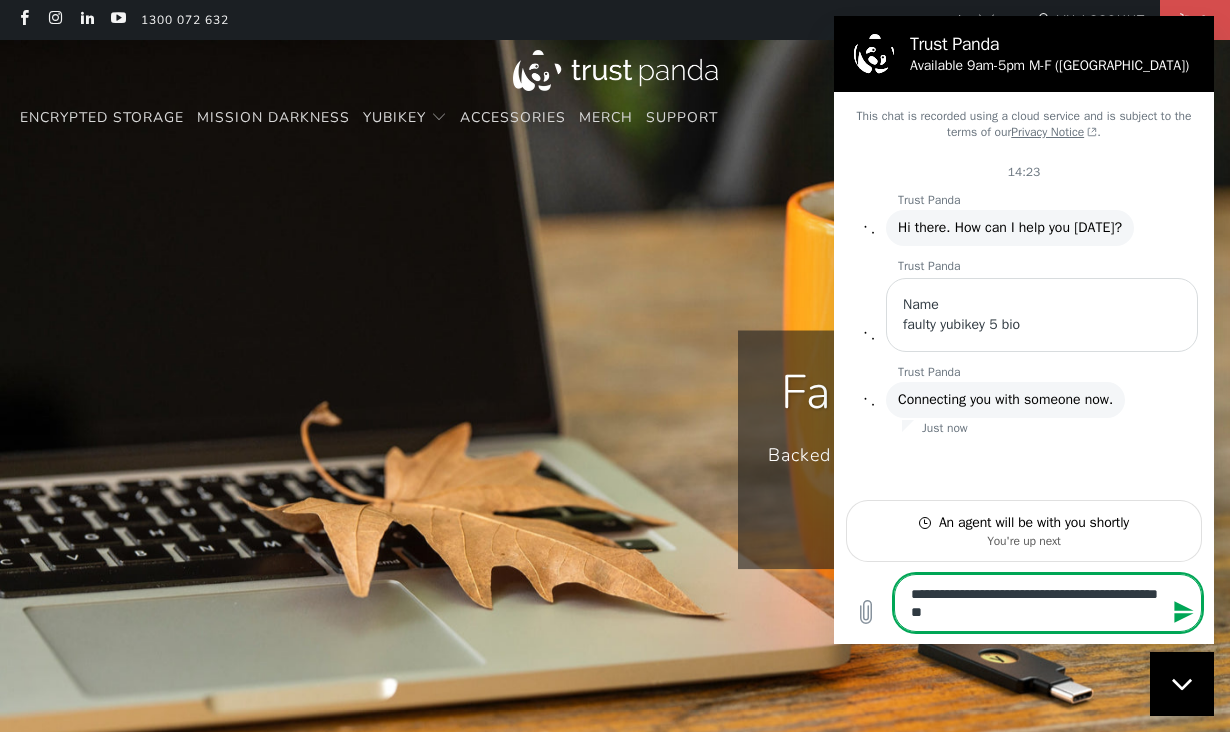 type on "**********" 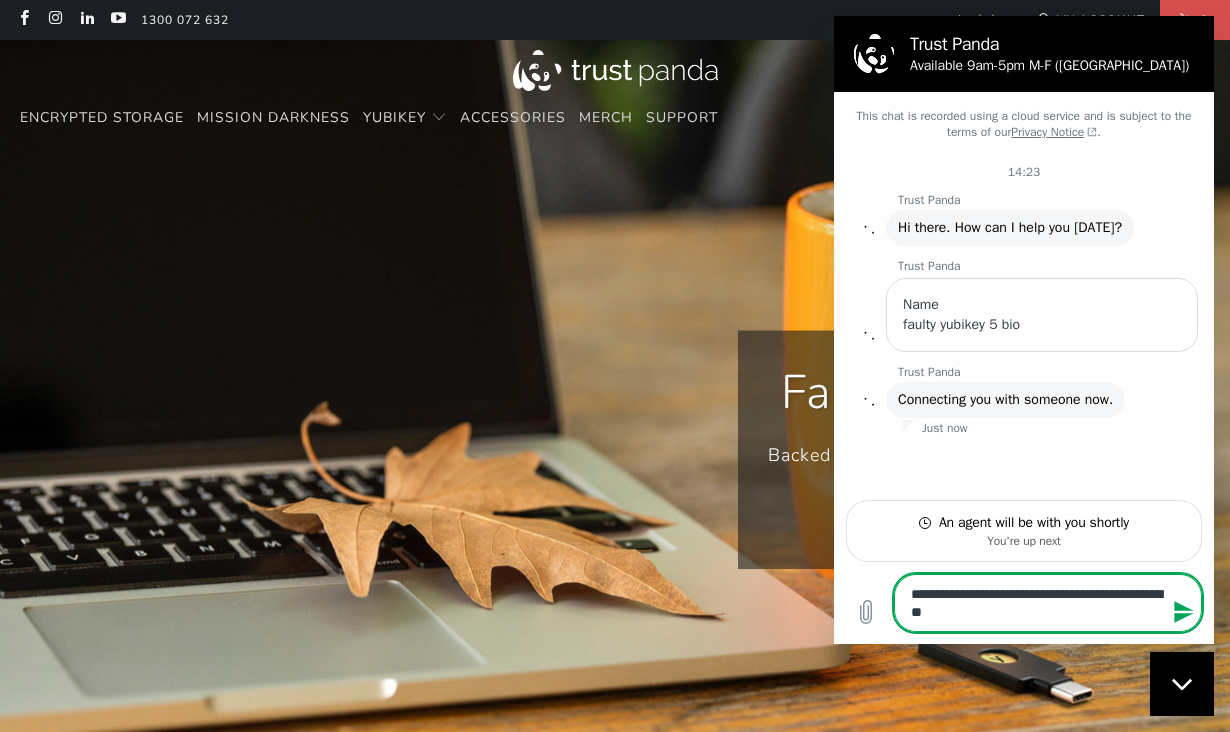 type on "**********" 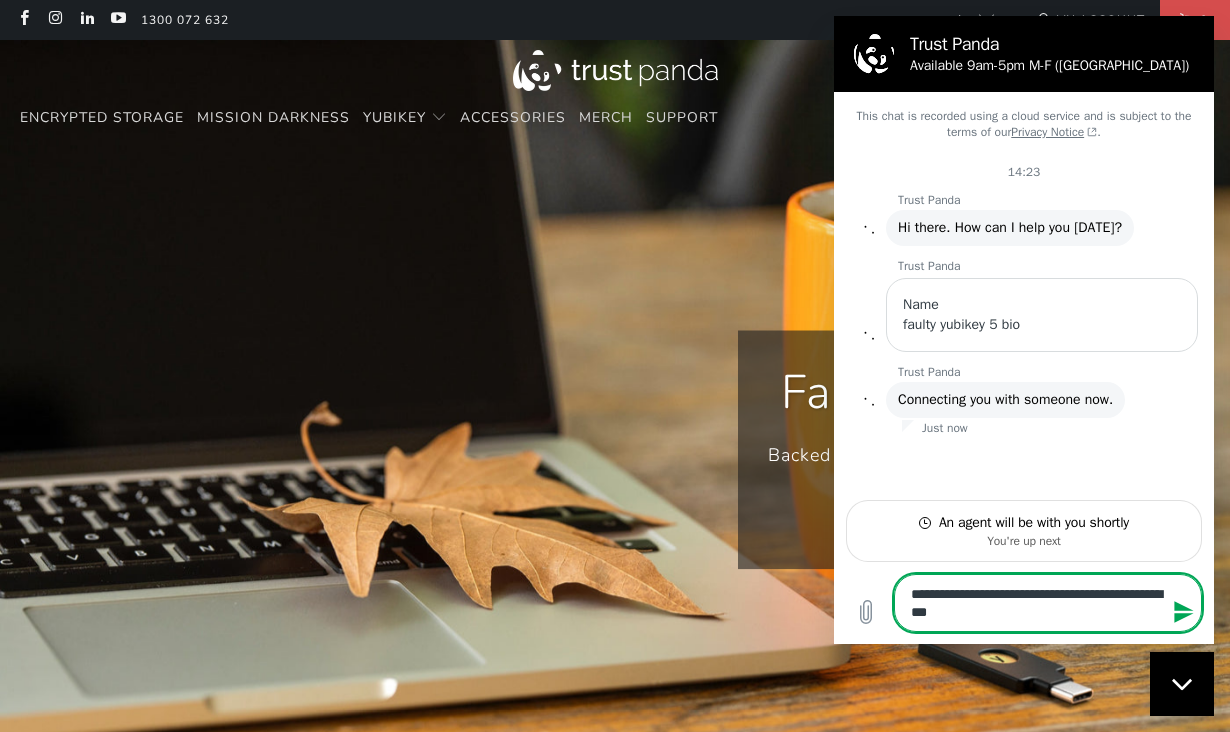 type on "**********" 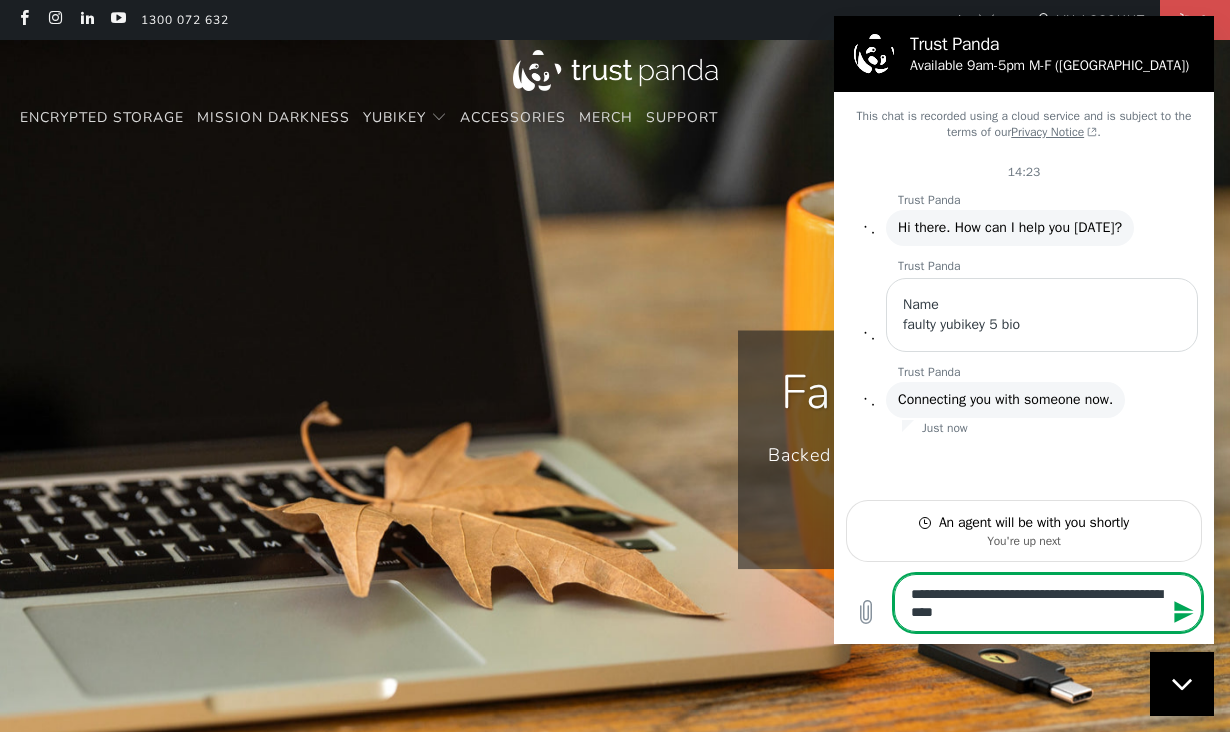type on "**********" 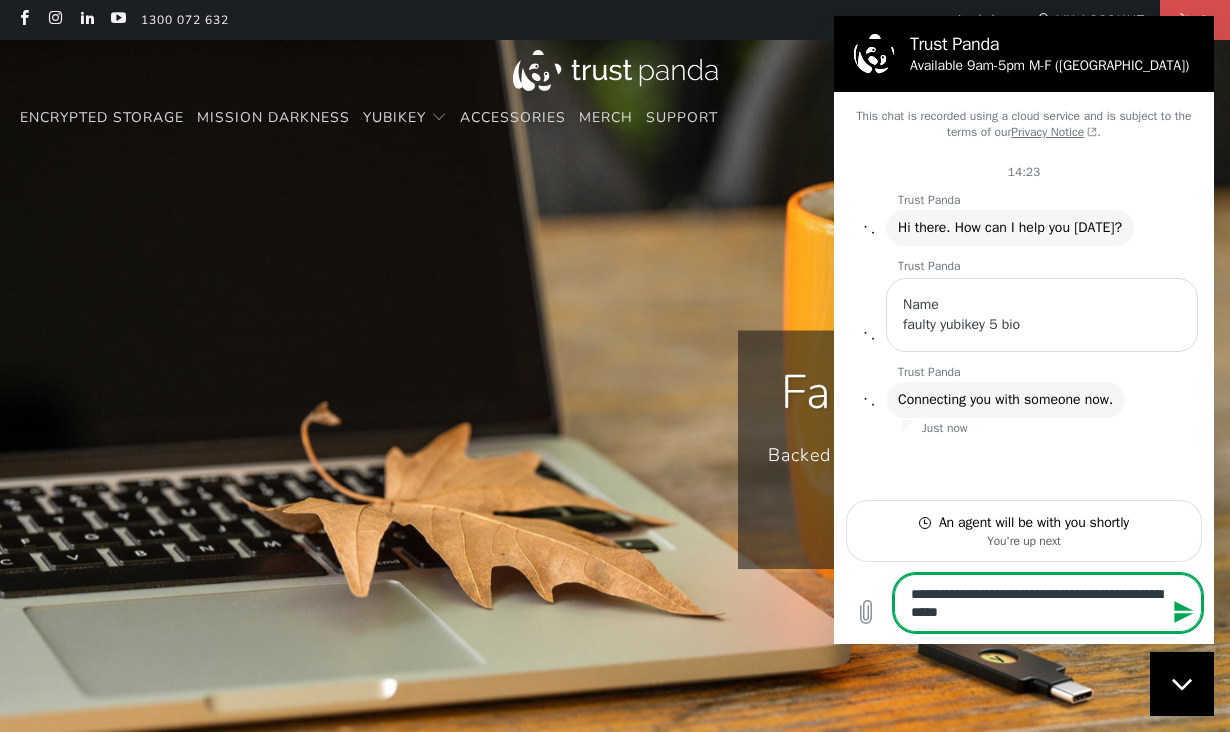 type on "**********" 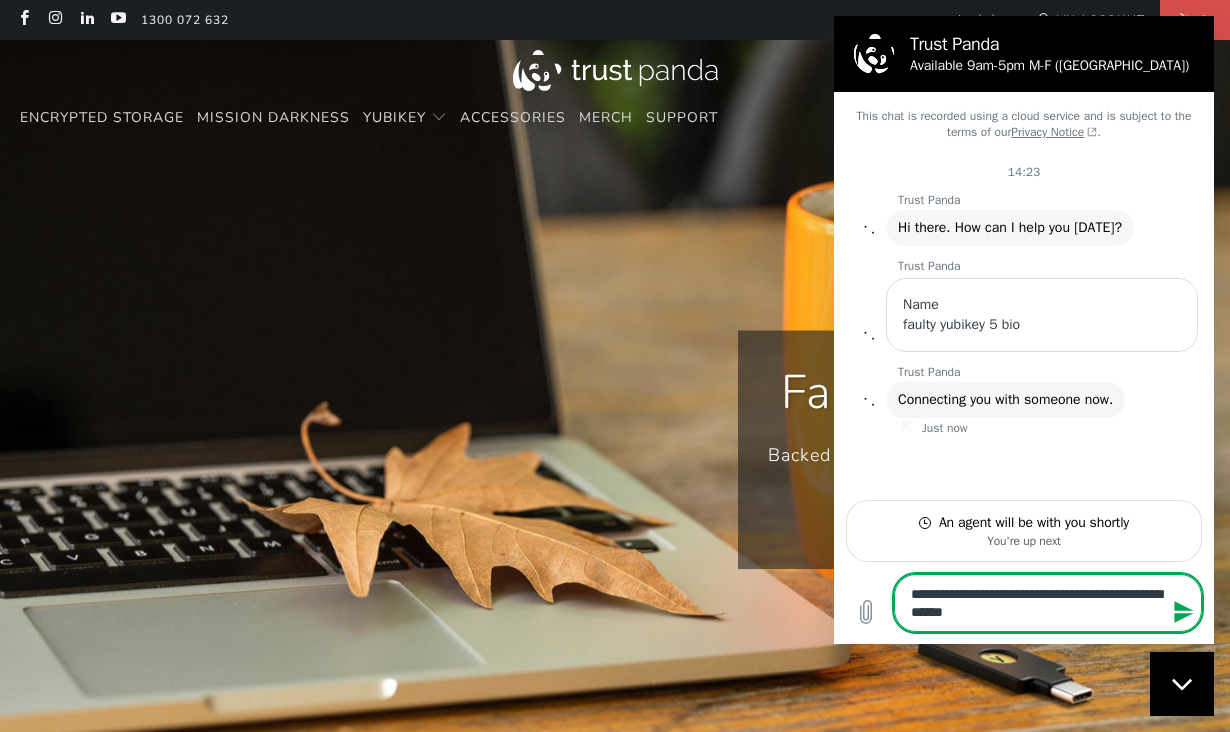 type on "**********" 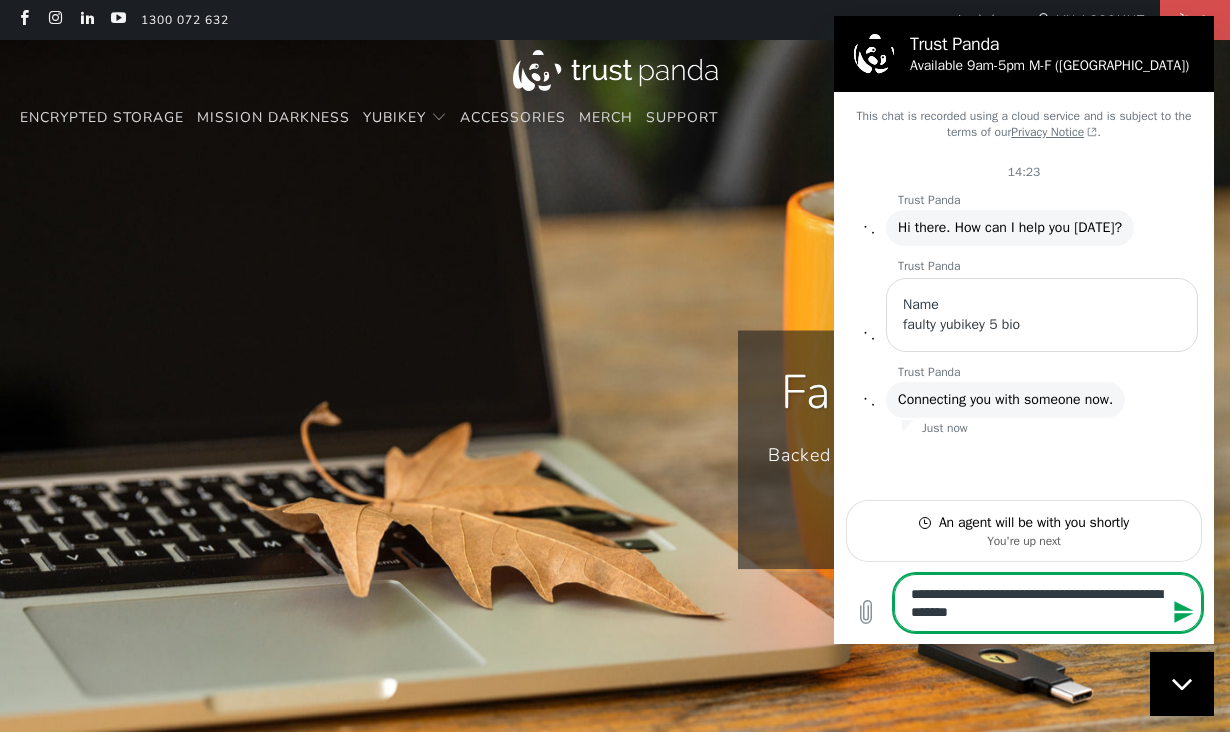 type on "**********" 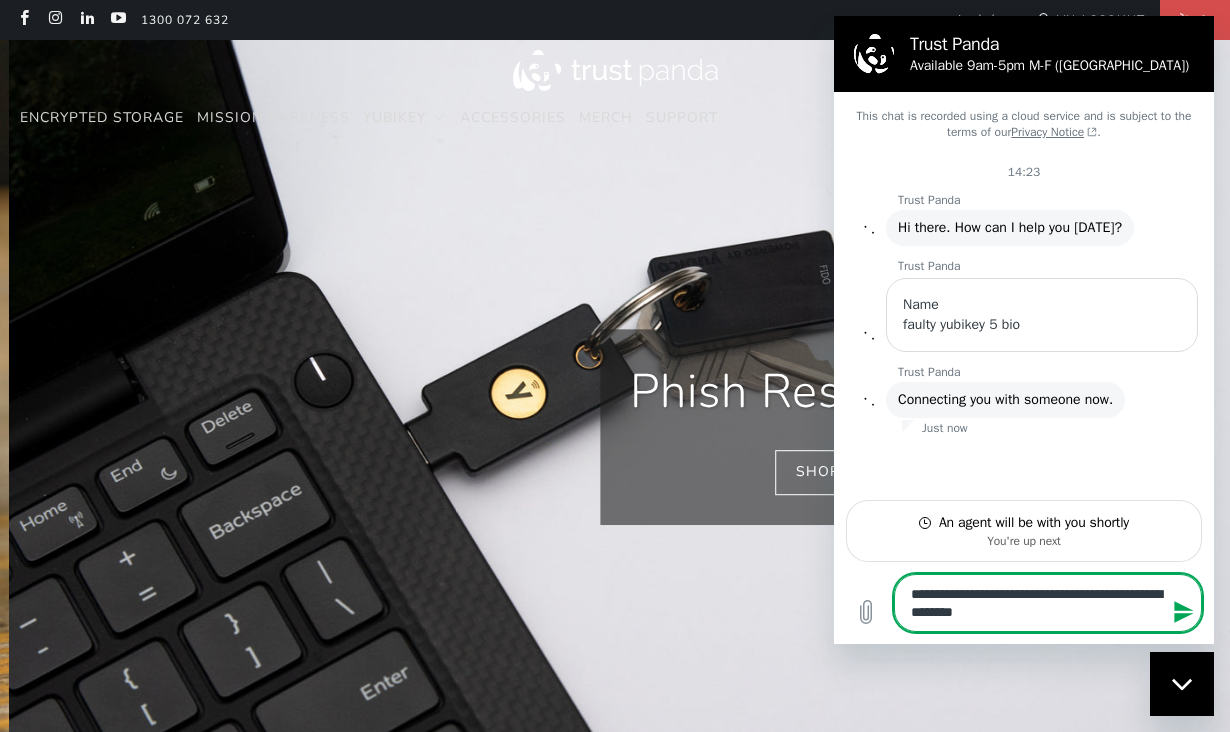 type on "**********" 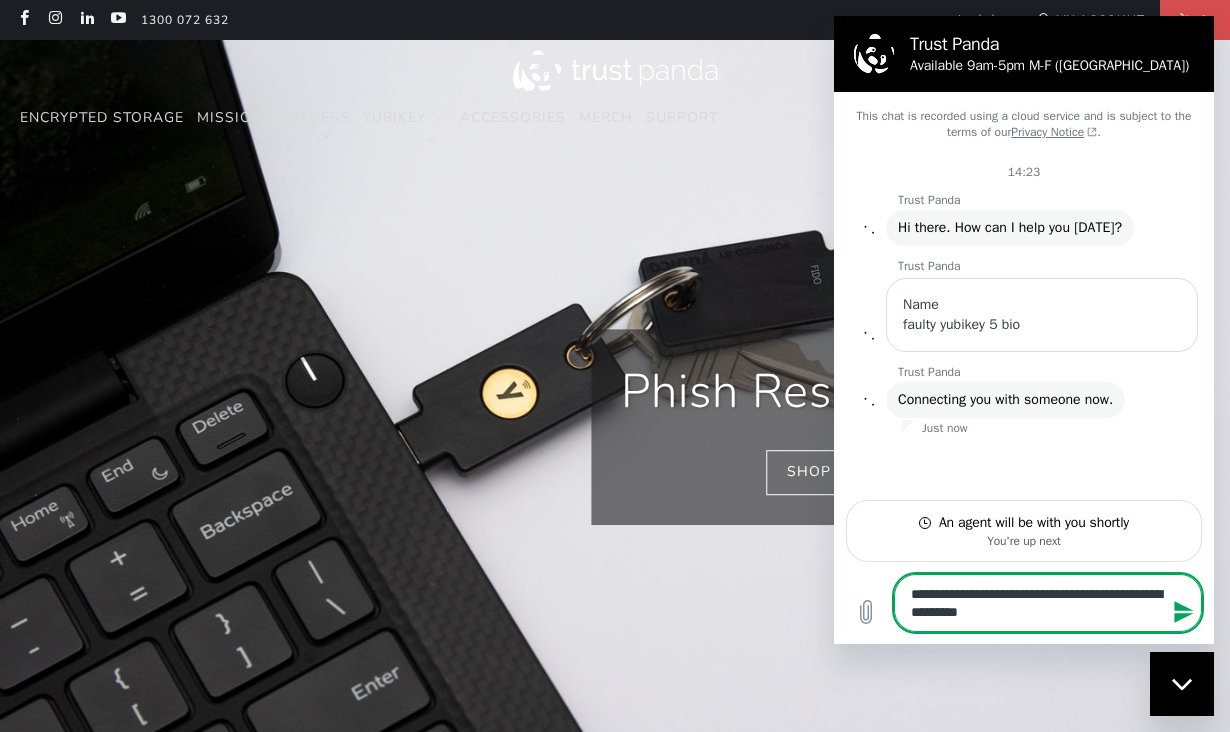 type on "**********" 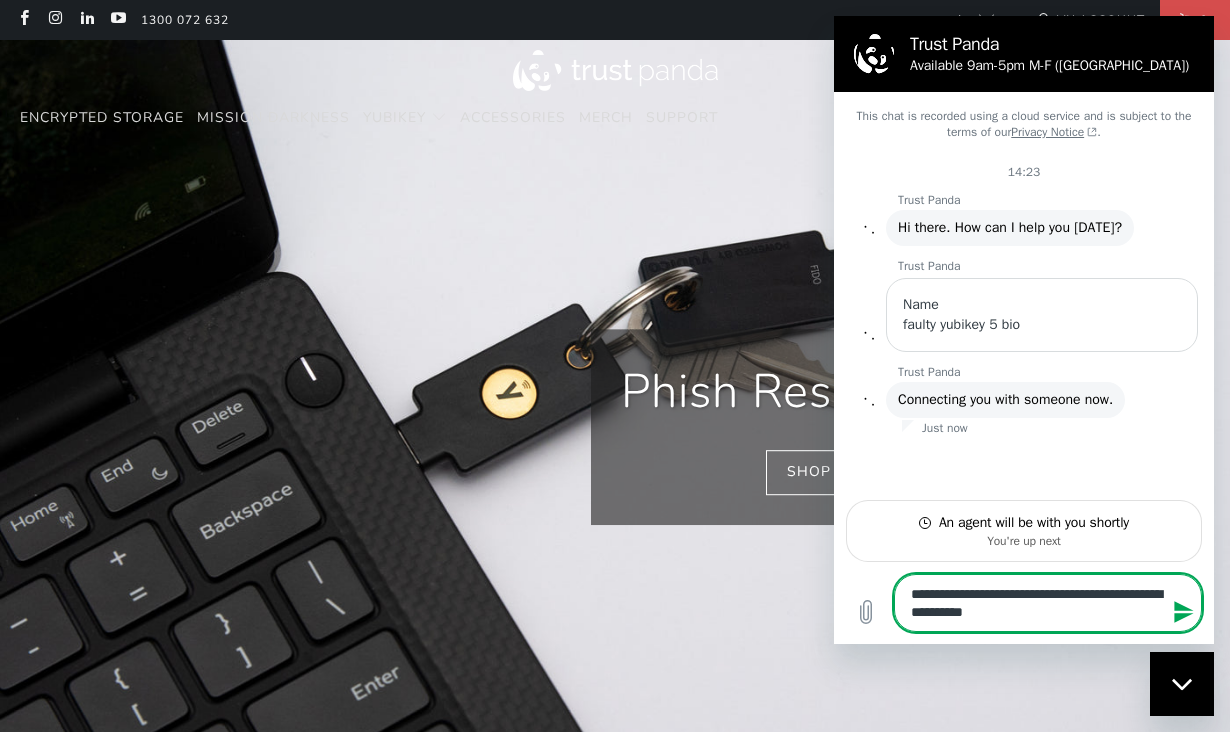 type on "**********" 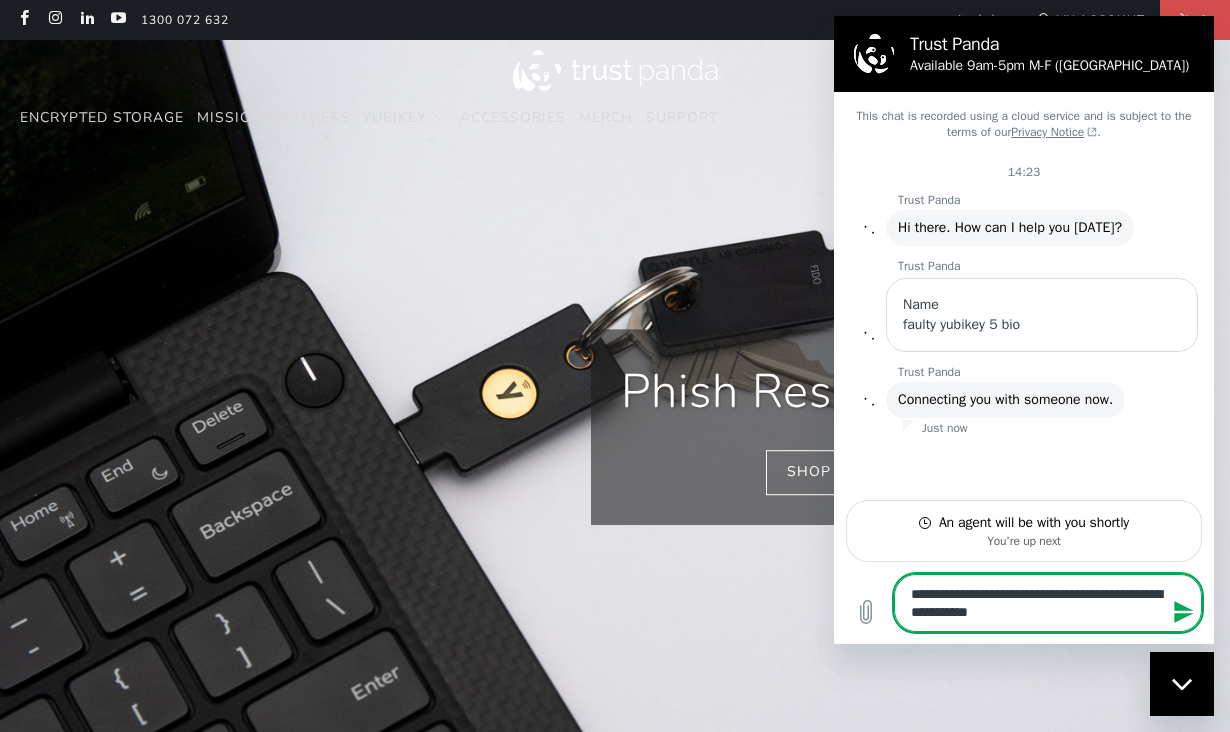 type on "**********" 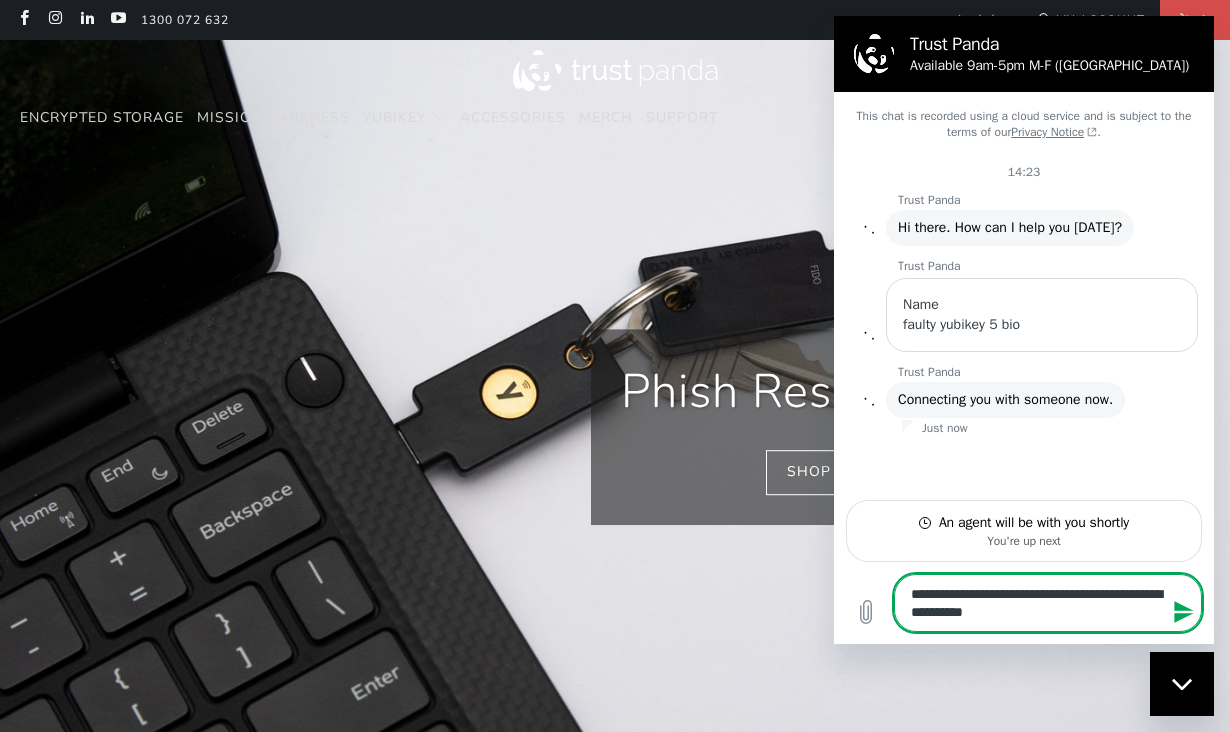 type on "**********" 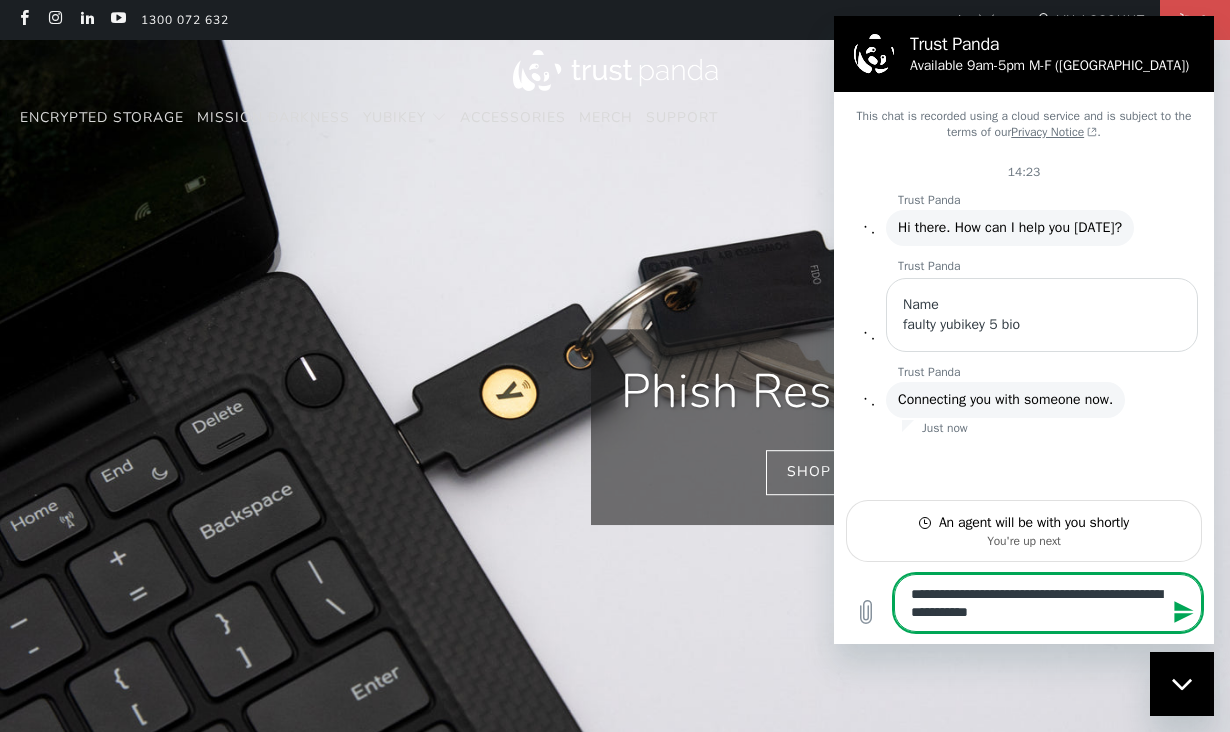 type on "**********" 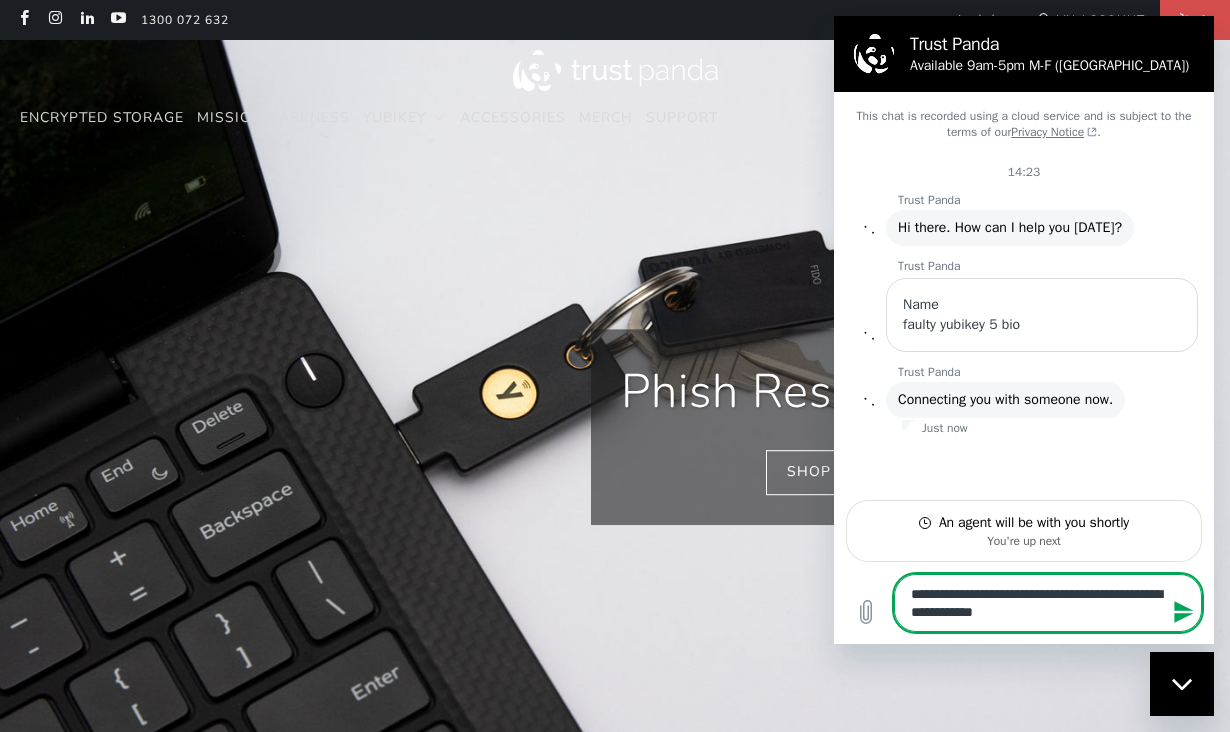 type on "**********" 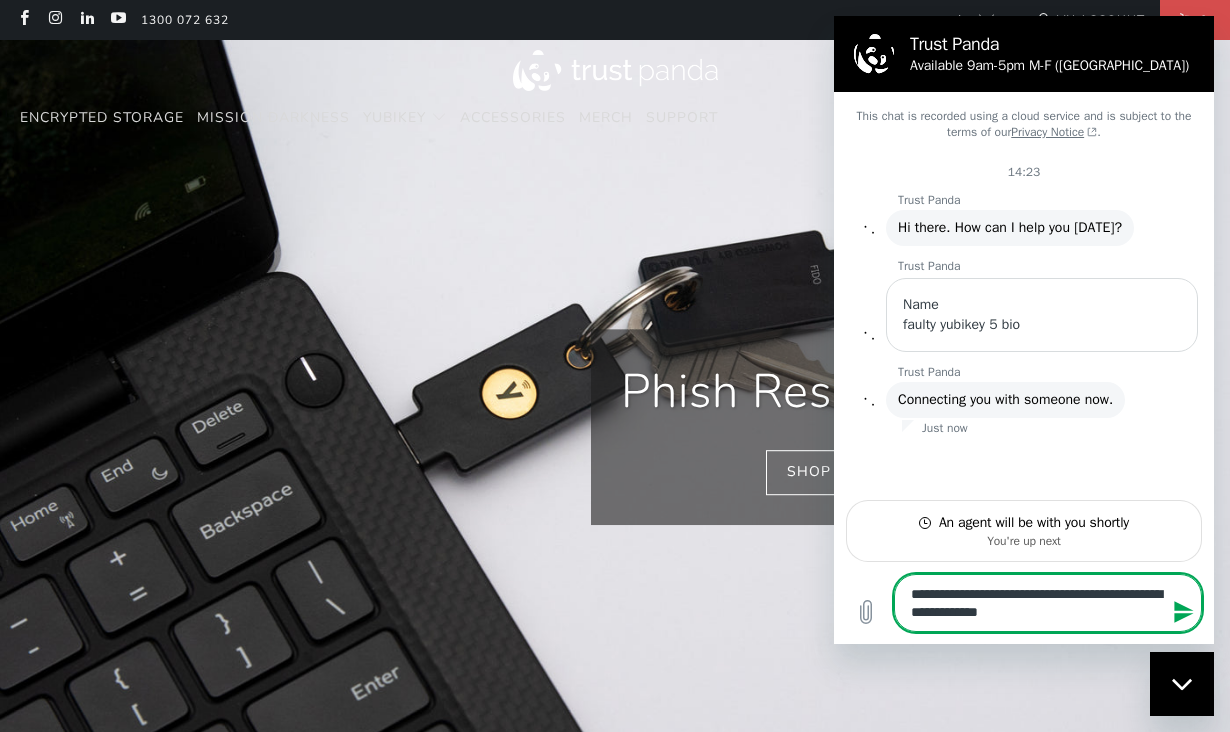 type on "**********" 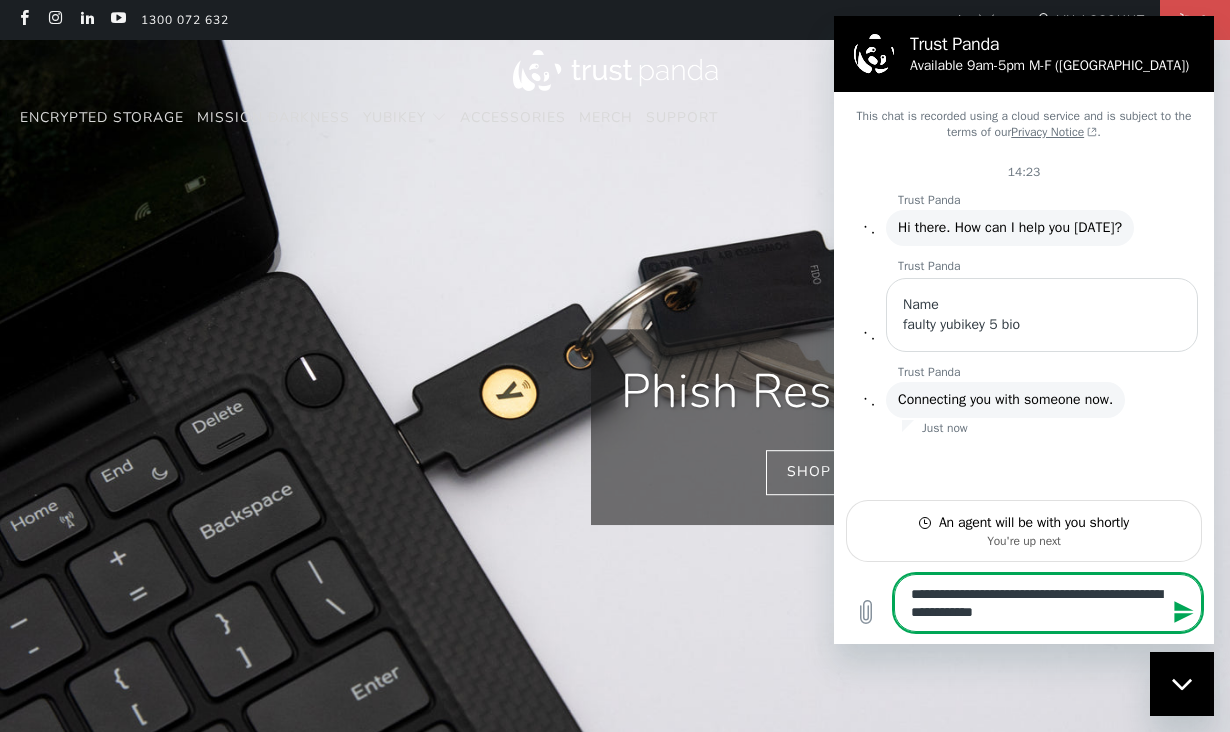 scroll, scrollTop: 0, scrollLeft: 1720, axis: horizontal 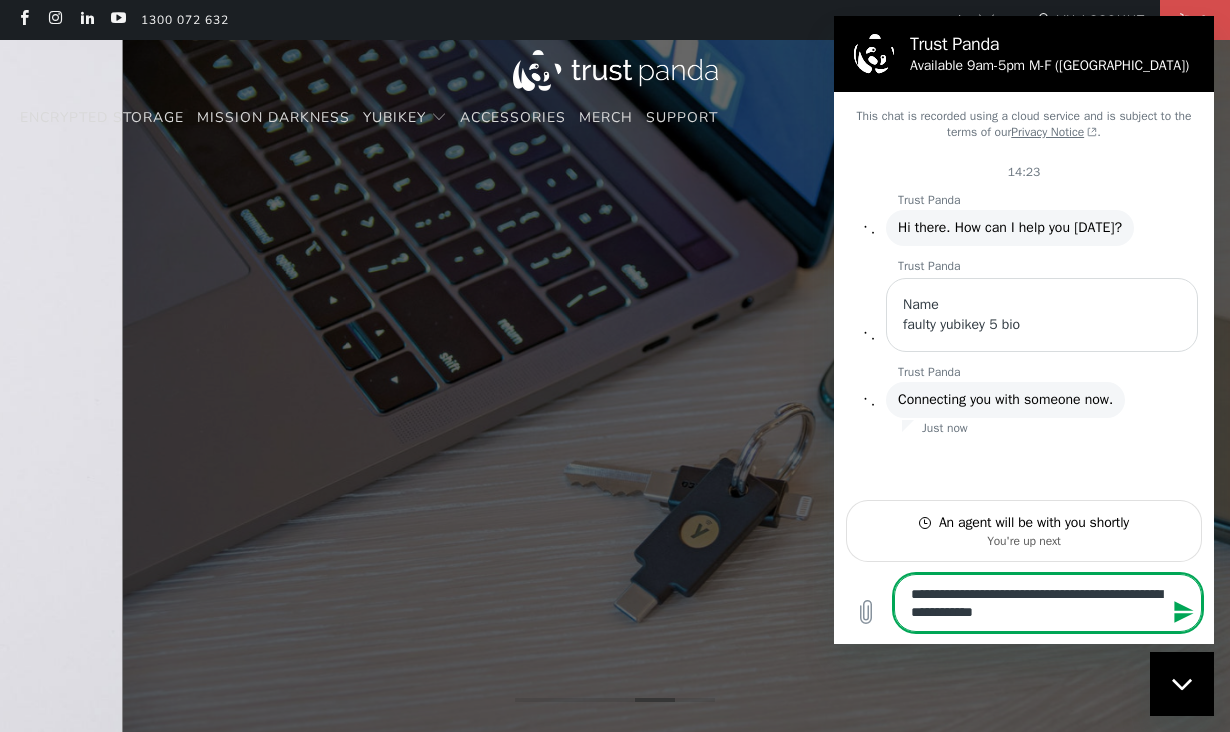 type on "**********" 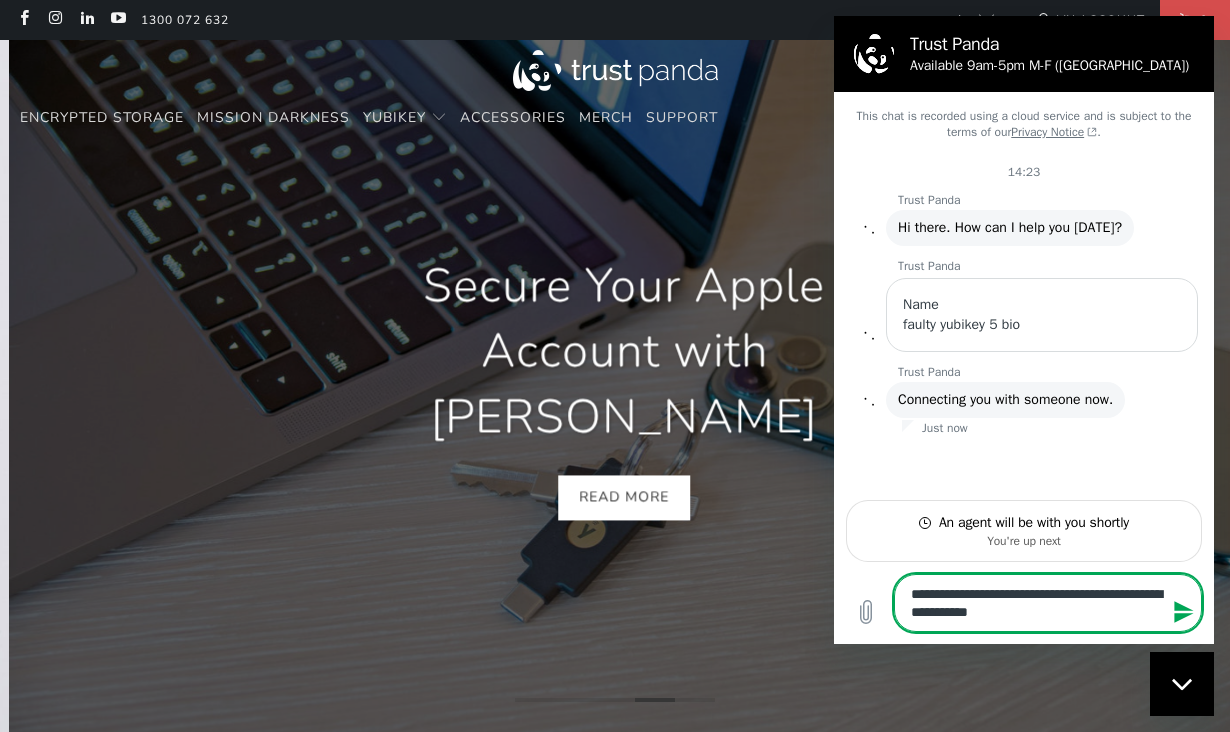 type on "**********" 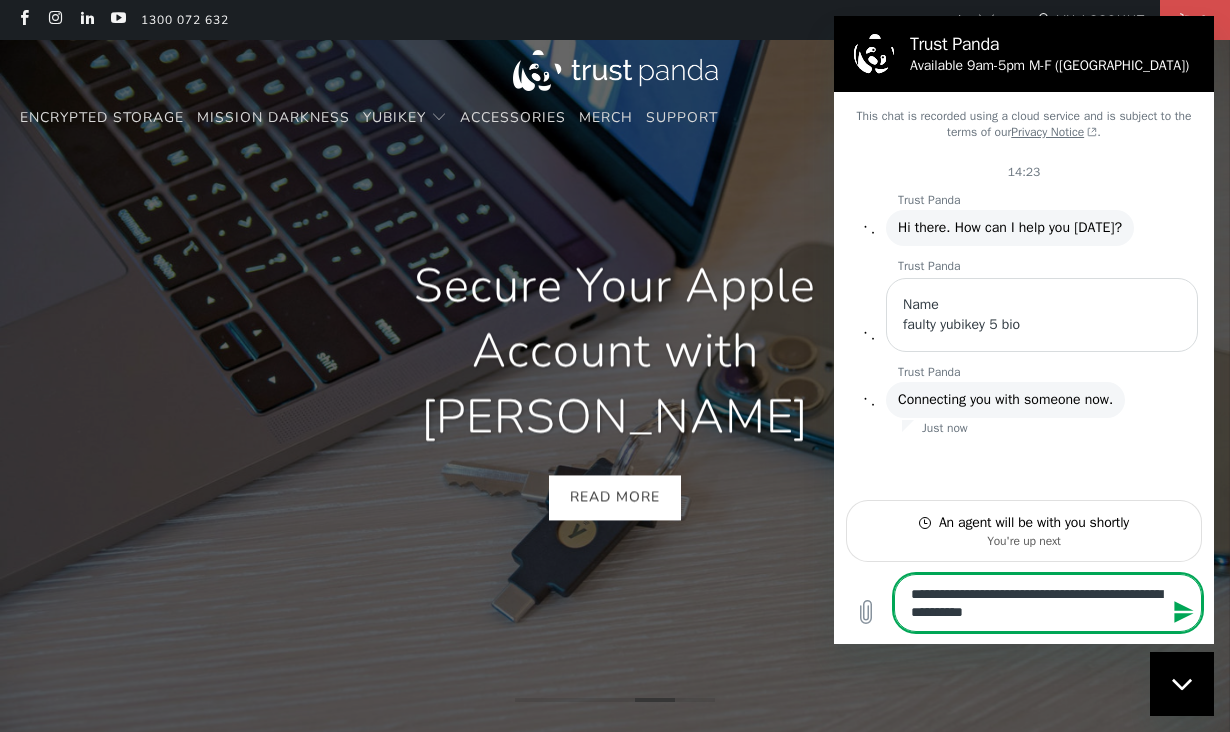 type on "**********" 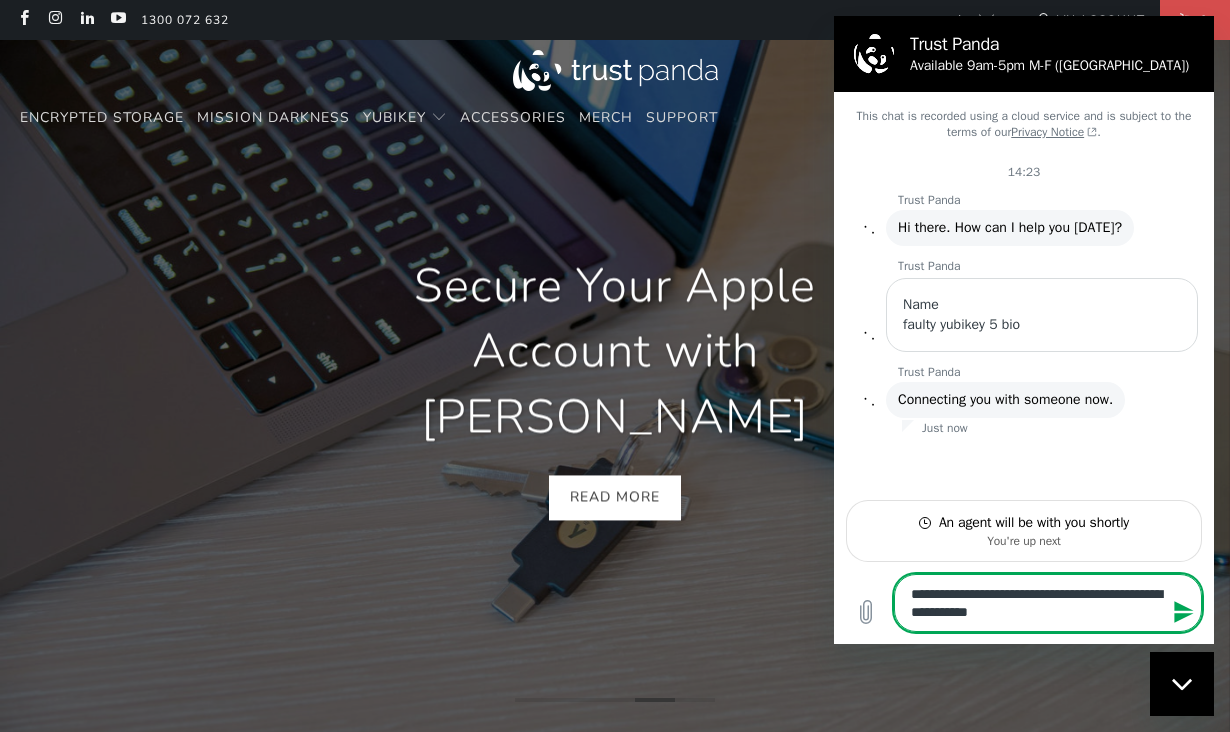 type on "*" 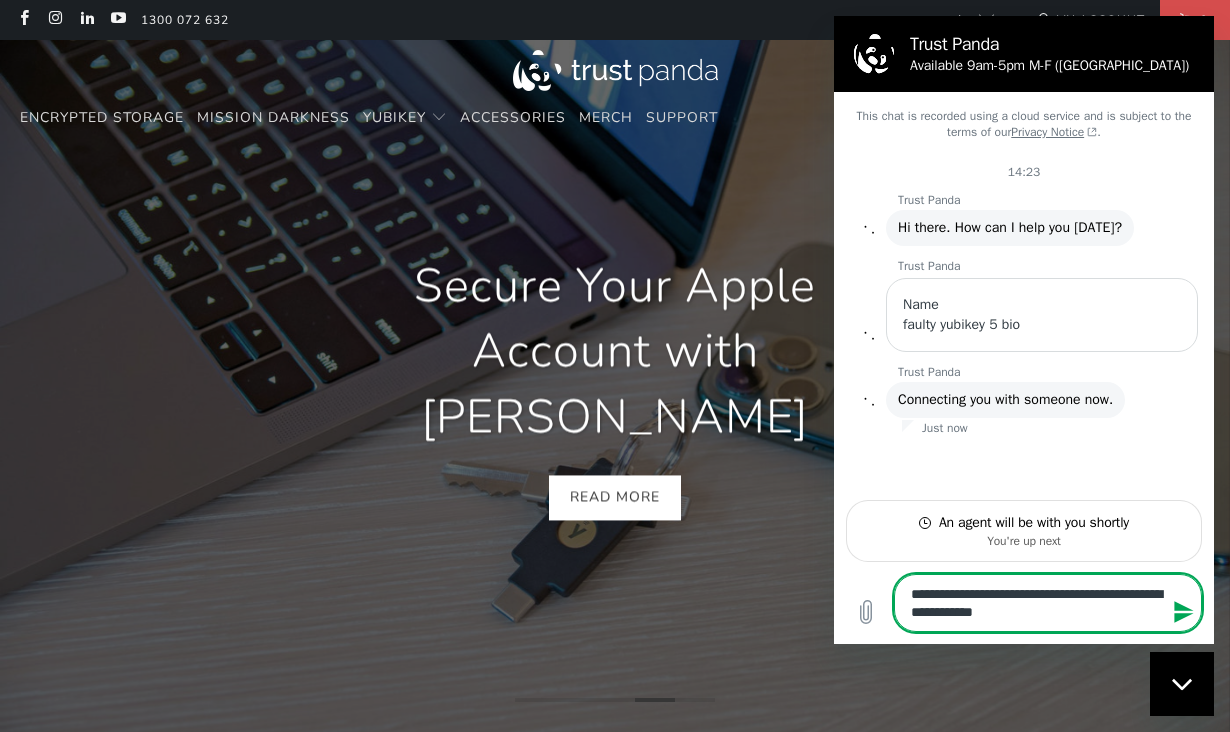 type on "**********" 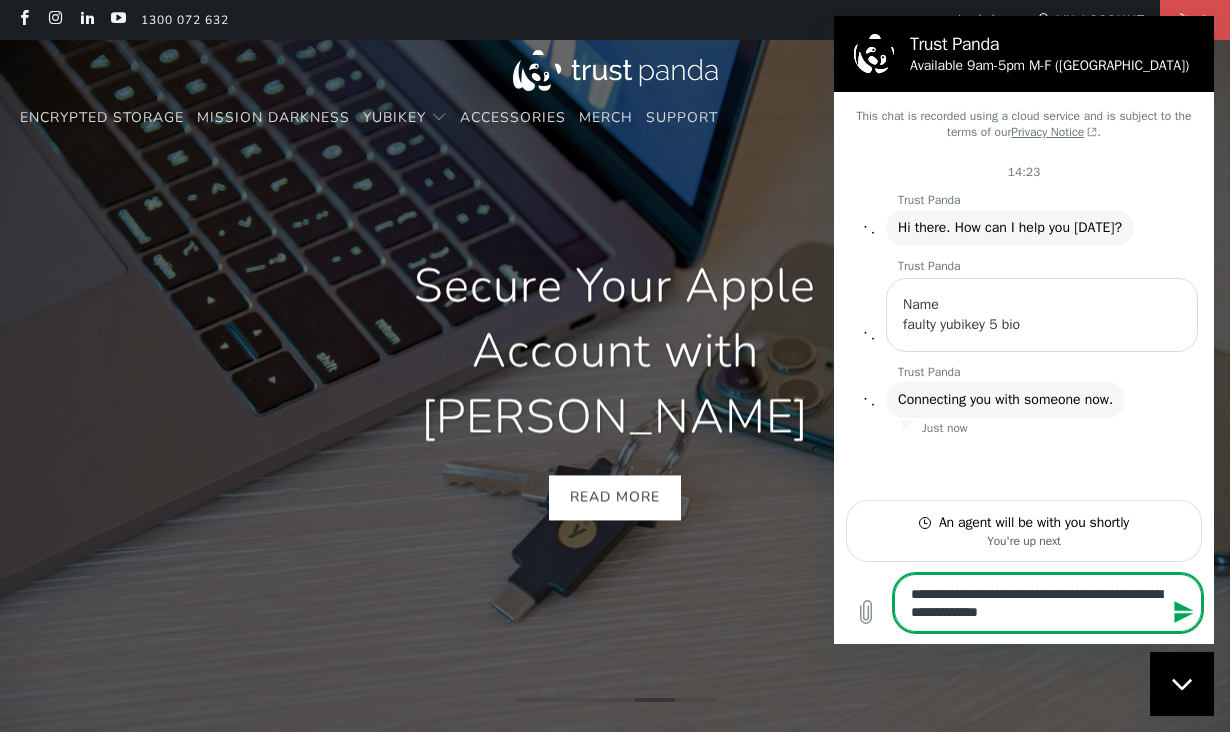 type on "**********" 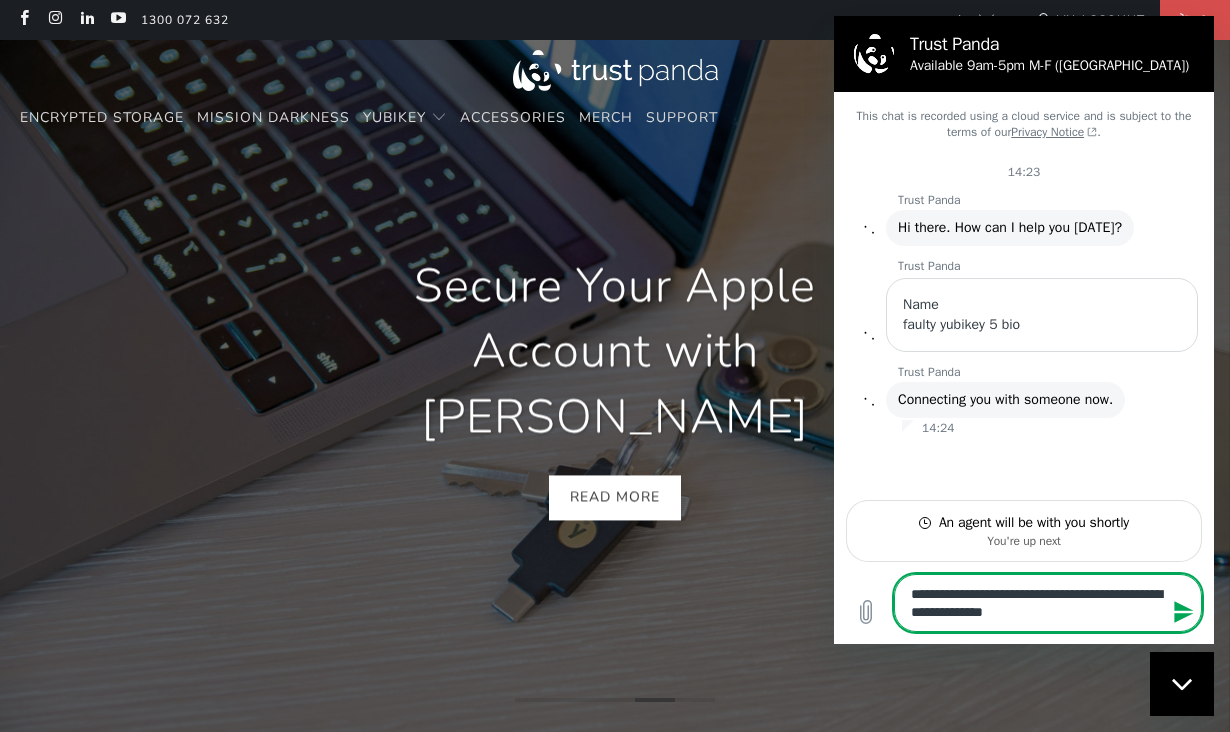type on "**********" 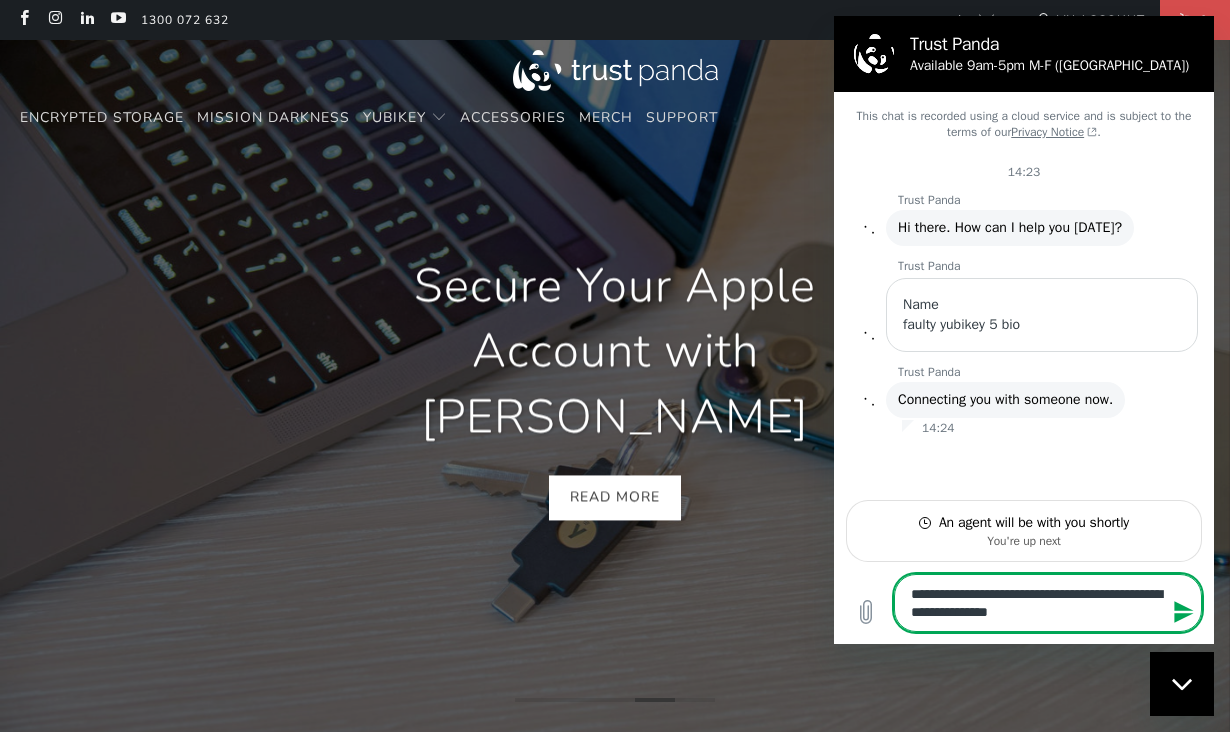 type on "**********" 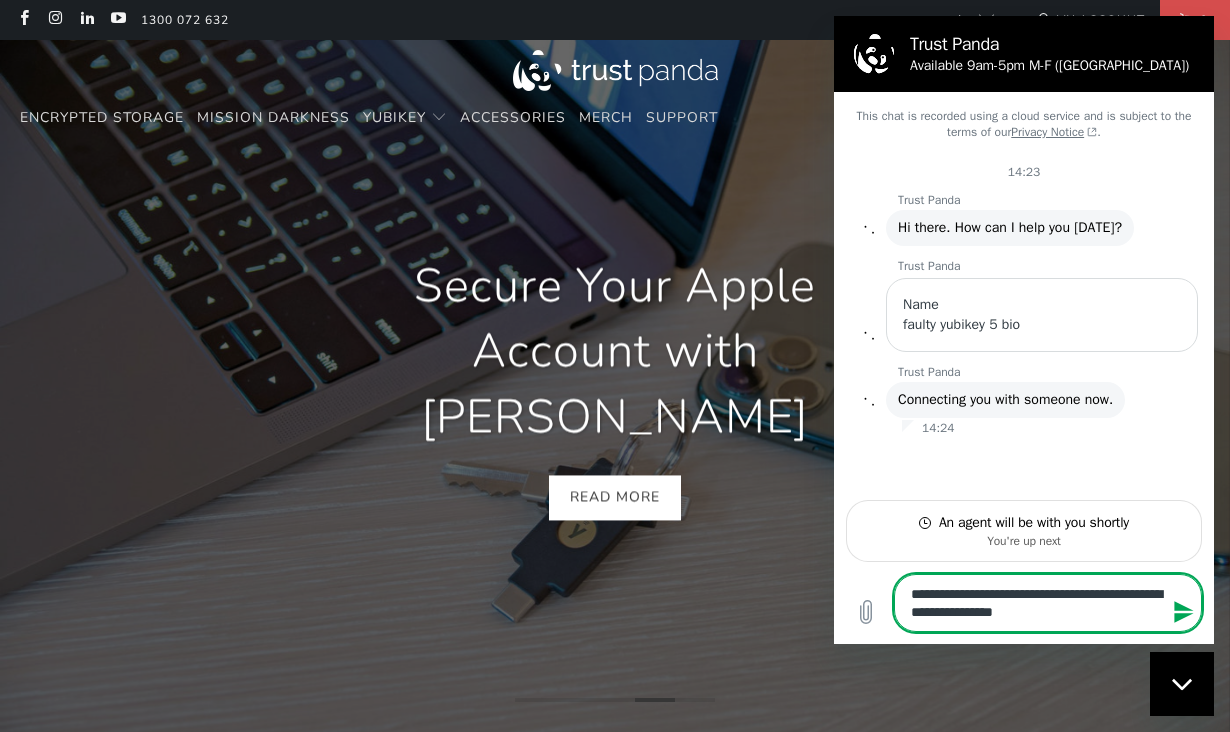 type on "**********" 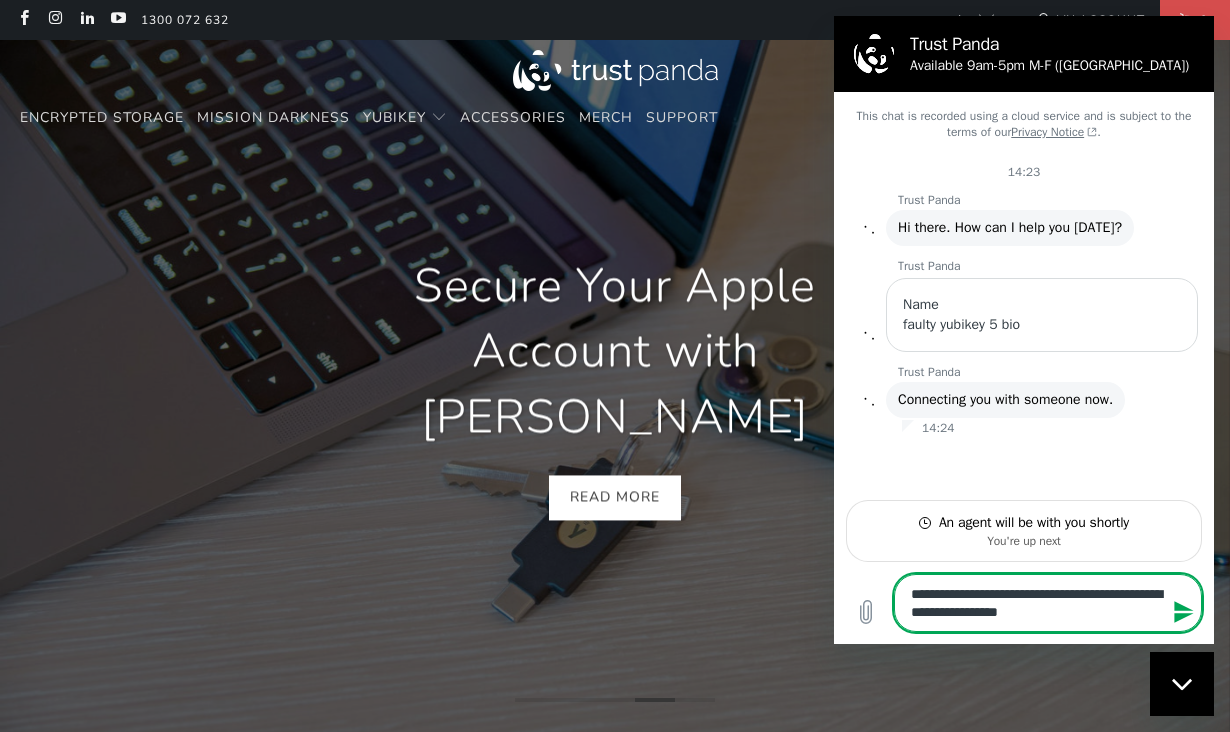 type on "**********" 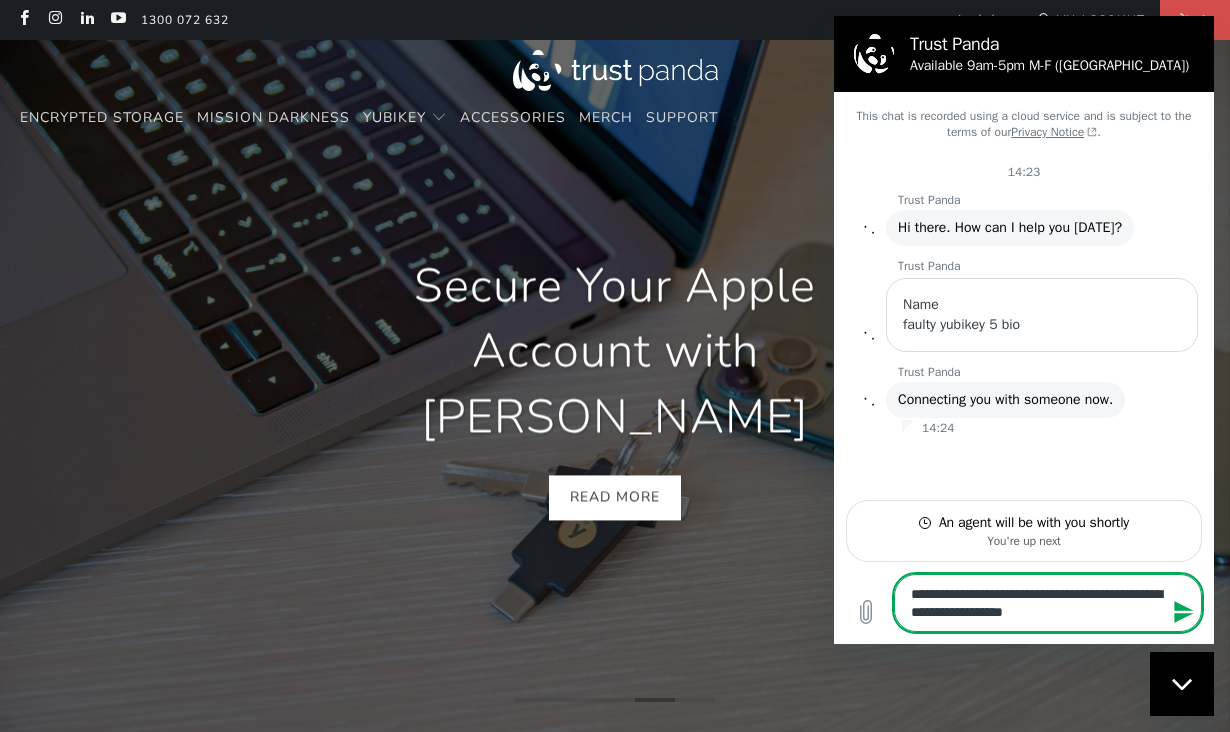 type on "**********" 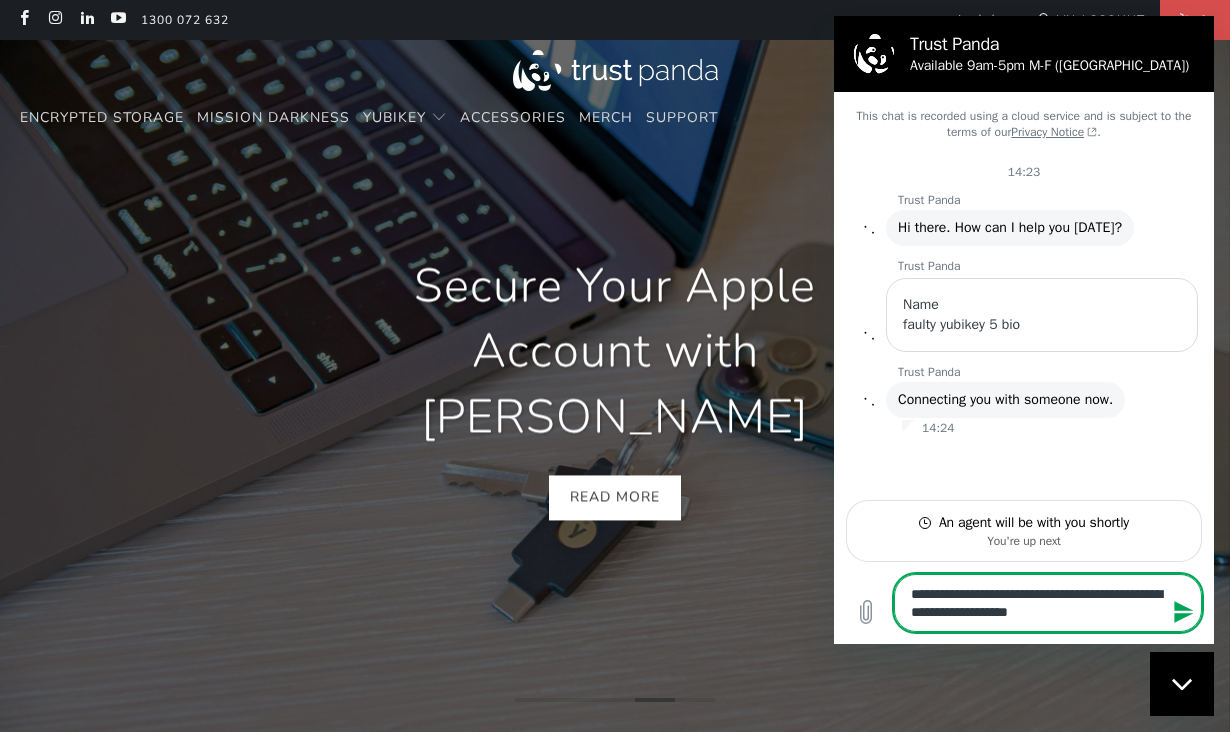 type on "**********" 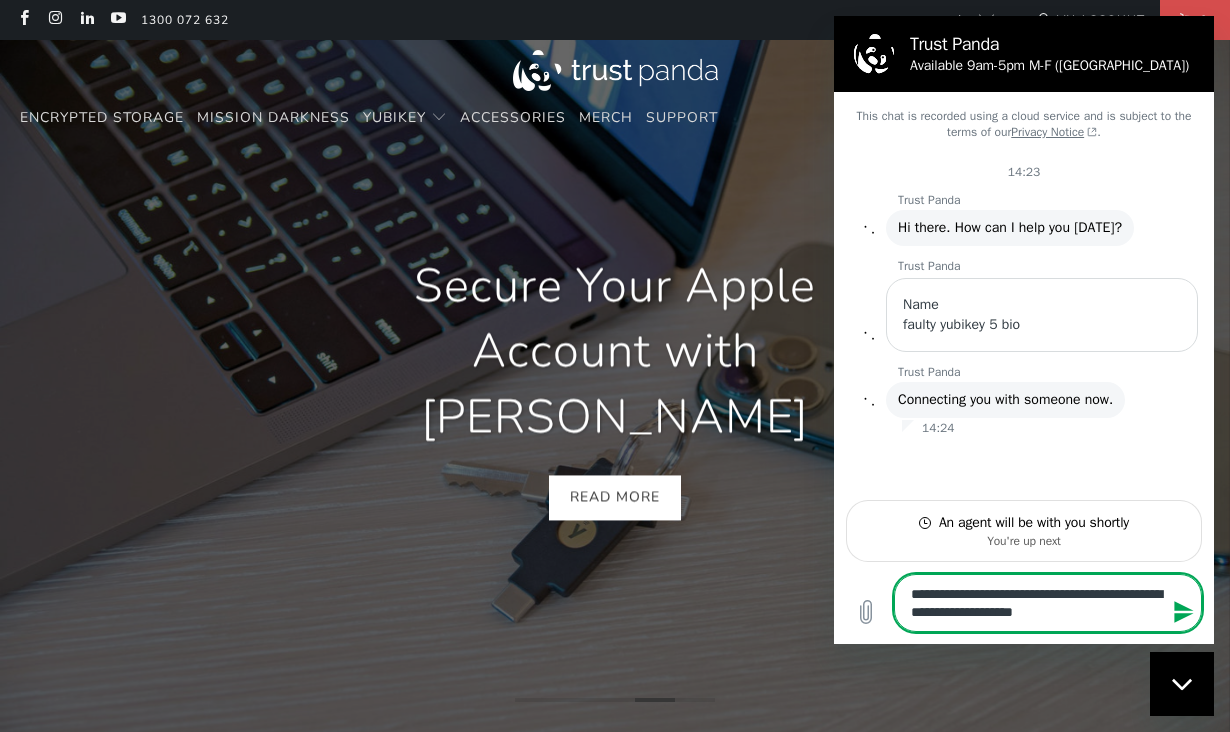 type on "**********" 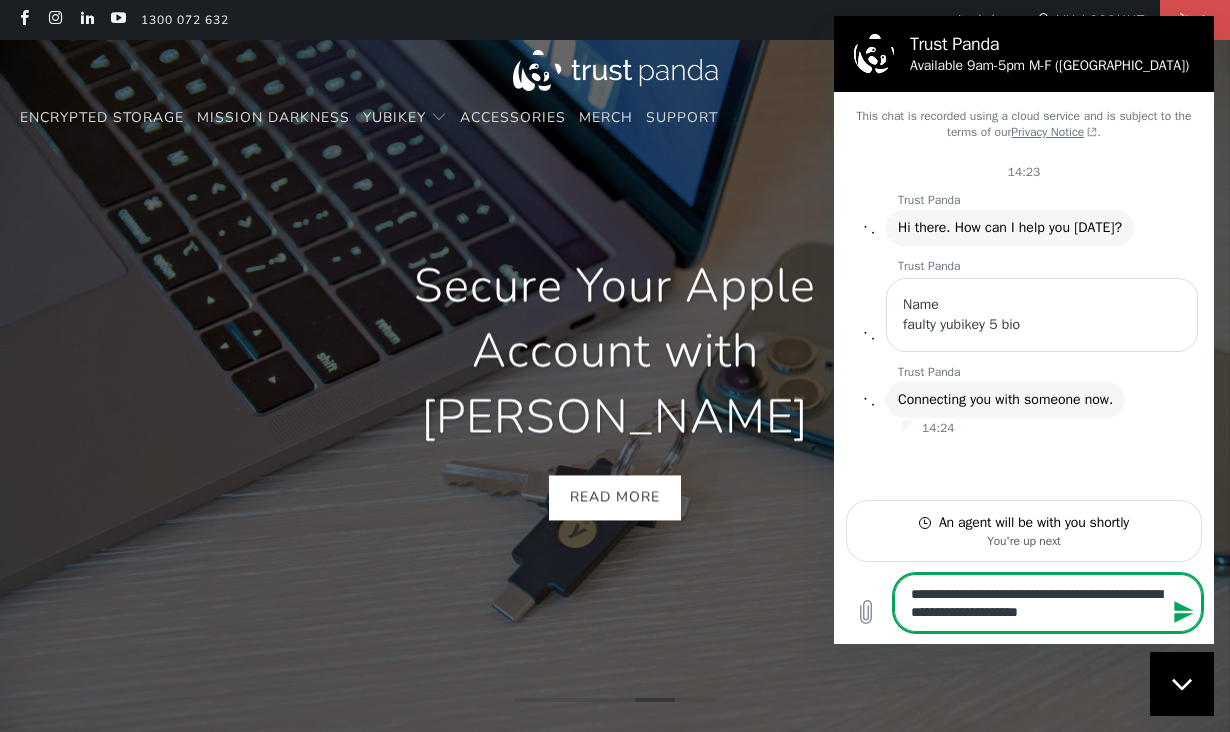 type on "**********" 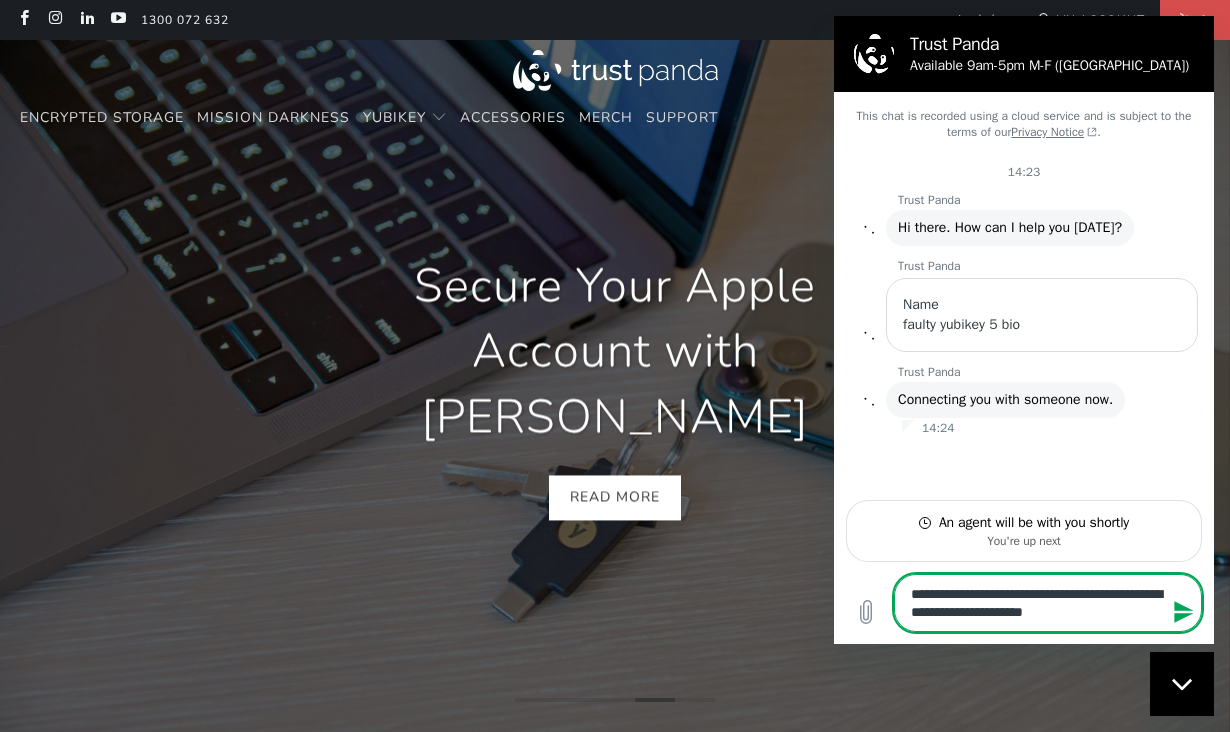 type on "**********" 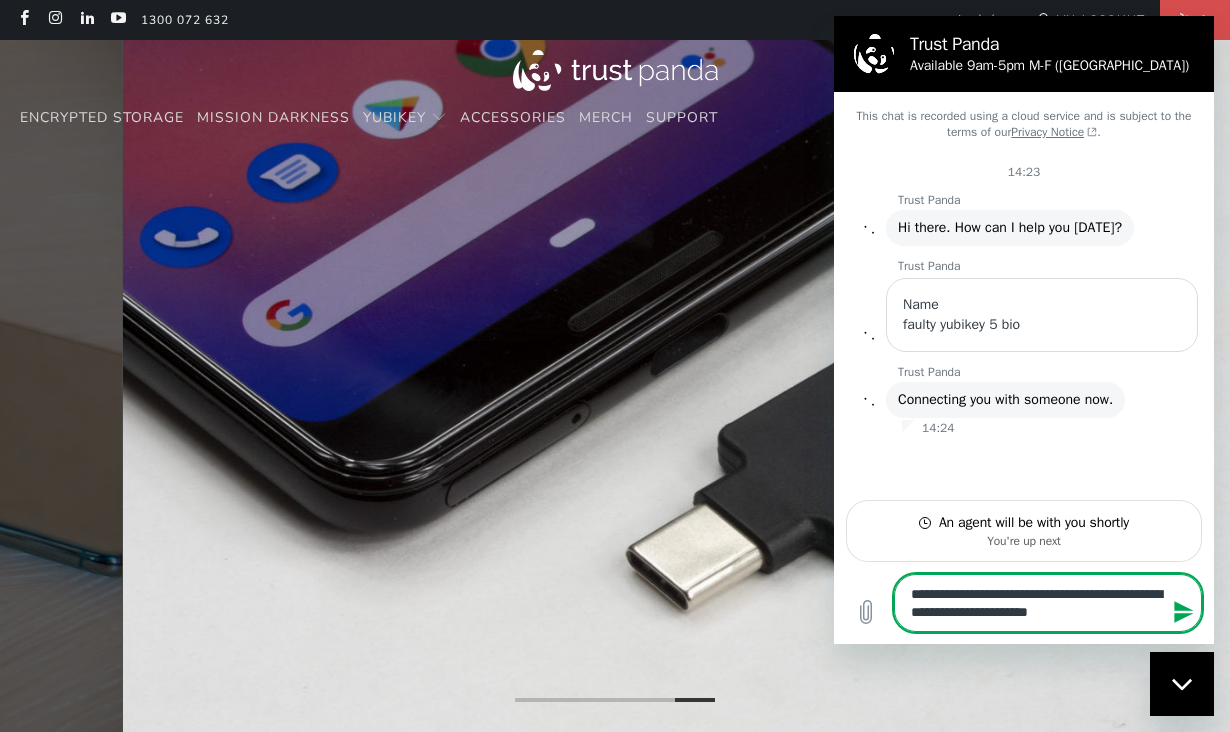 type on "**********" 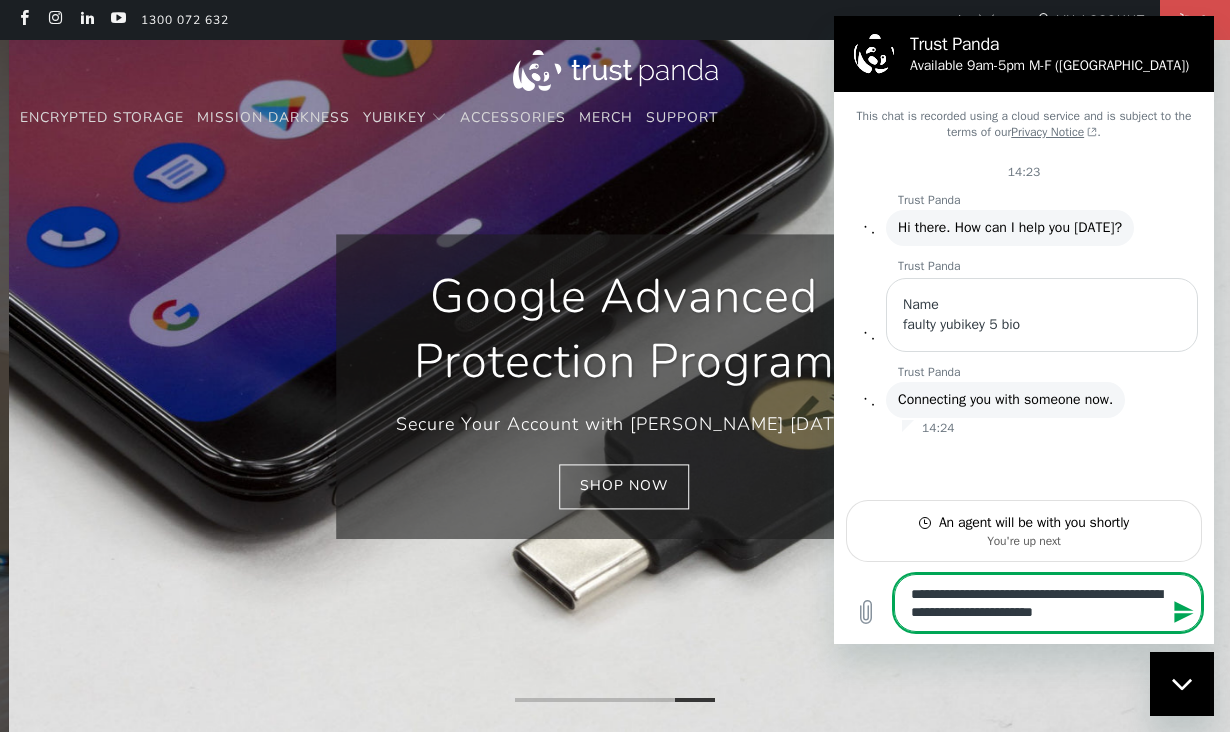 type on "**********" 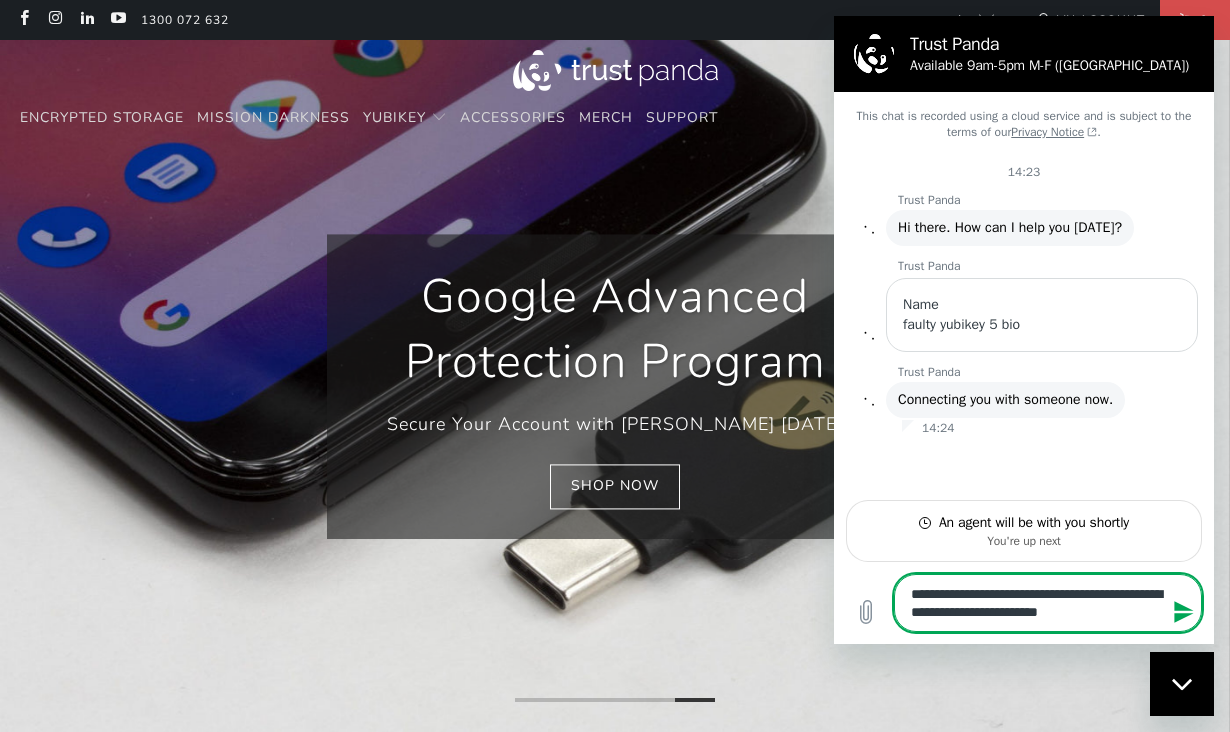 type on "**********" 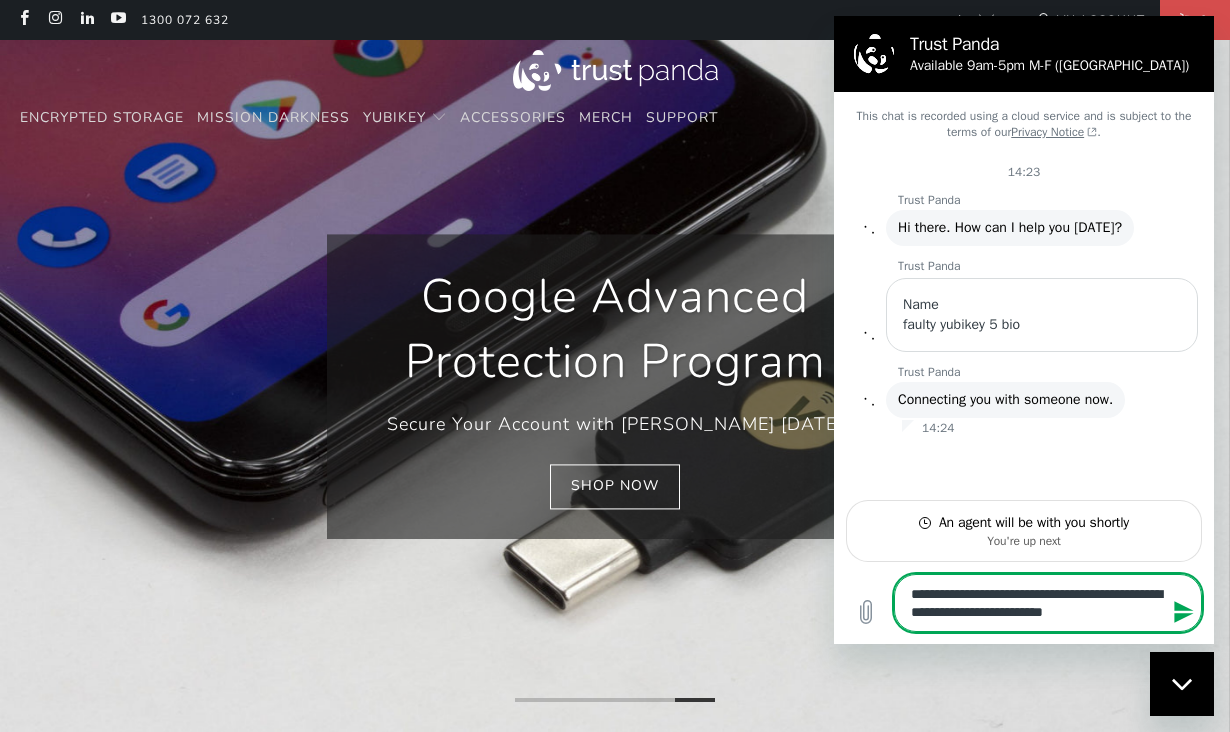 type on "**********" 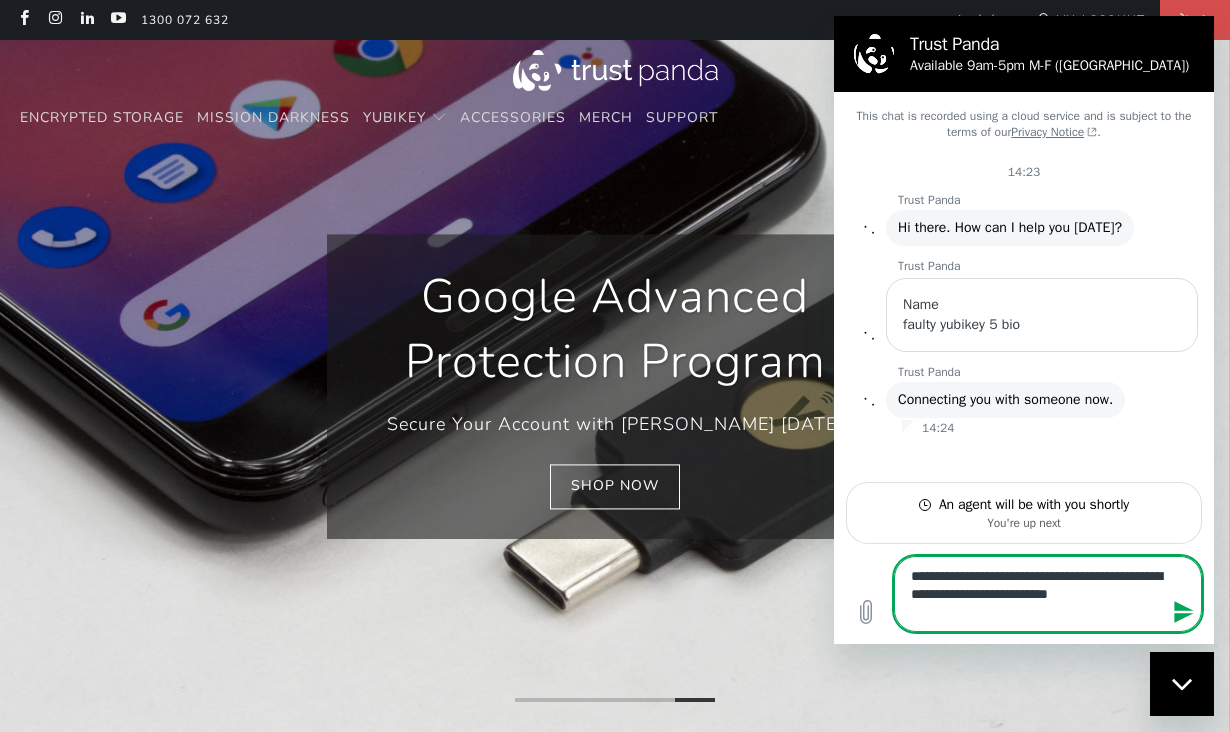 type on "**********" 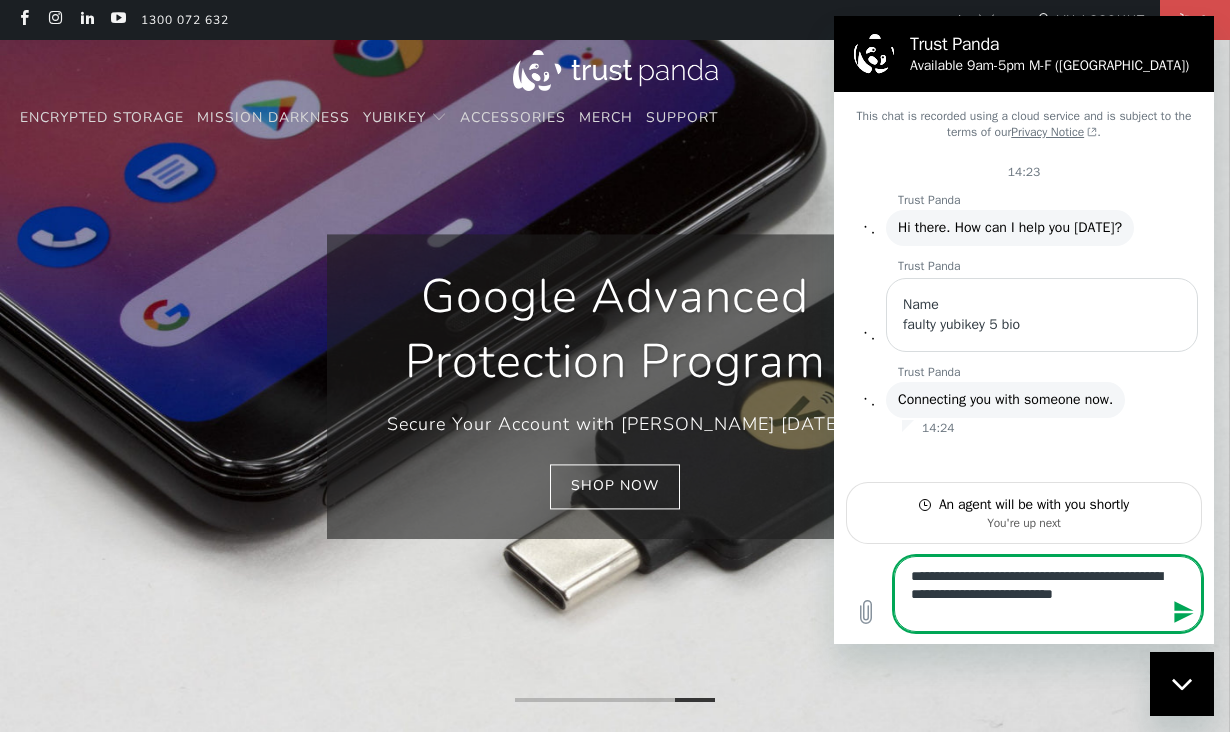 type on "**********" 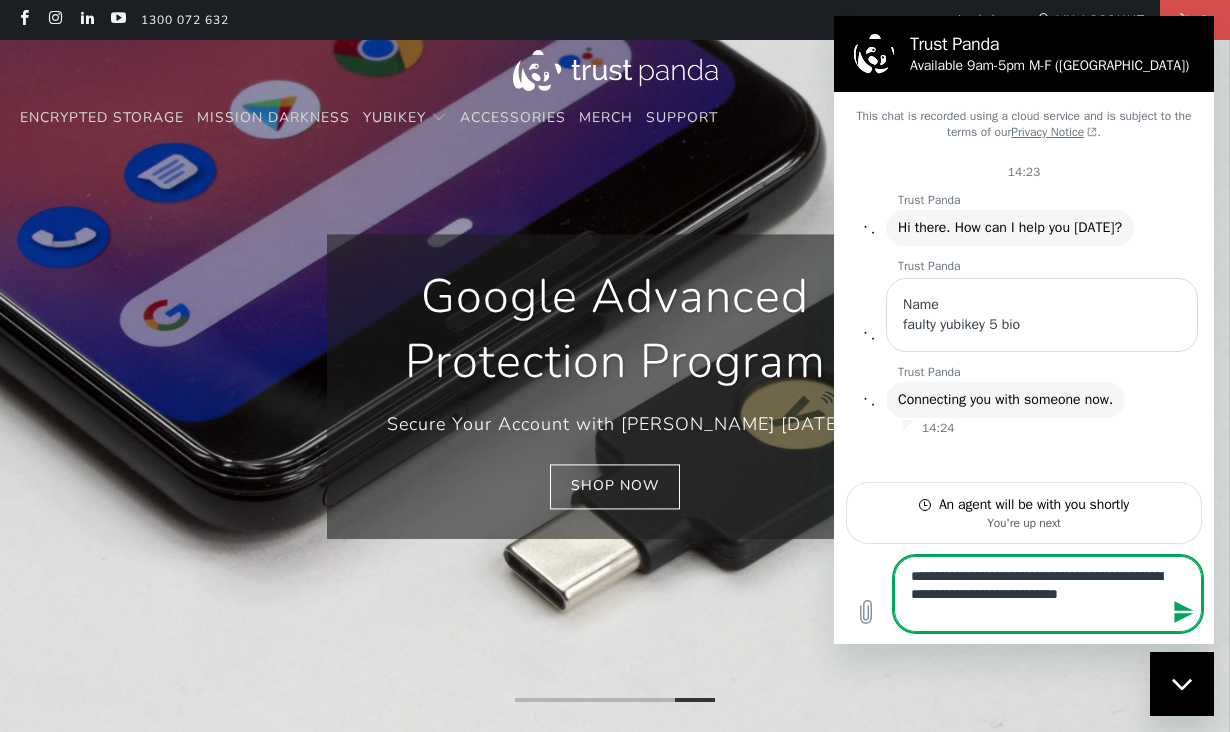 type on "**********" 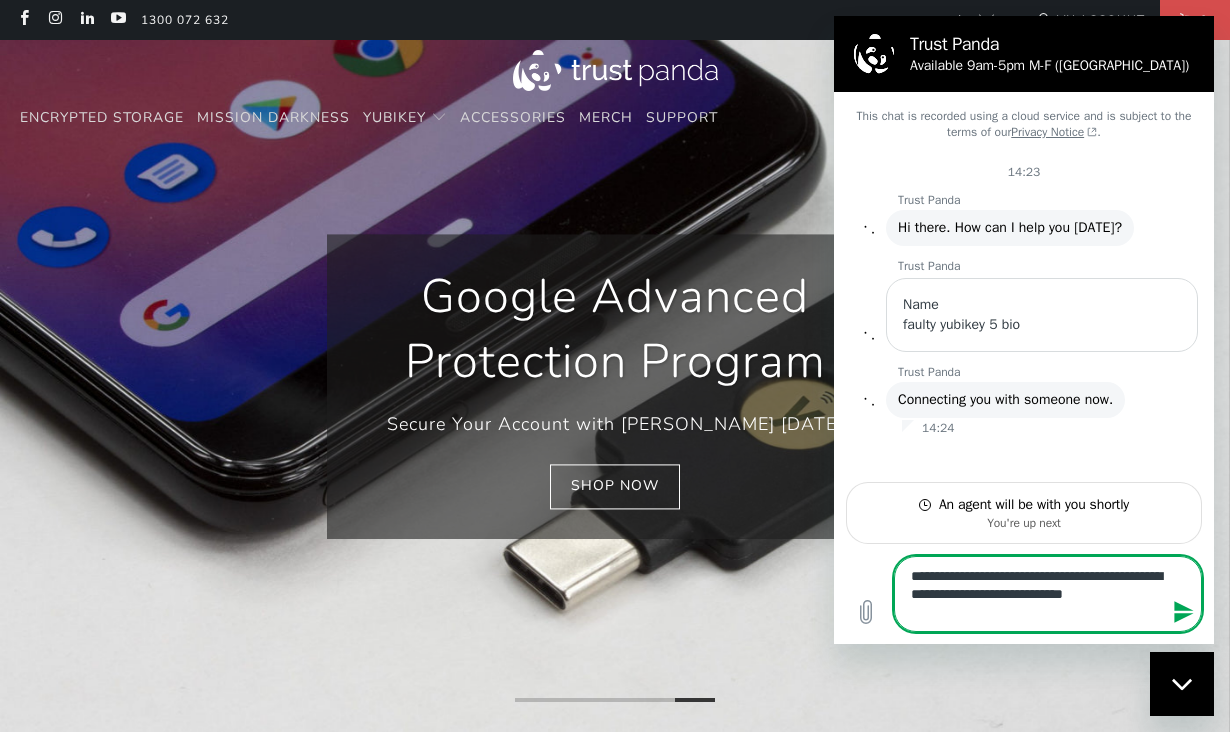 type on "**********" 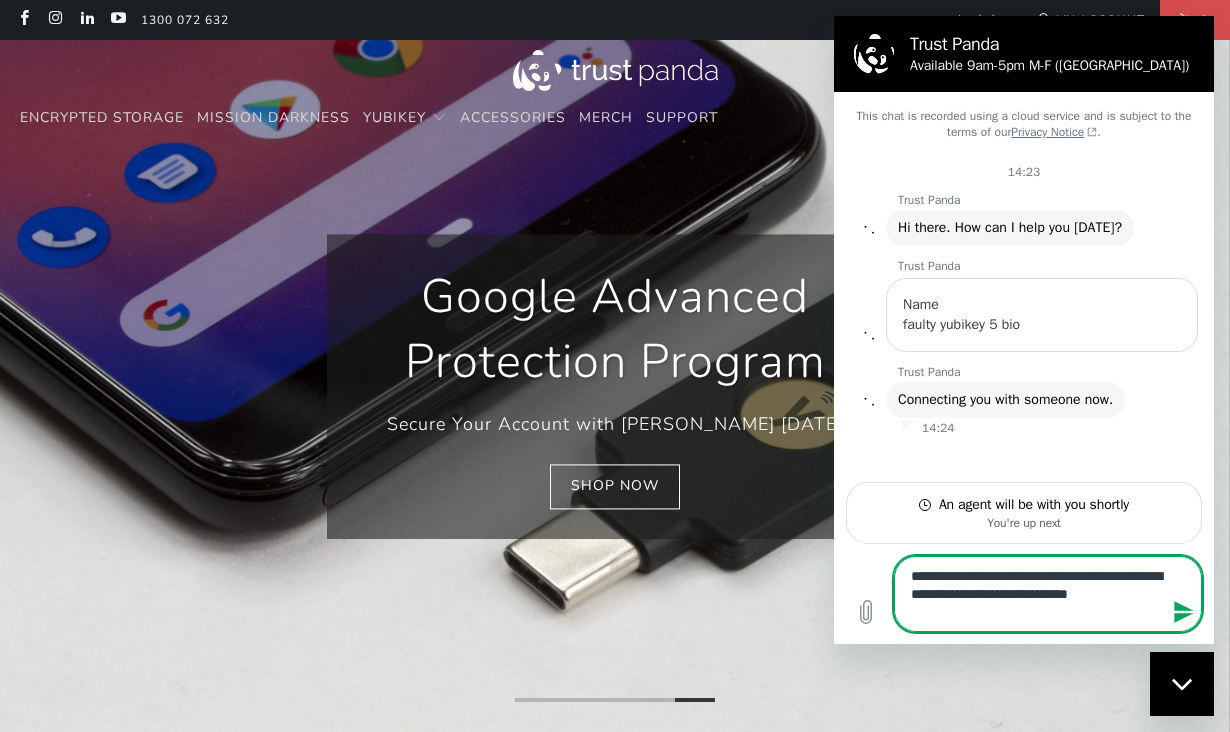 type on "*" 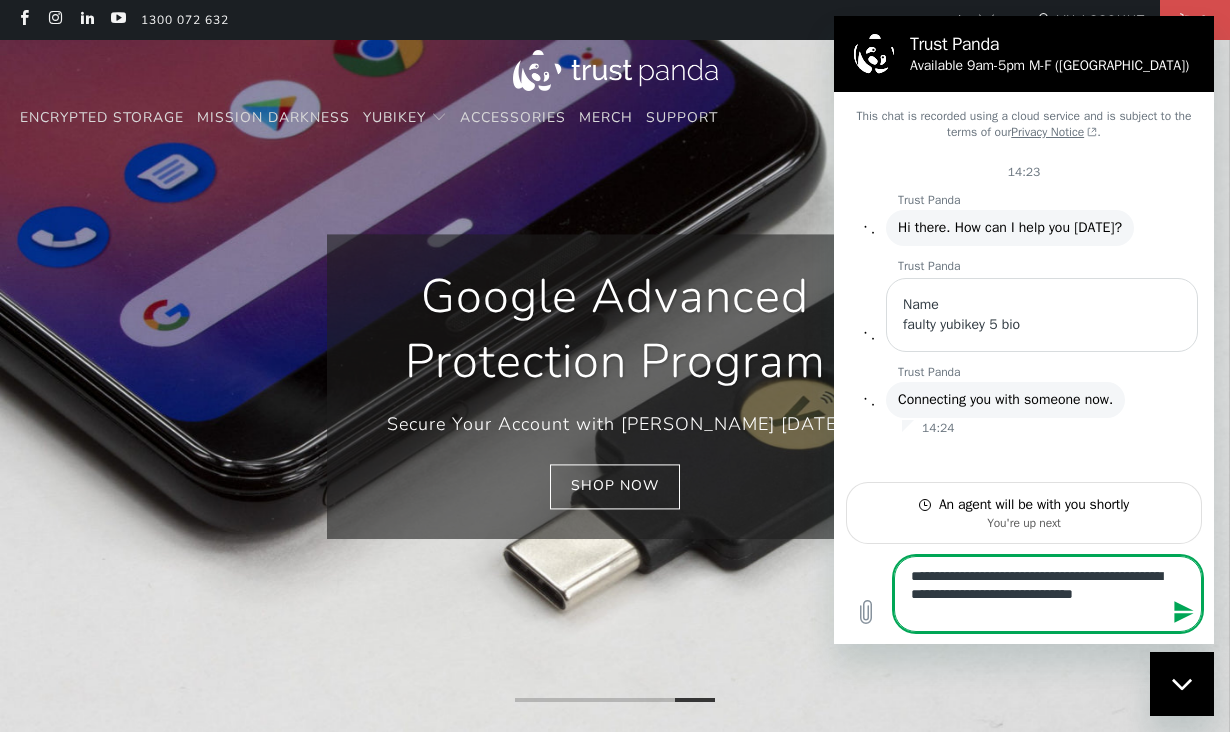 type on "**********" 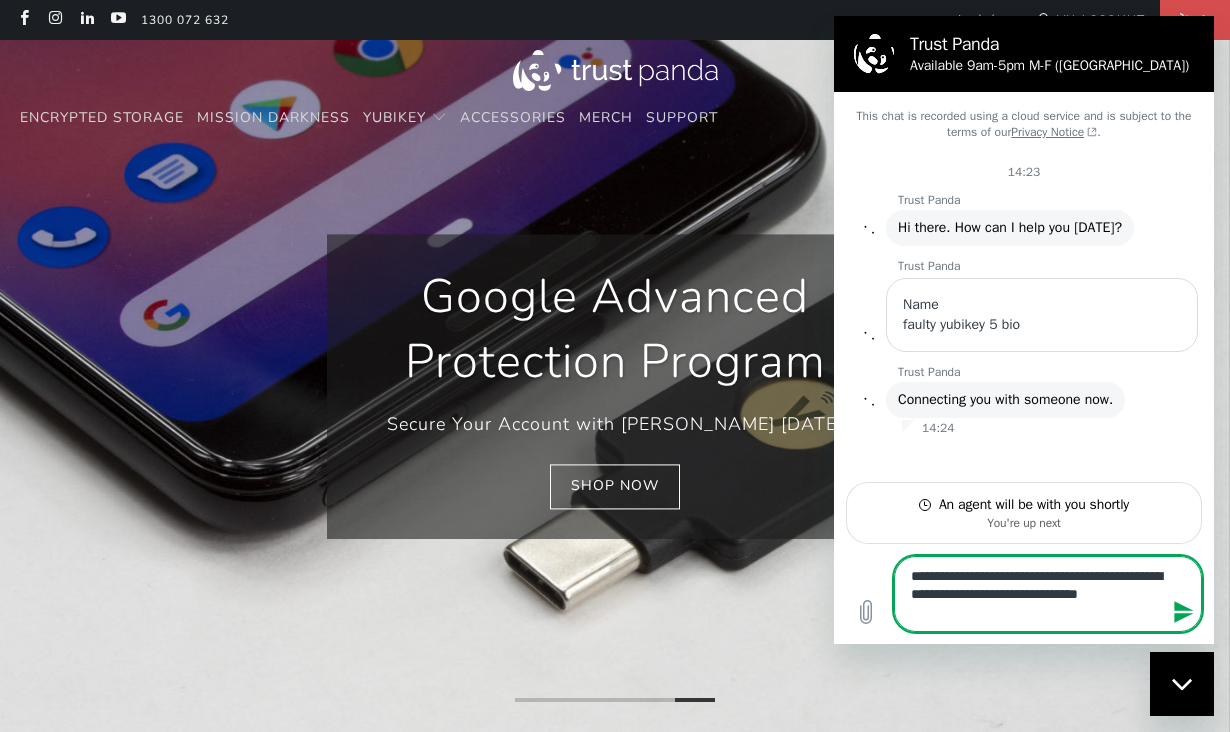 scroll, scrollTop: 0, scrollLeft: 1935, axis: horizontal 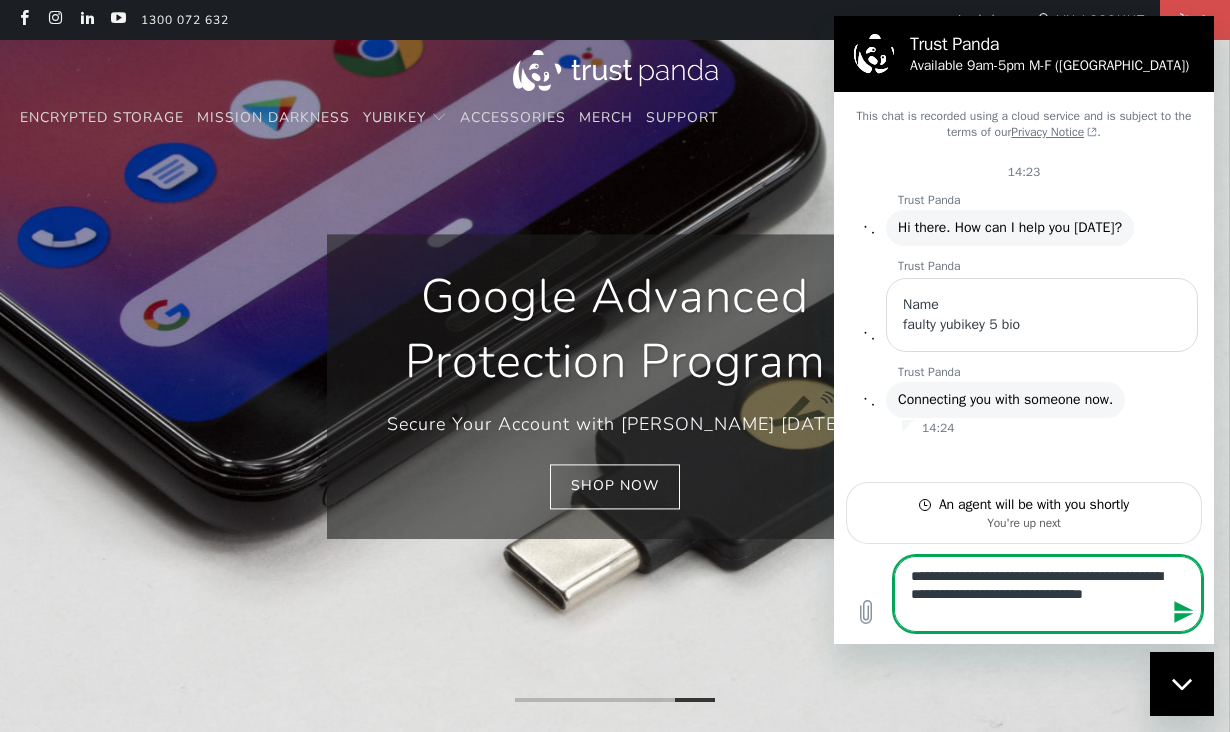 type on "**********" 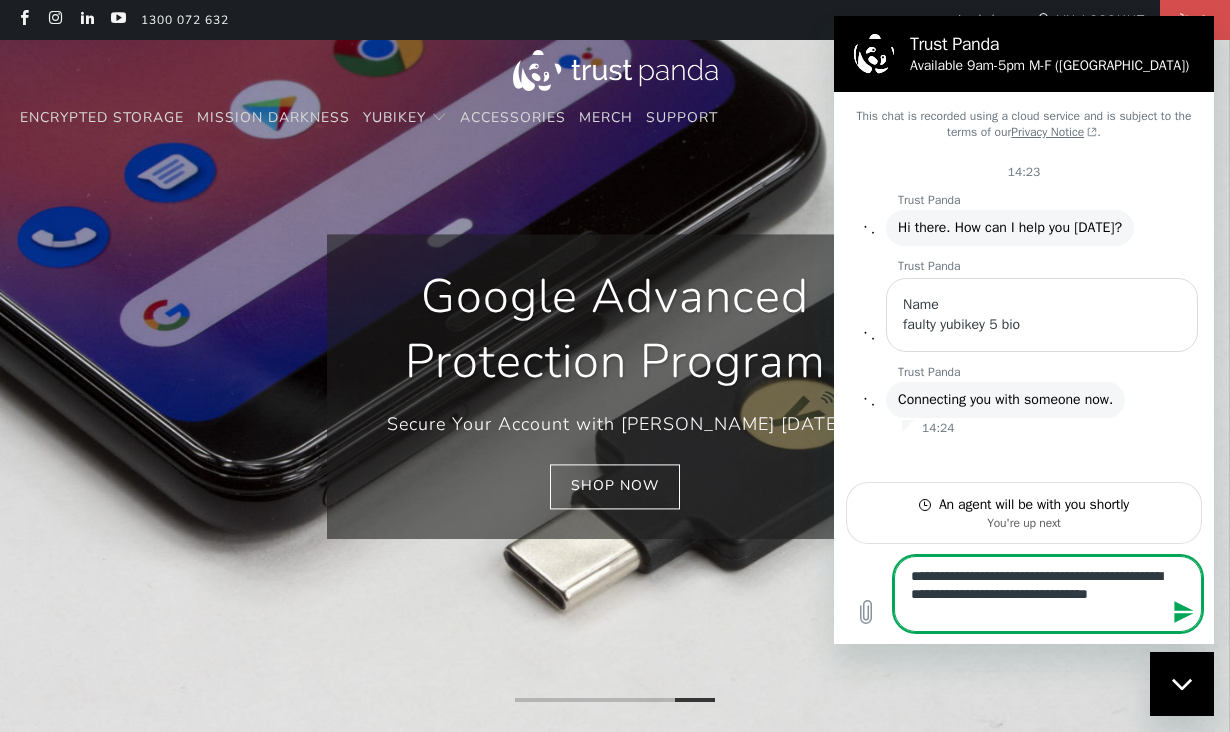 type on "**********" 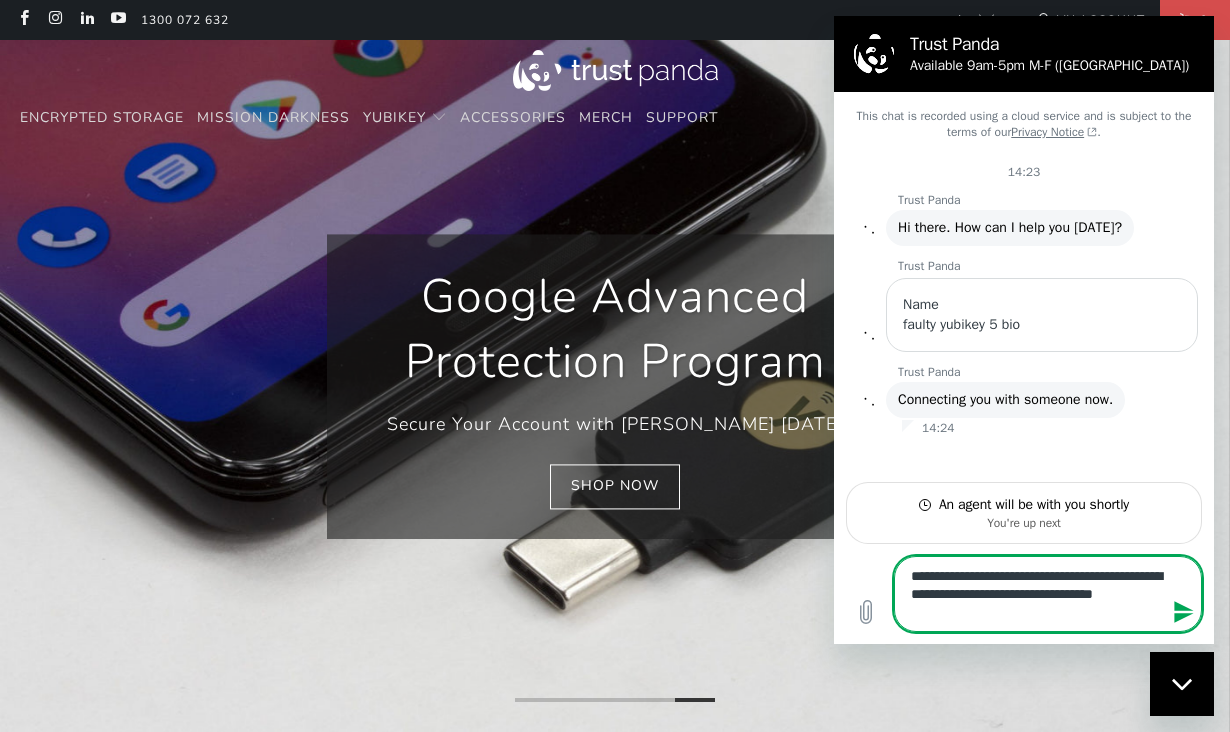 type on "**********" 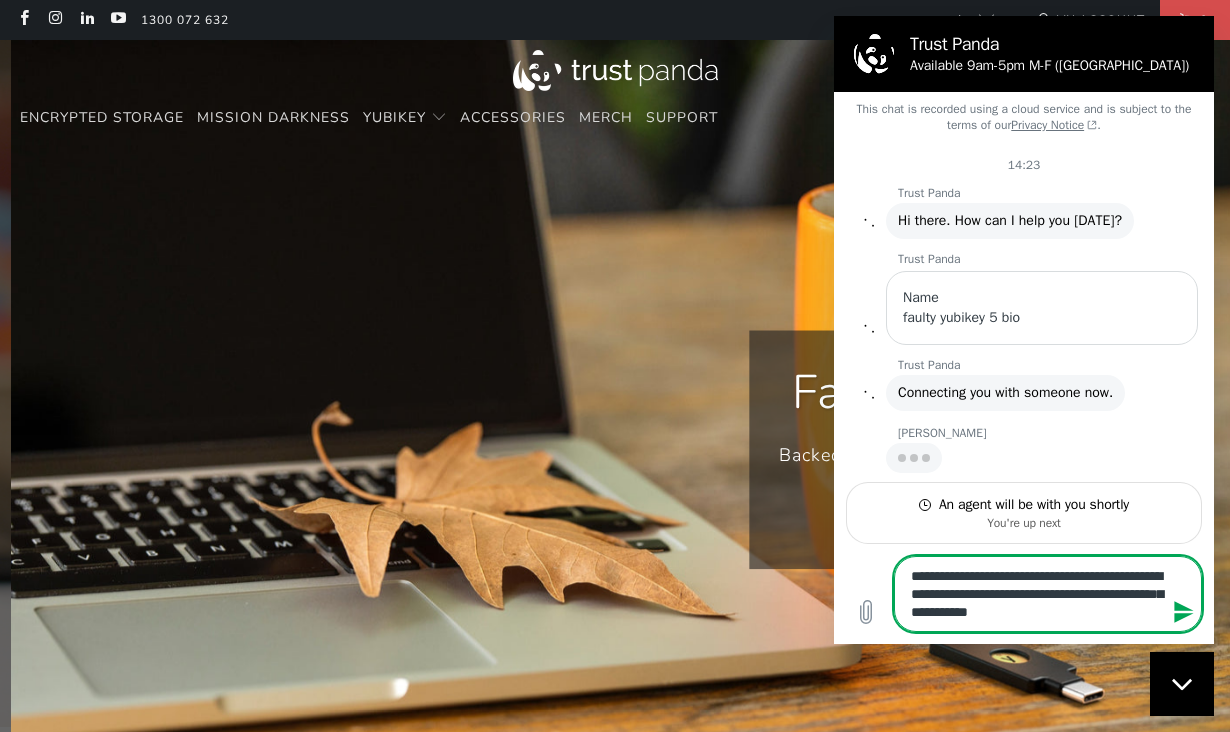 scroll, scrollTop: 45, scrollLeft: 0, axis: vertical 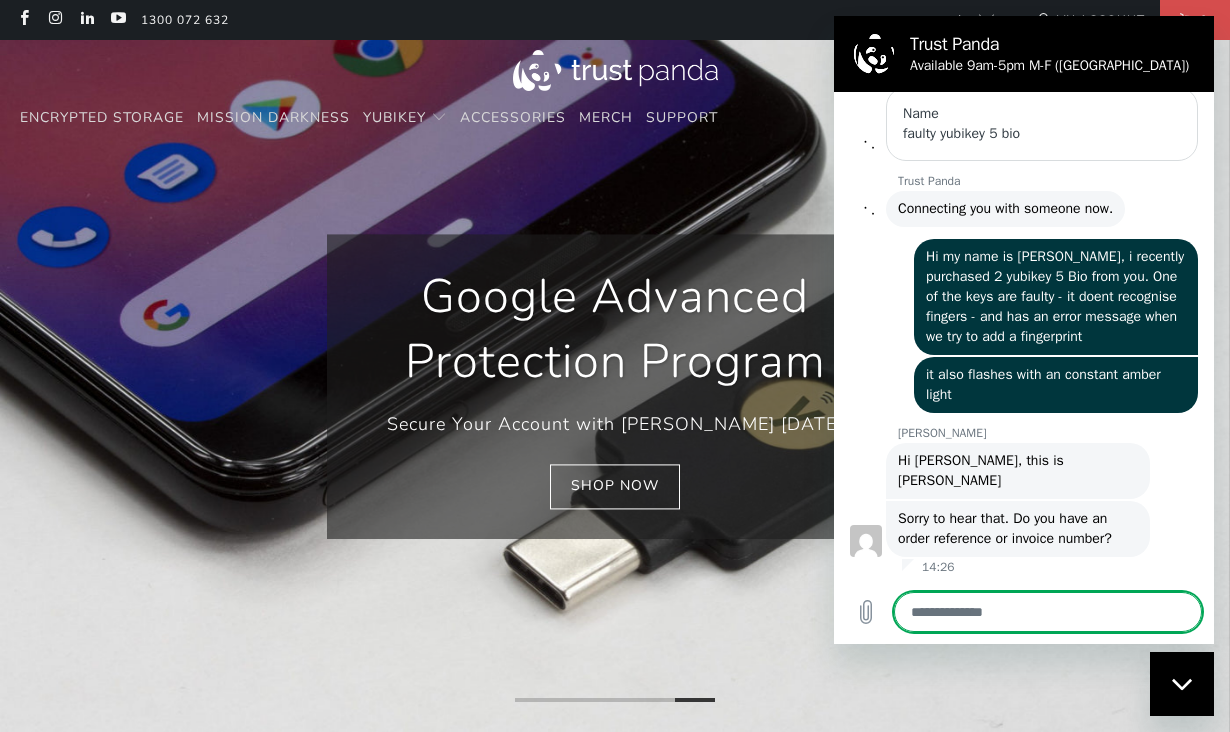 click at bounding box center [1048, 612] 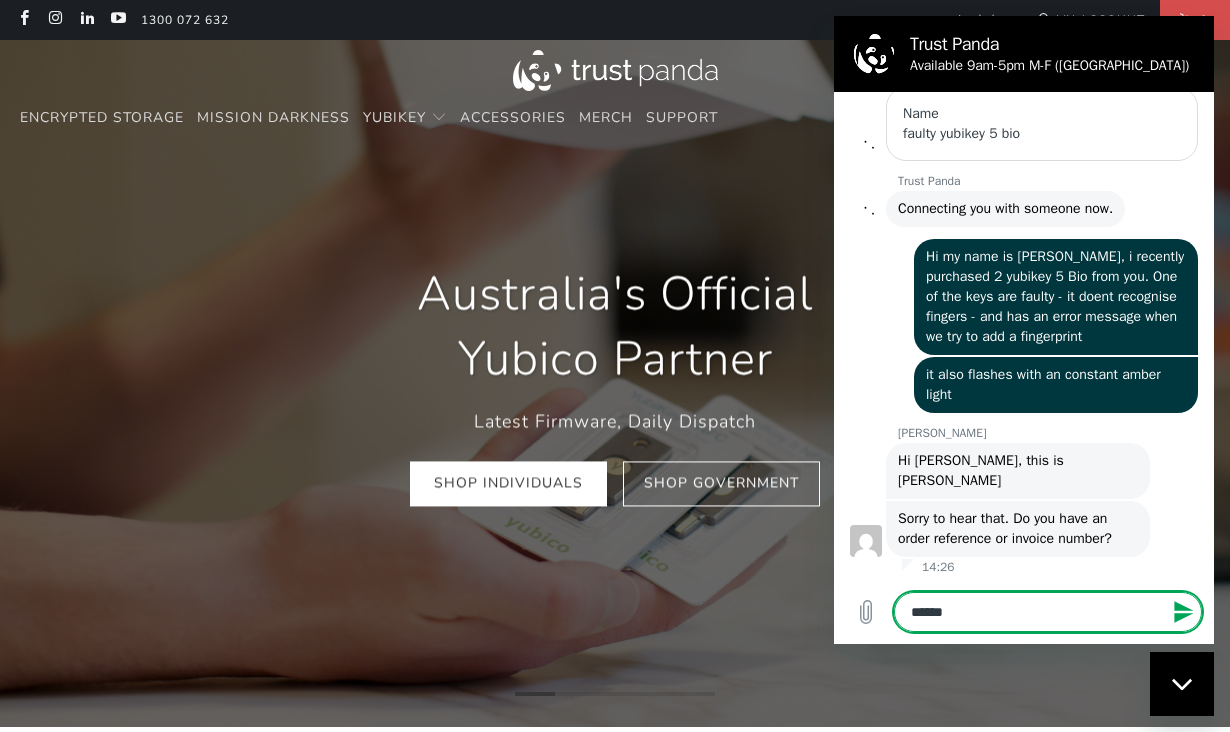 scroll, scrollTop: 0, scrollLeft: 2580, axis: horizontal 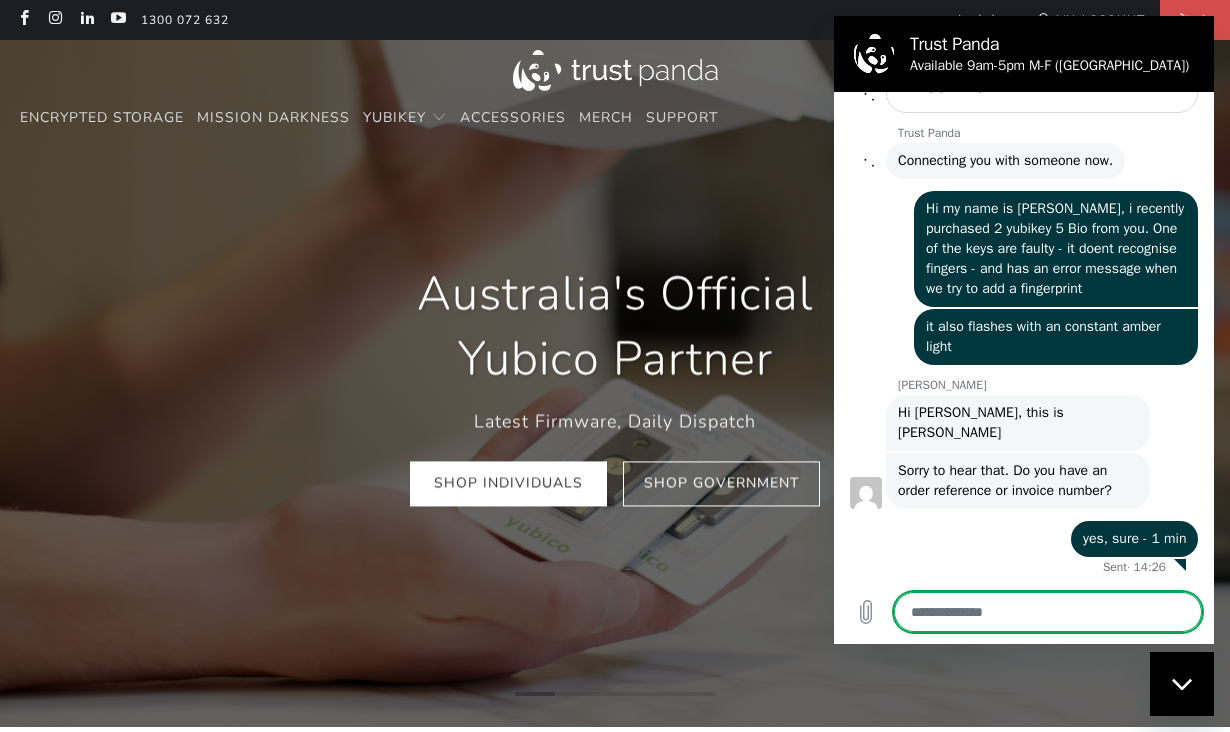 click at bounding box center (1048, 612) 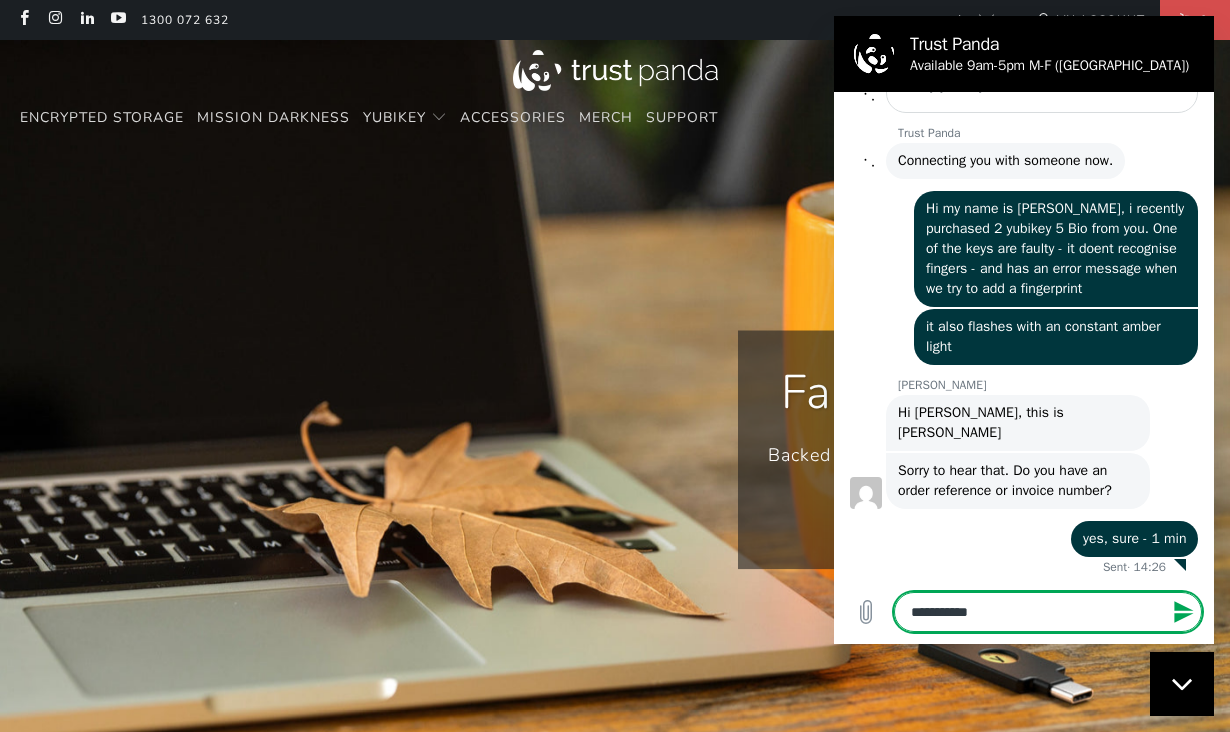scroll, scrollTop: 0, scrollLeft: 645, axis: horizontal 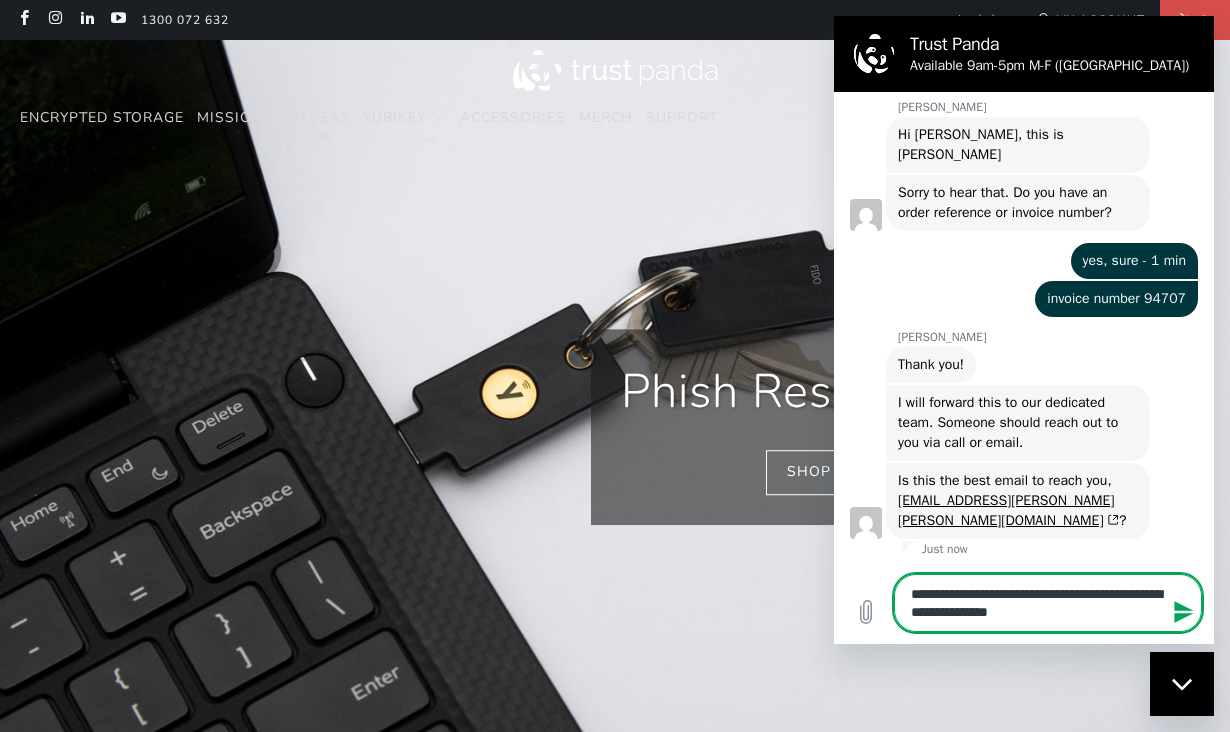 click on "**********" at bounding box center (1048, 603) 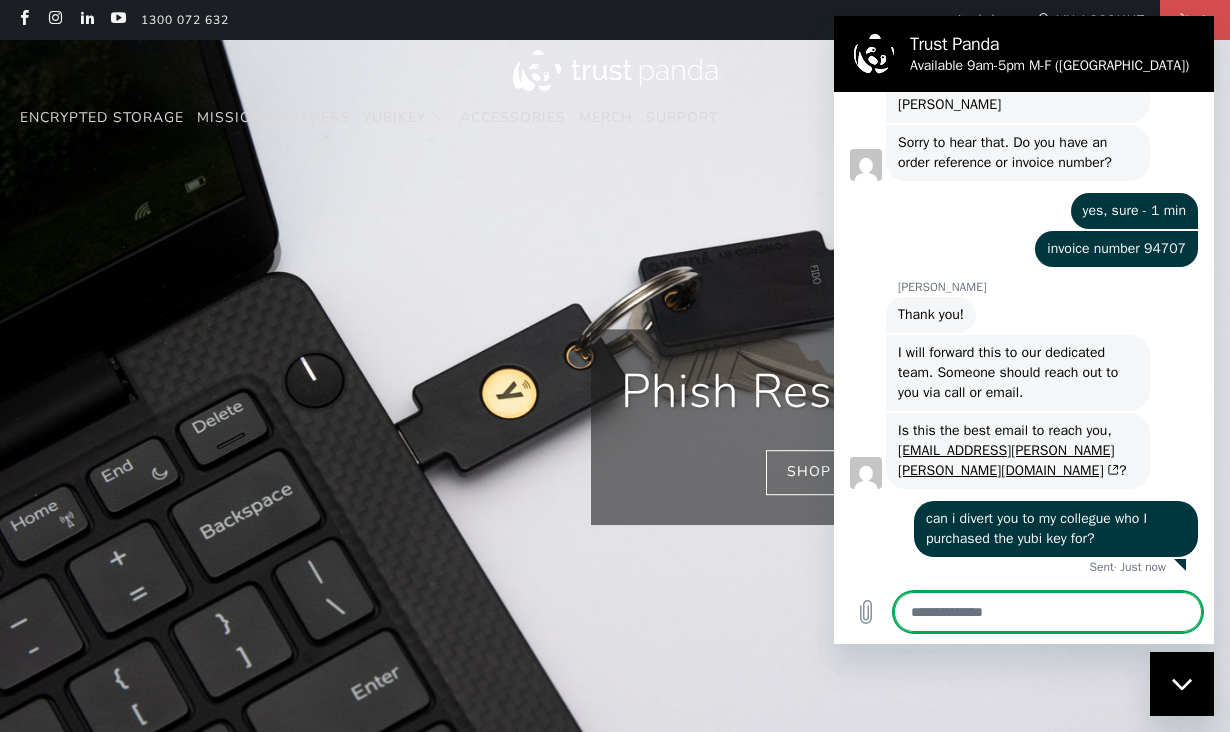 scroll, scrollTop: 607, scrollLeft: 0, axis: vertical 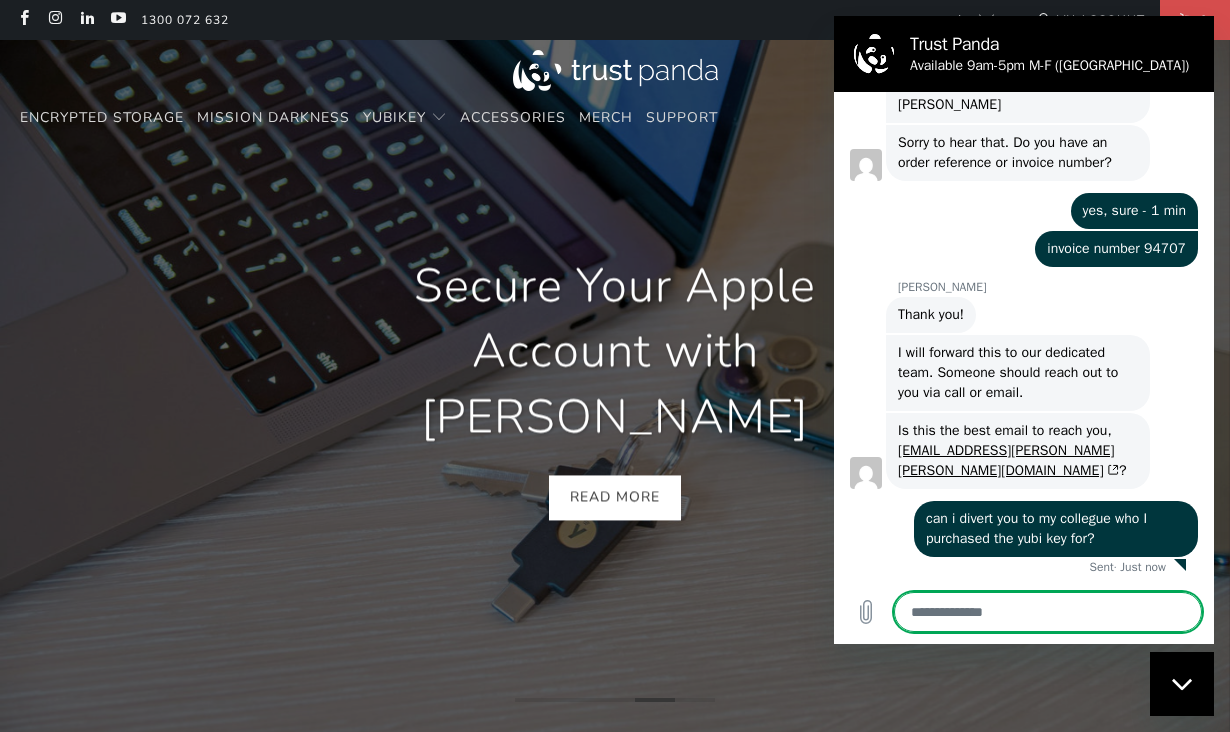 click at bounding box center (1048, 612) 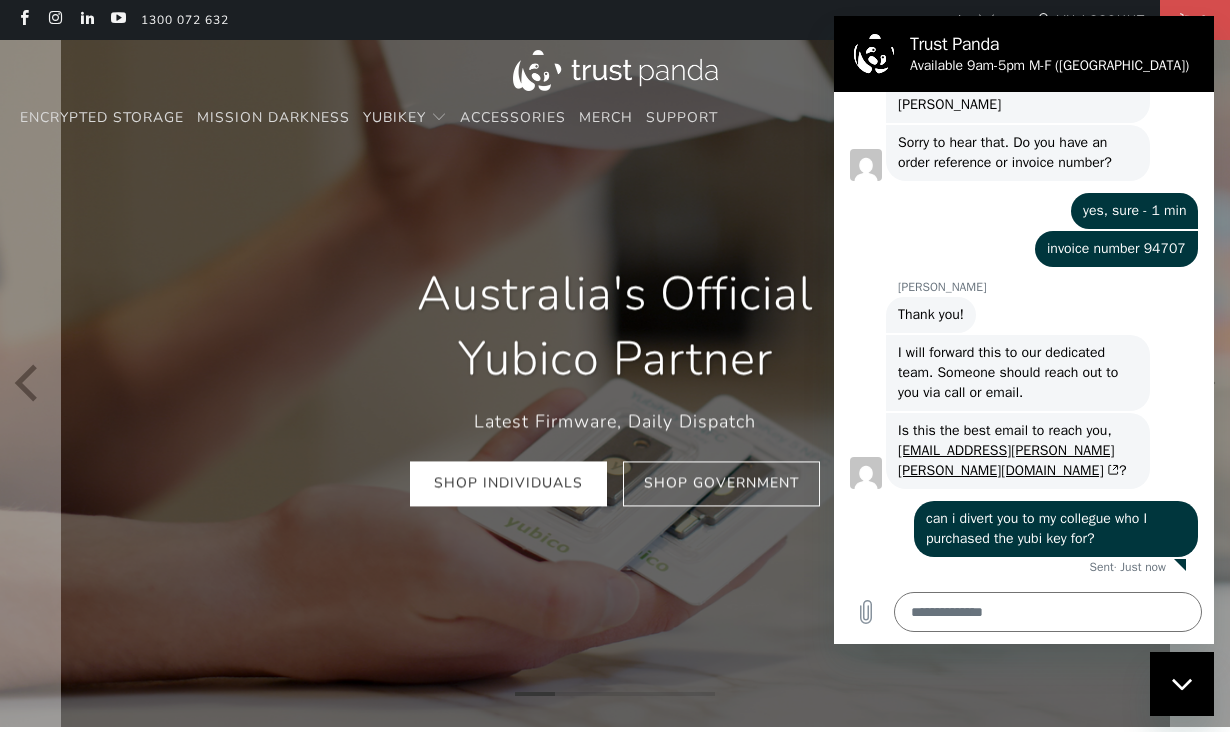 scroll, scrollTop: 0, scrollLeft: 2365, axis: horizontal 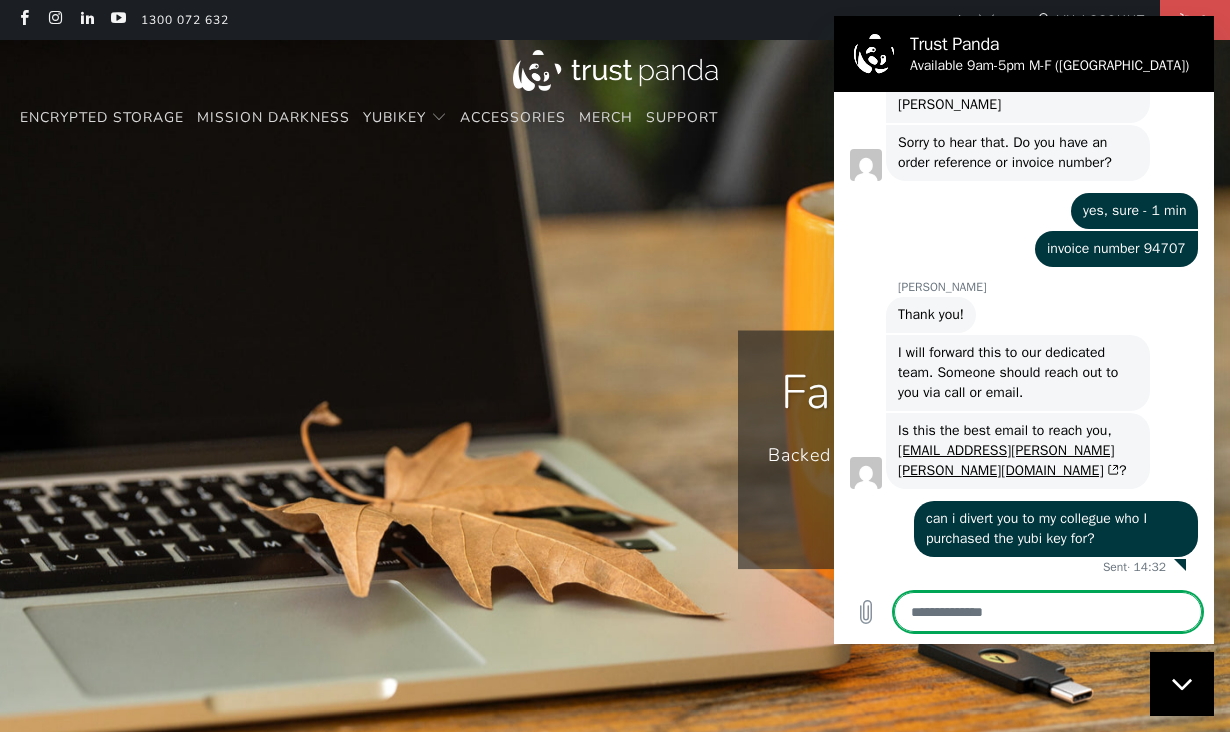 click at bounding box center (1048, 612) 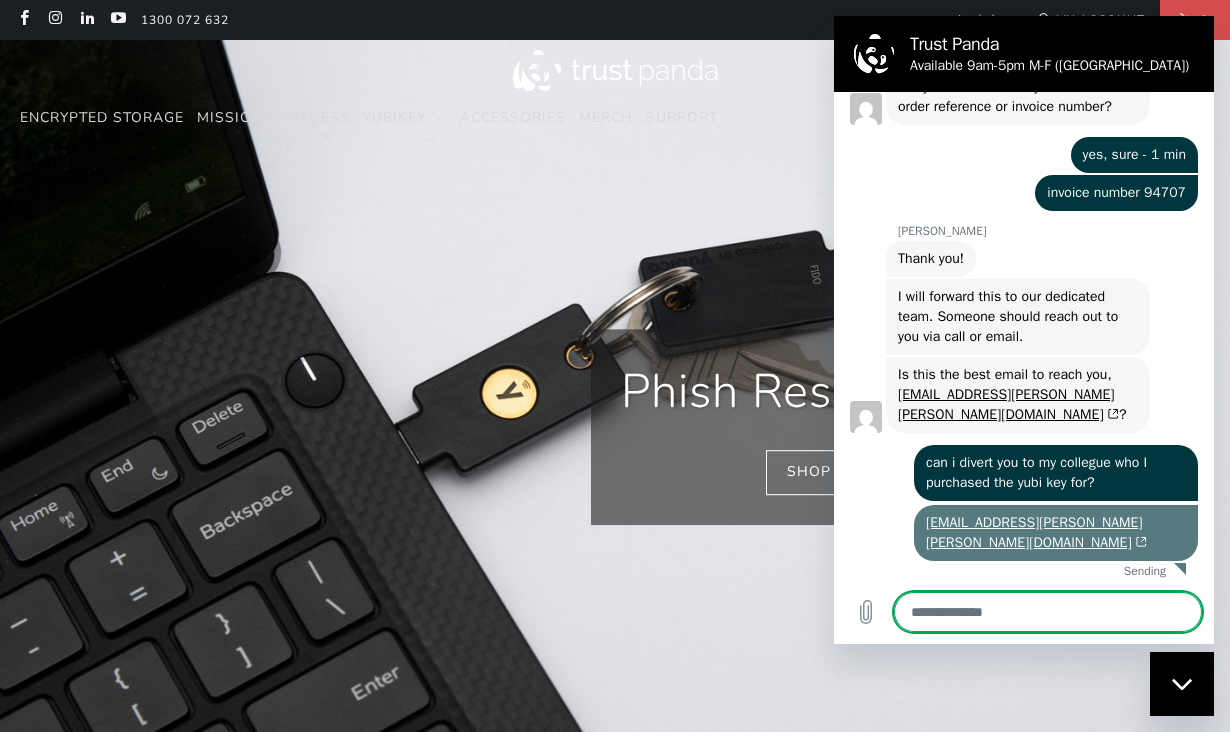 scroll, scrollTop: 641, scrollLeft: 0, axis: vertical 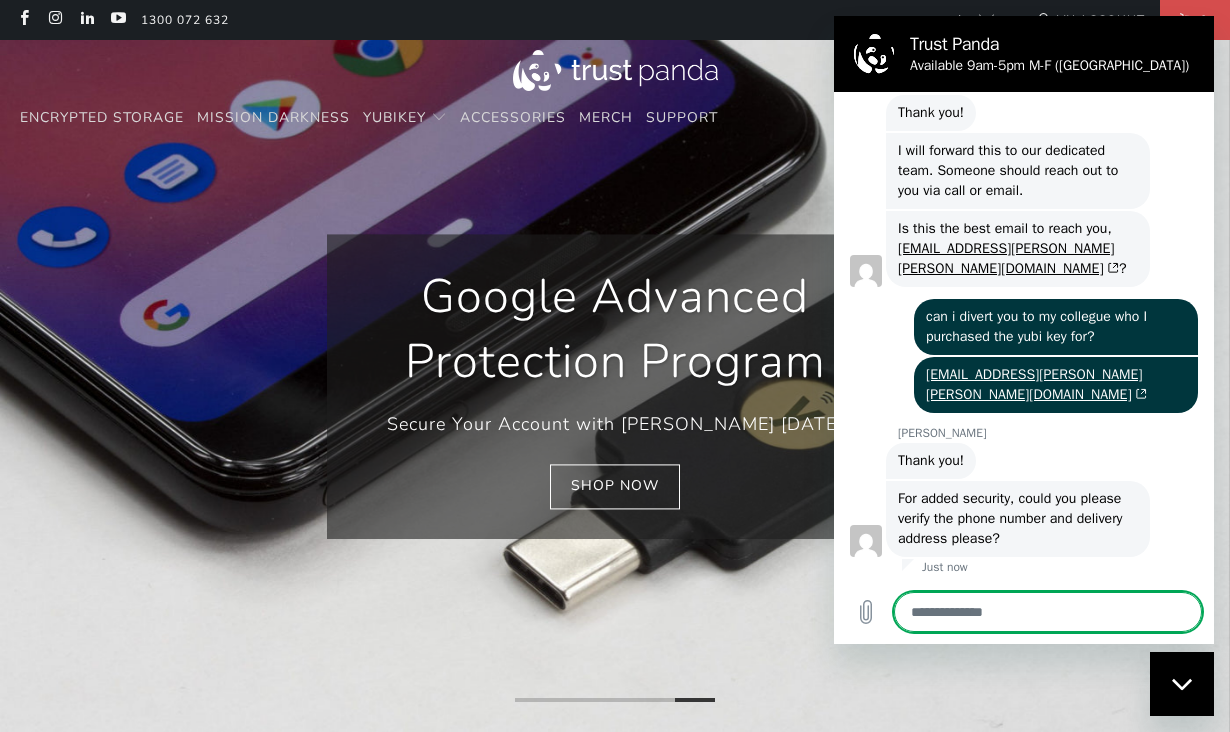 click at bounding box center [1048, 612] 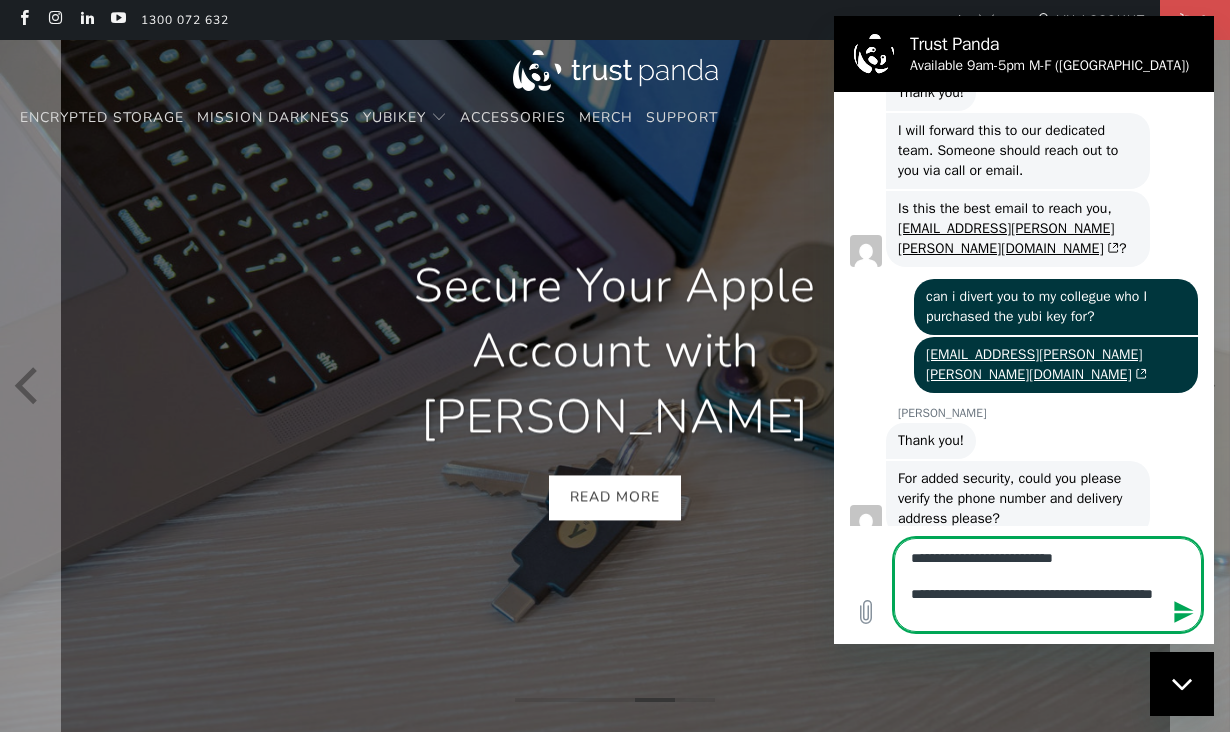 scroll, scrollTop: 0, scrollLeft: 1720, axis: horizontal 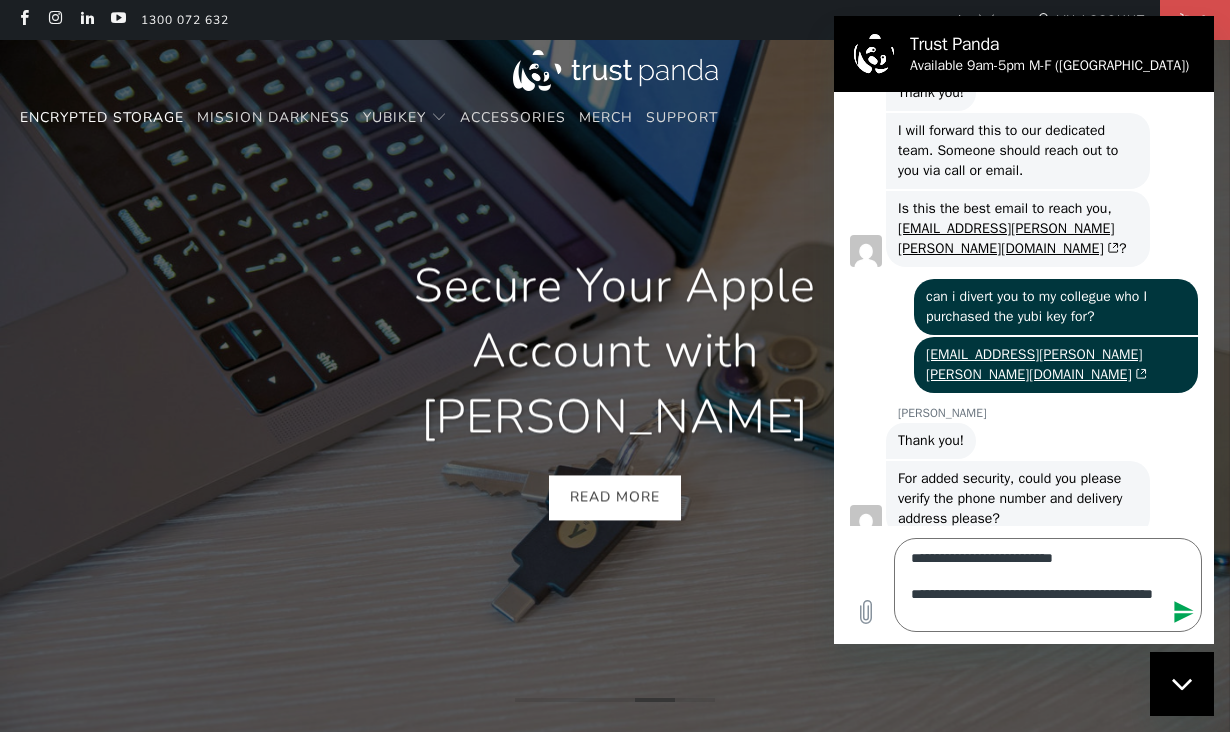 drag, startPoint x: 136, startPoint y: 144, endPoint x: 1145, endPoint y: 695, distance: 1149.6443 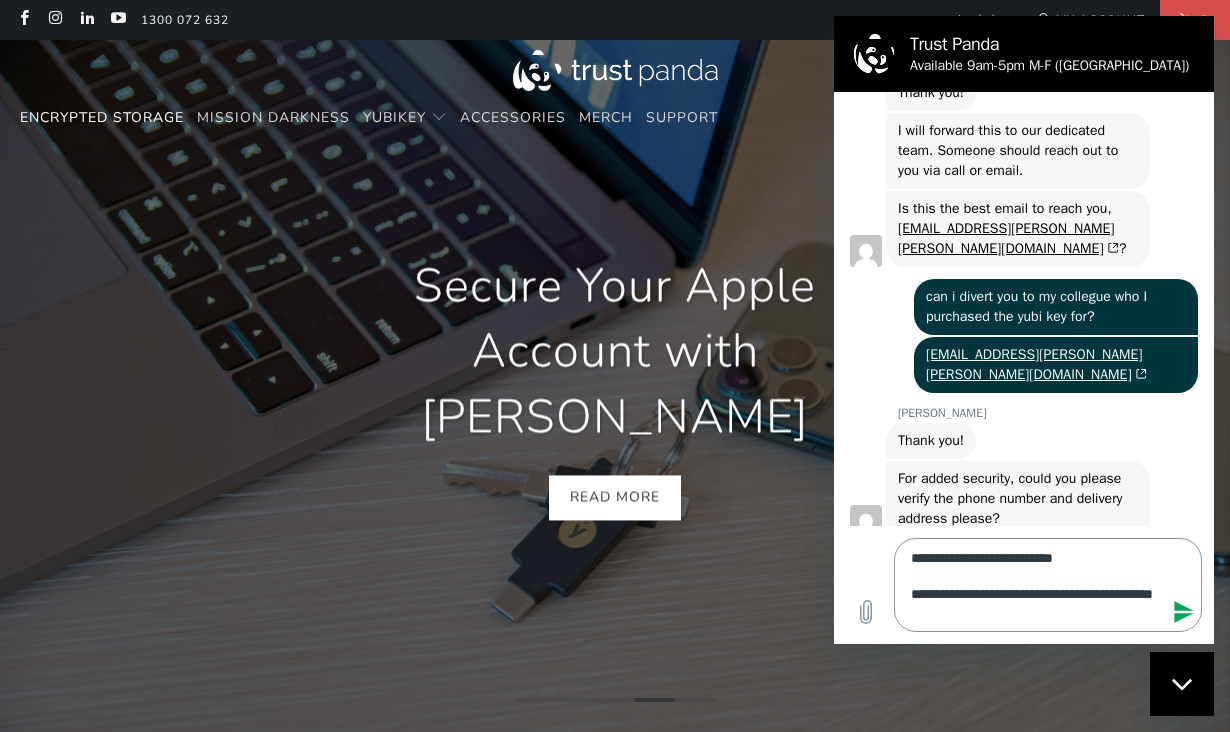 scroll, scrollTop: 0, scrollLeft: 1935, axis: horizontal 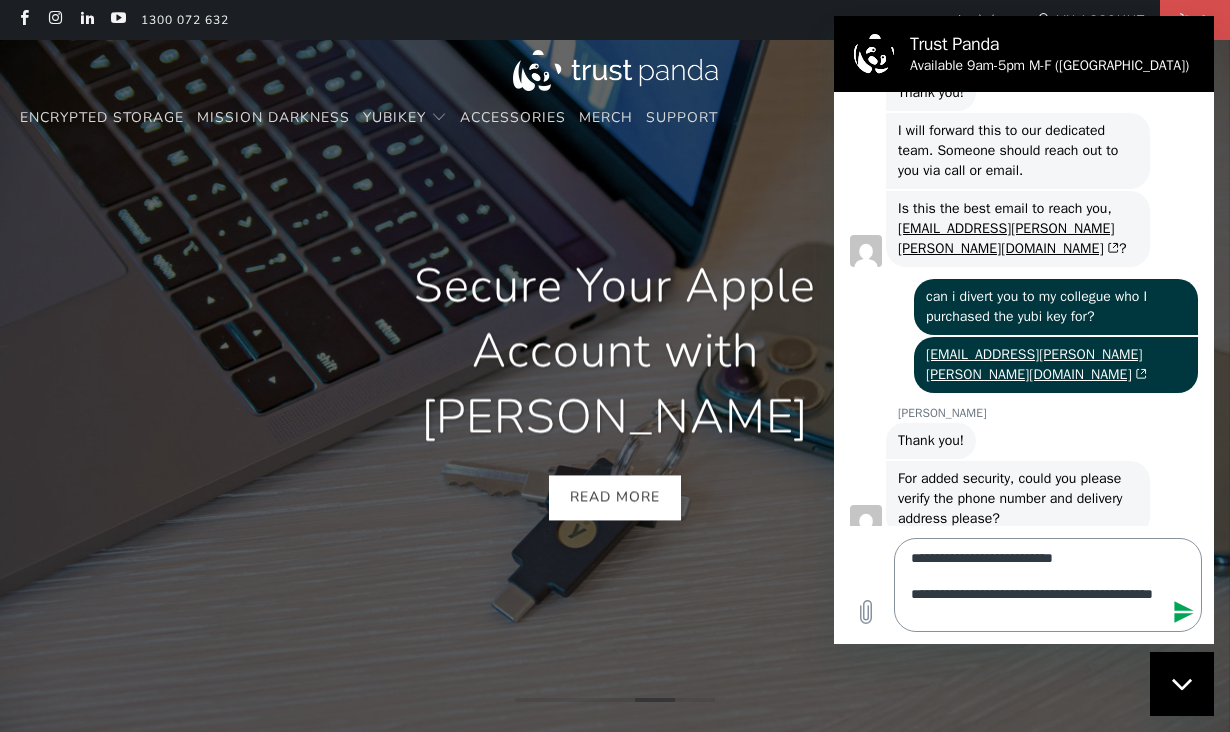 click on "**********" at bounding box center (1048, 585) 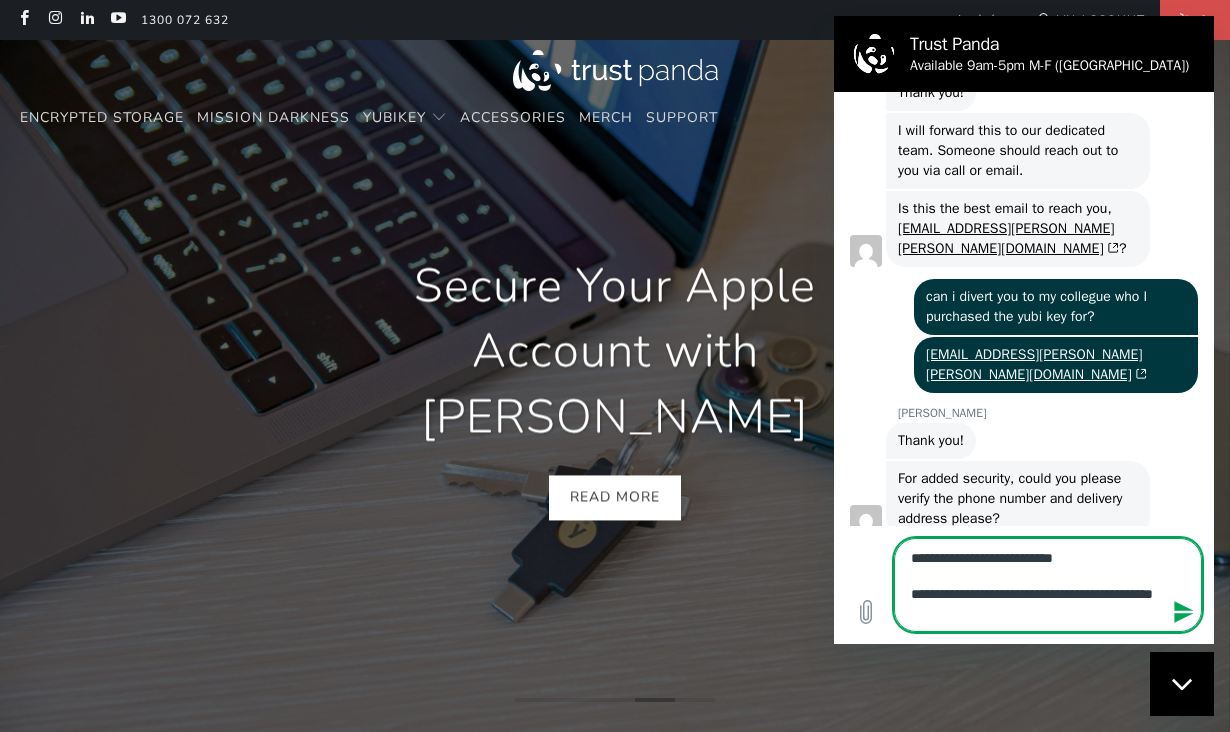 click on "**********" at bounding box center [1048, 585] 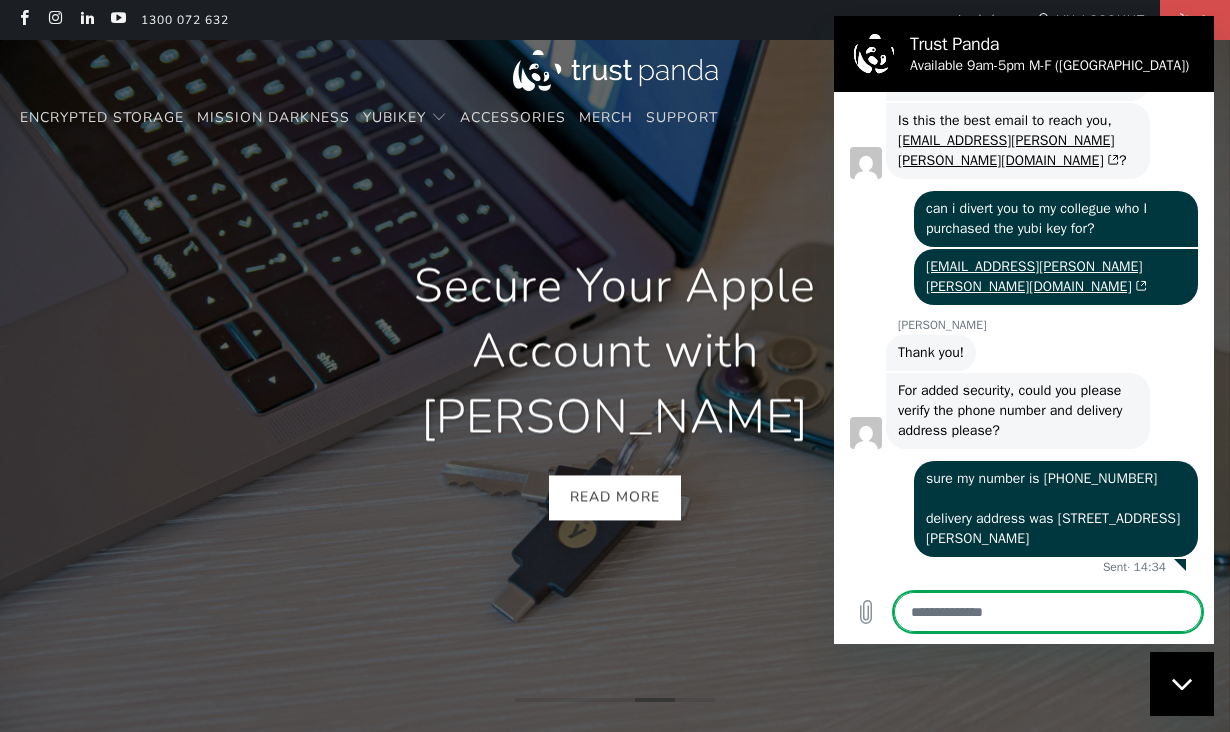 scroll, scrollTop: 897, scrollLeft: 0, axis: vertical 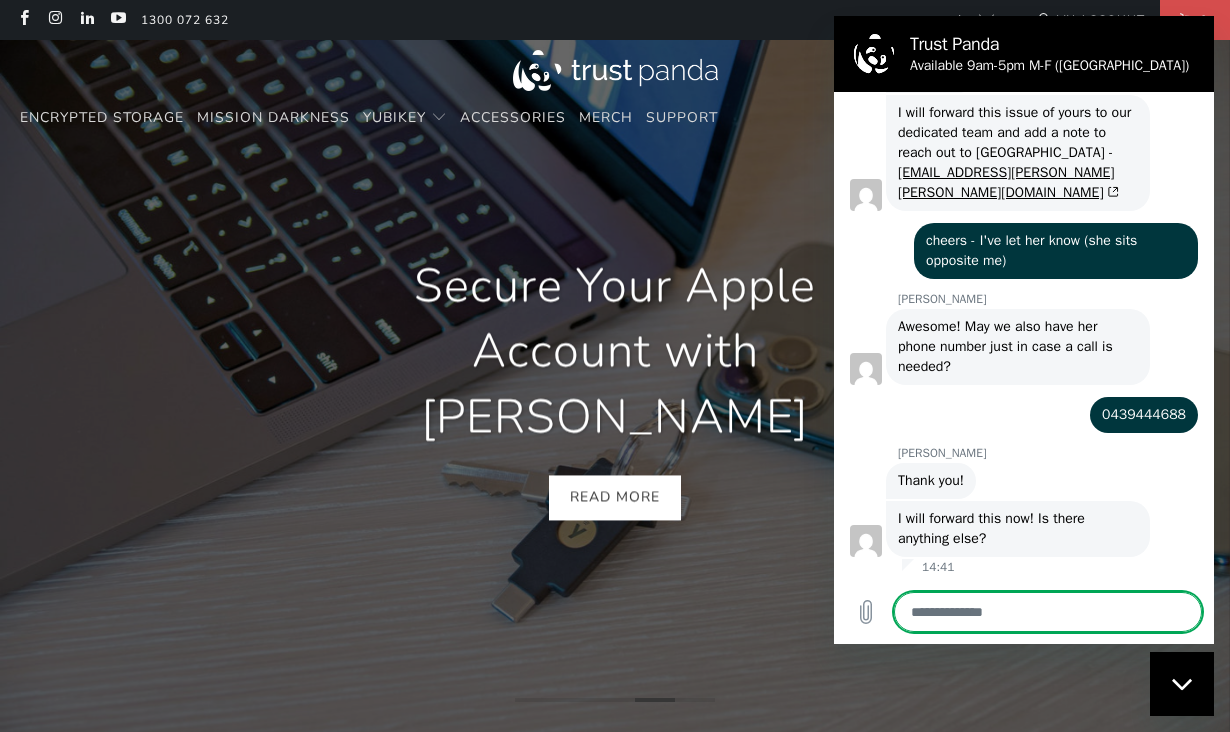 click at bounding box center [1048, 612] 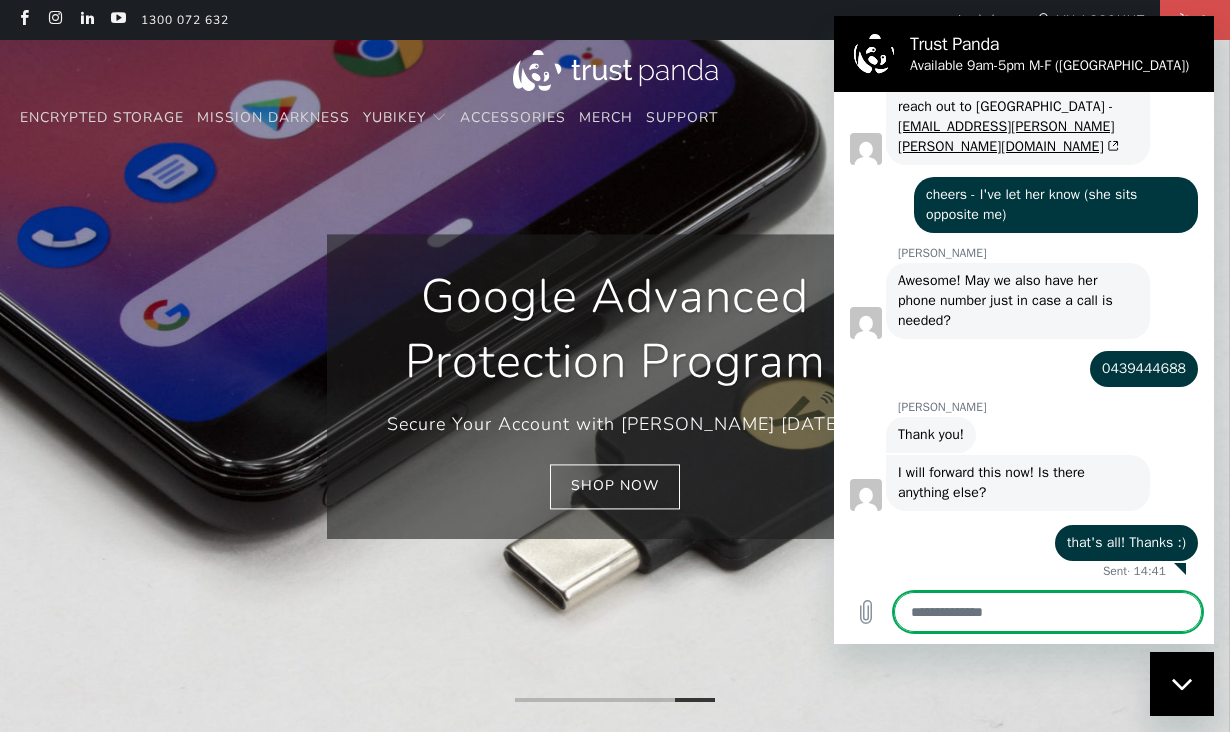 scroll, scrollTop: 1489, scrollLeft: 0, axis: vertical 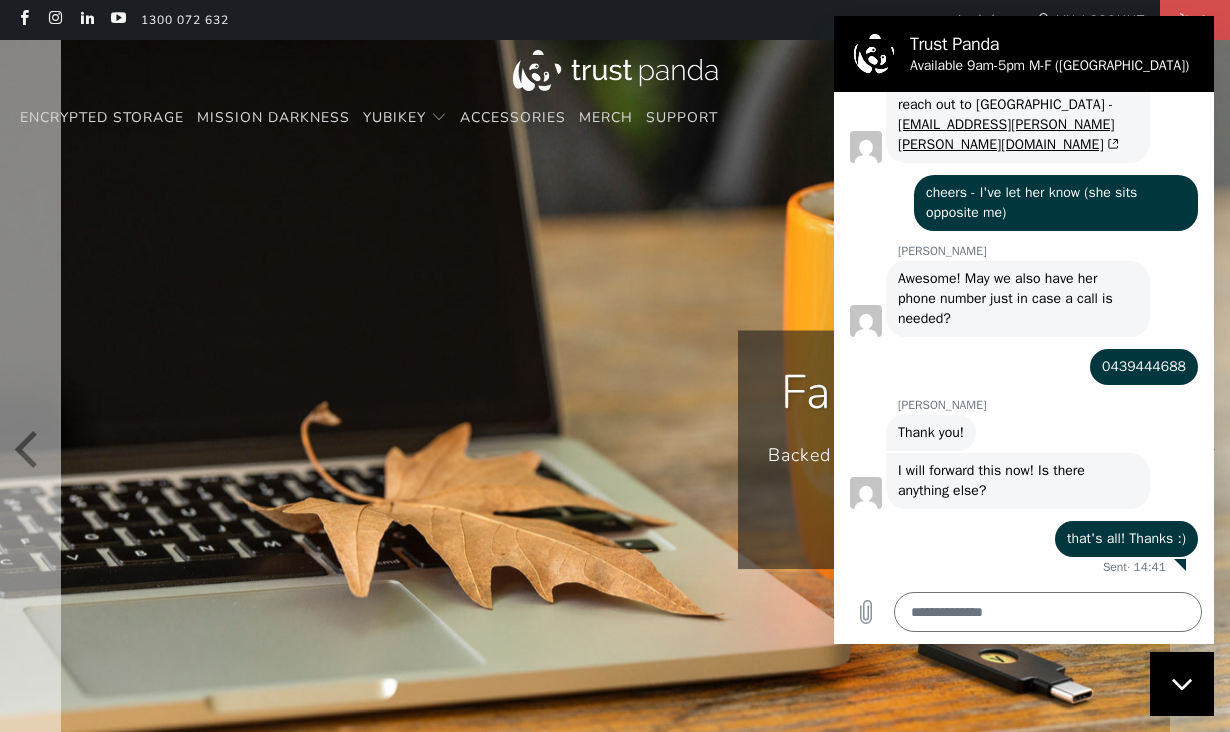 click 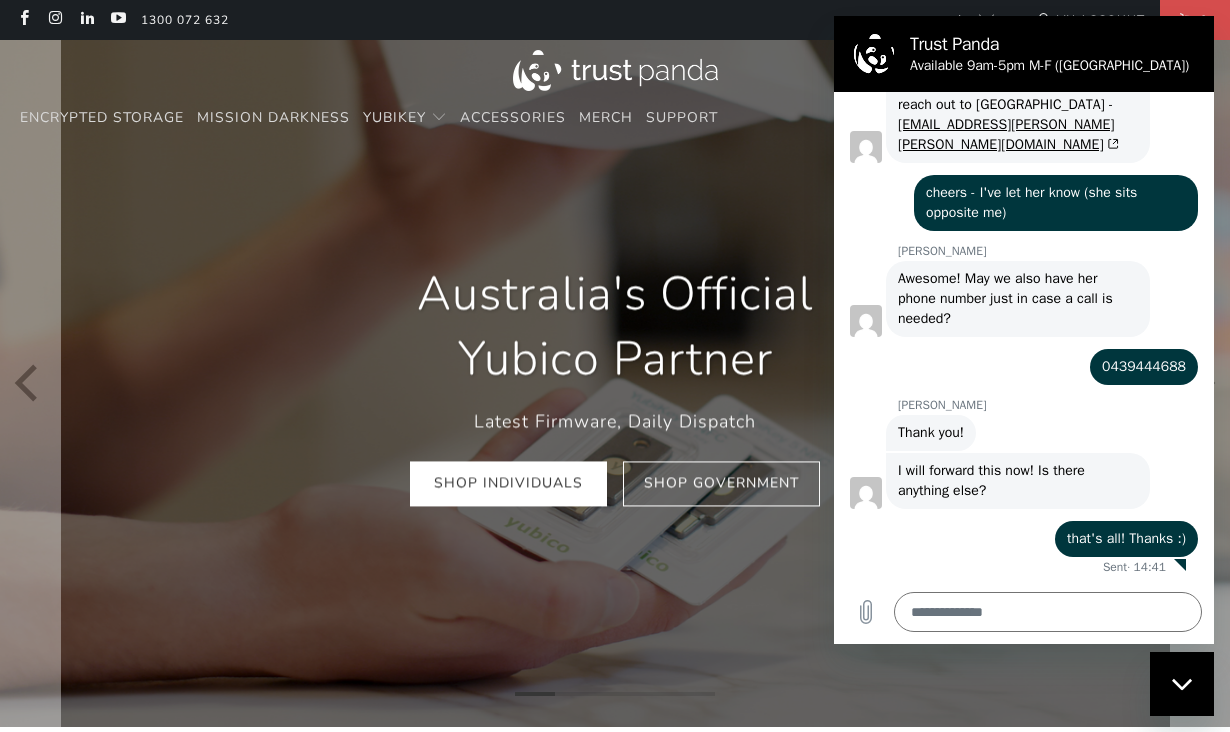 scroll, scrollTop: 0, scrollLeft: 3225, axis: horizontal 